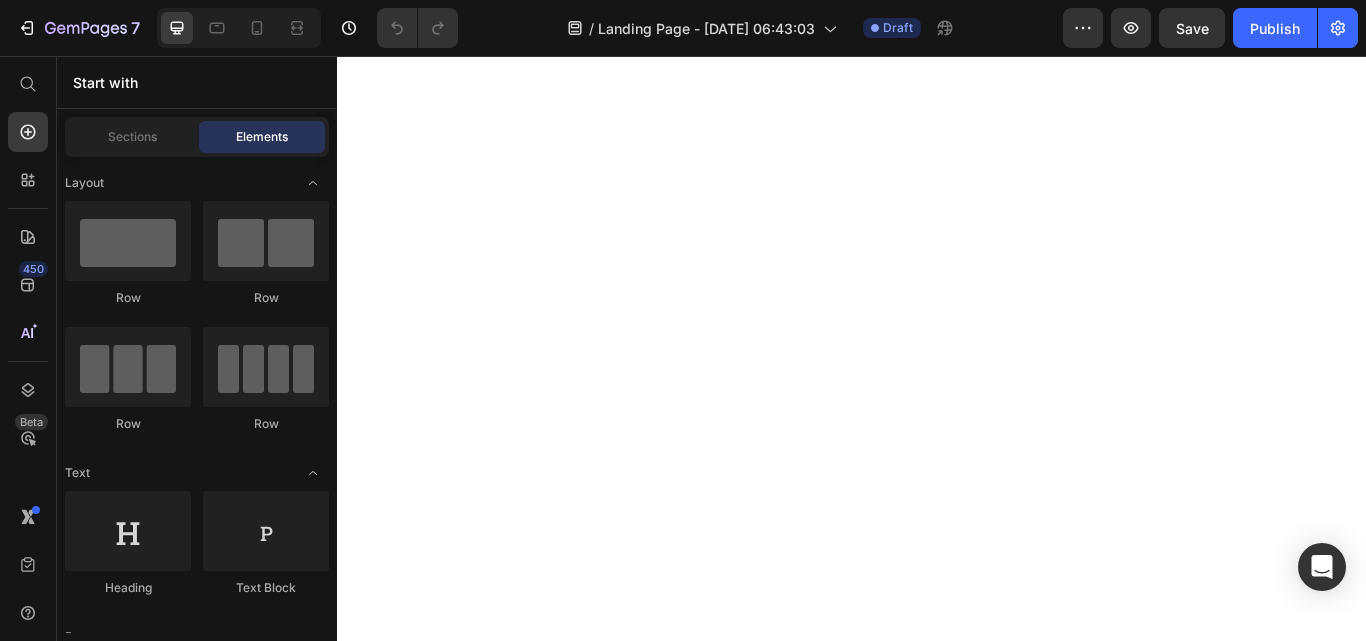 scroll, scrollTop: 0, scrollLeft: 0, axis: both 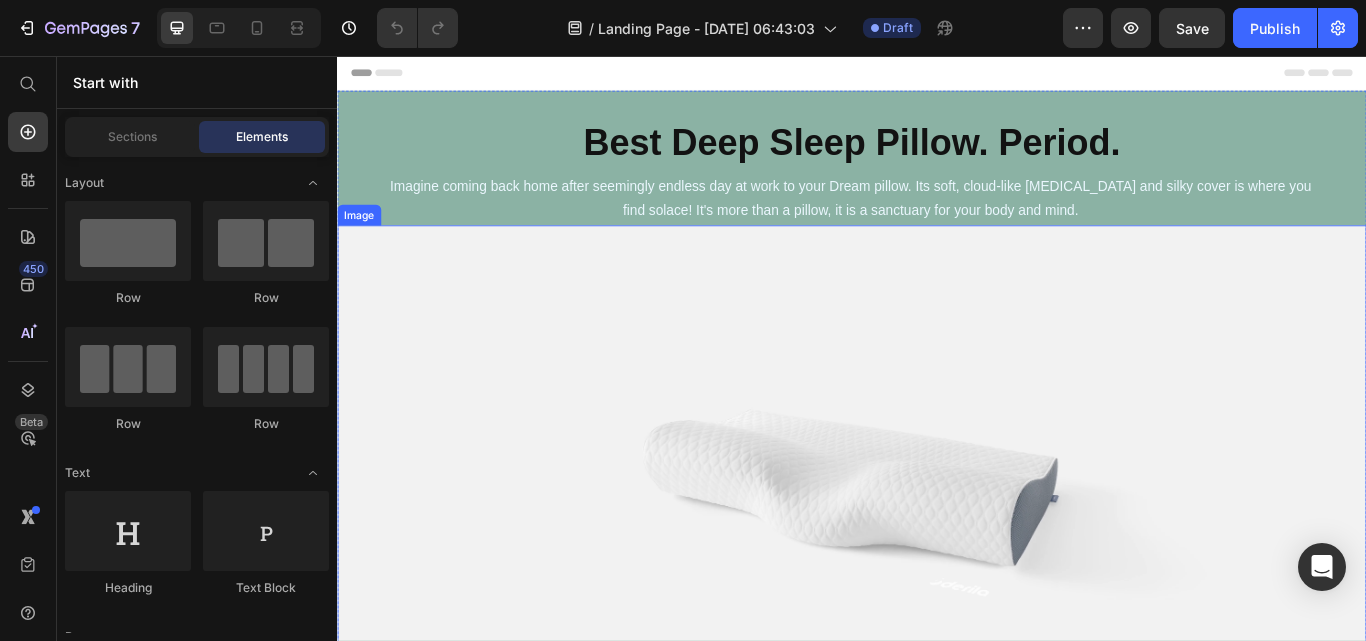 click at bounding box center [937, 554] 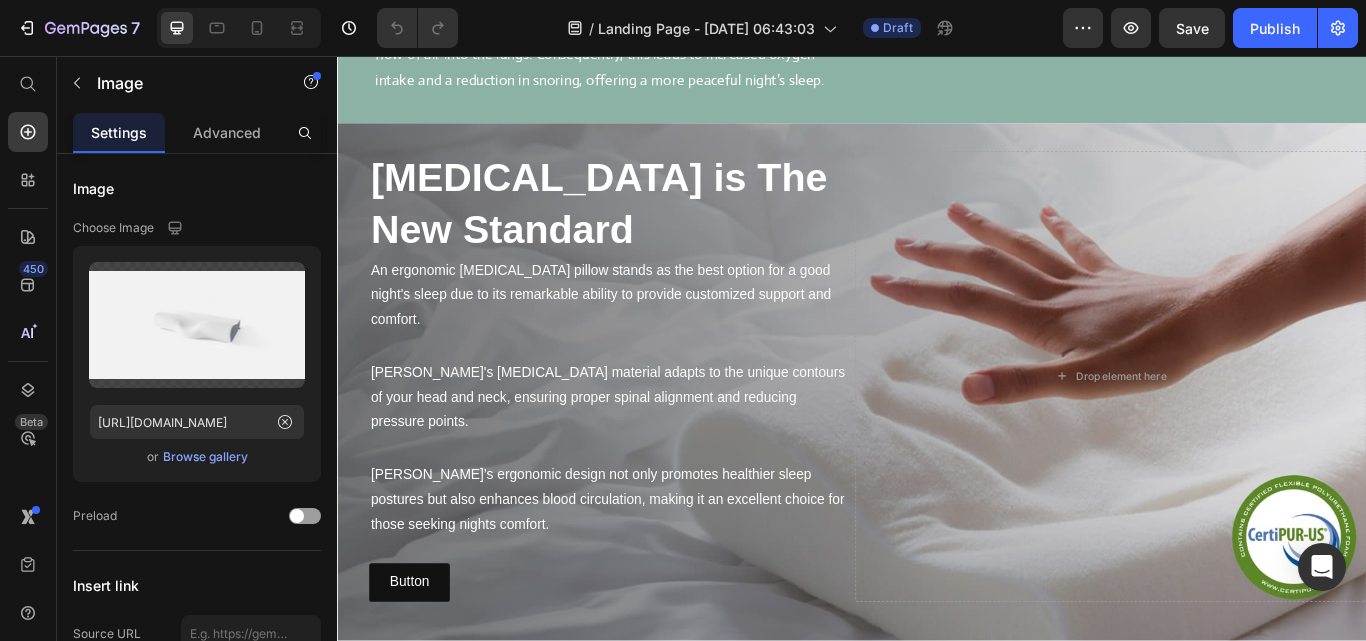 scroll, scrollTop: 5157, scrollLeft: 0, axis: vertical 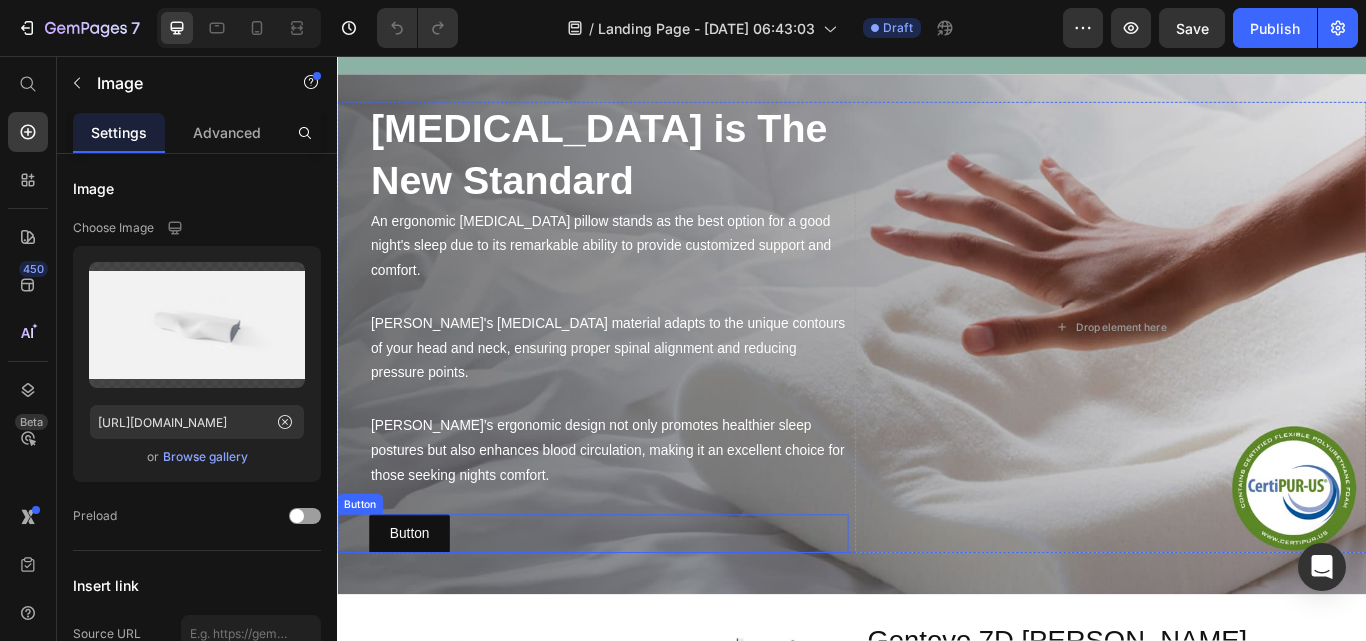 click on "Button Button" at bounding box center [635, 613] 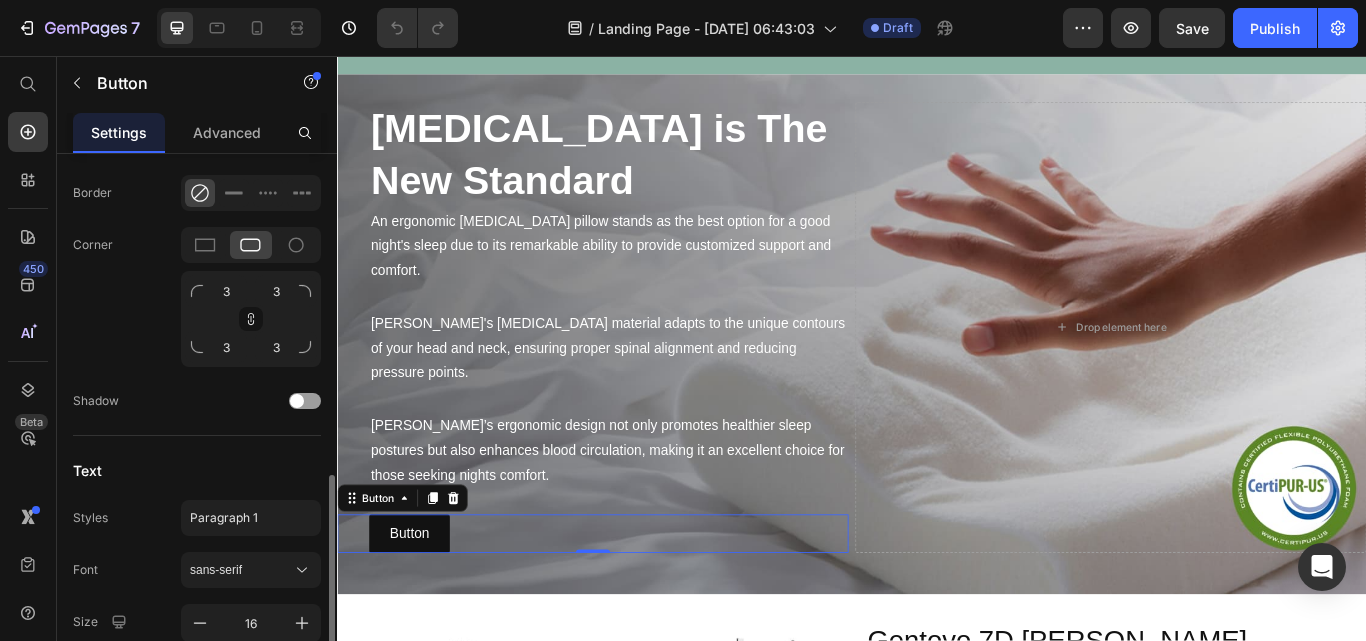 scroll, scrollTop: 699, scrollLeft: 0, axis: vertical 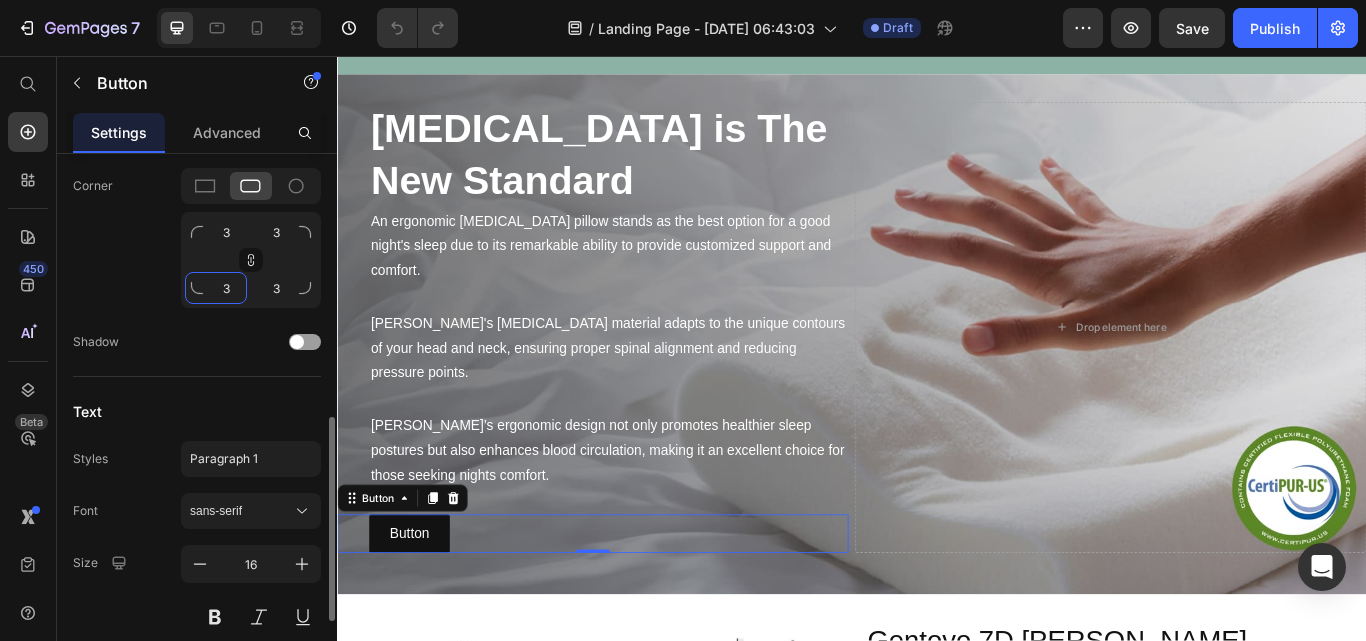 click on "3" 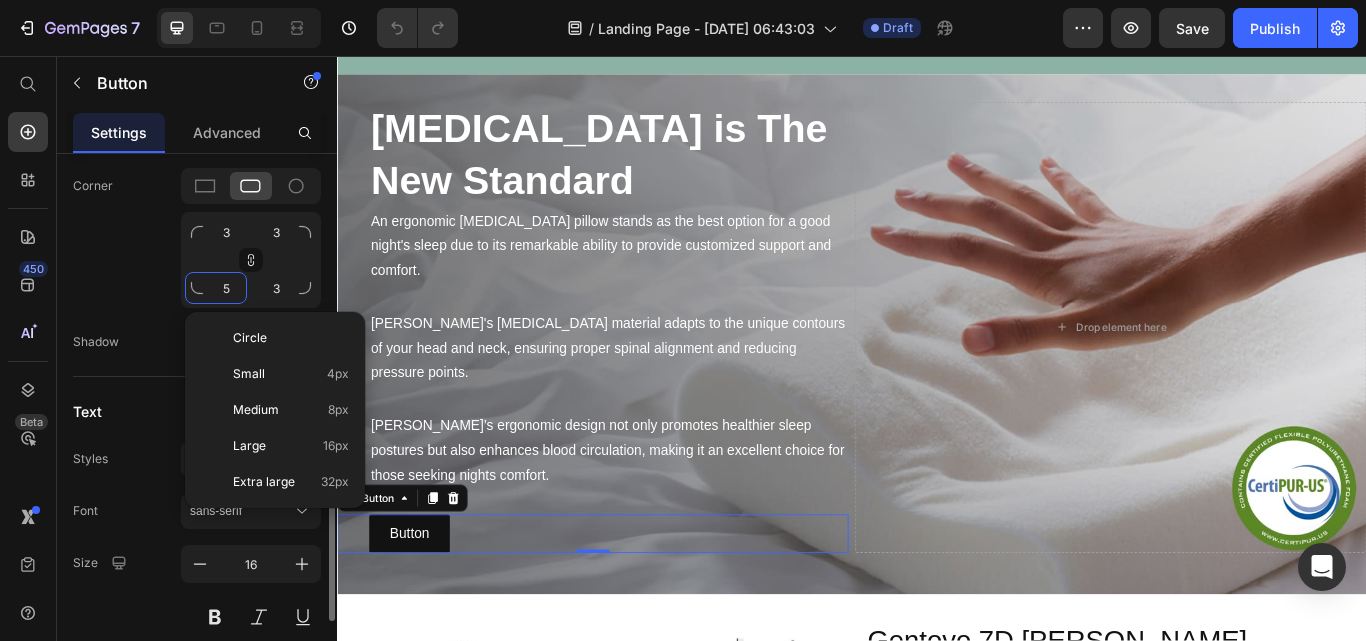 type on "6" 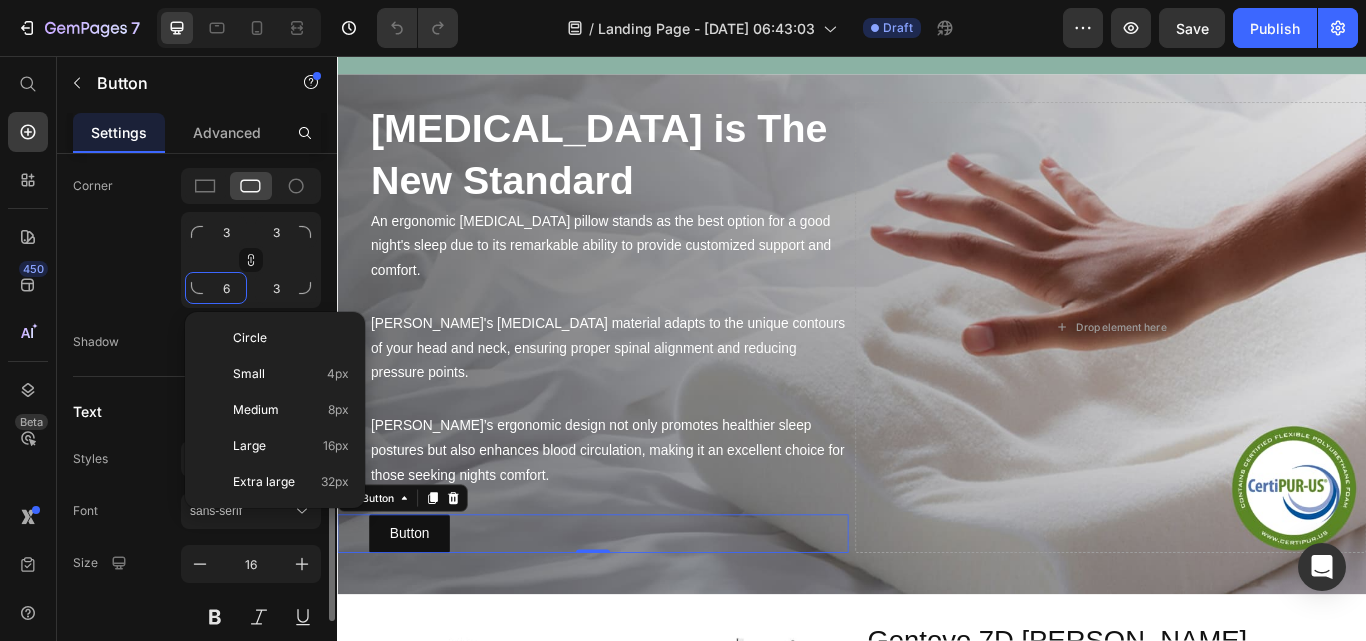 type on "6" 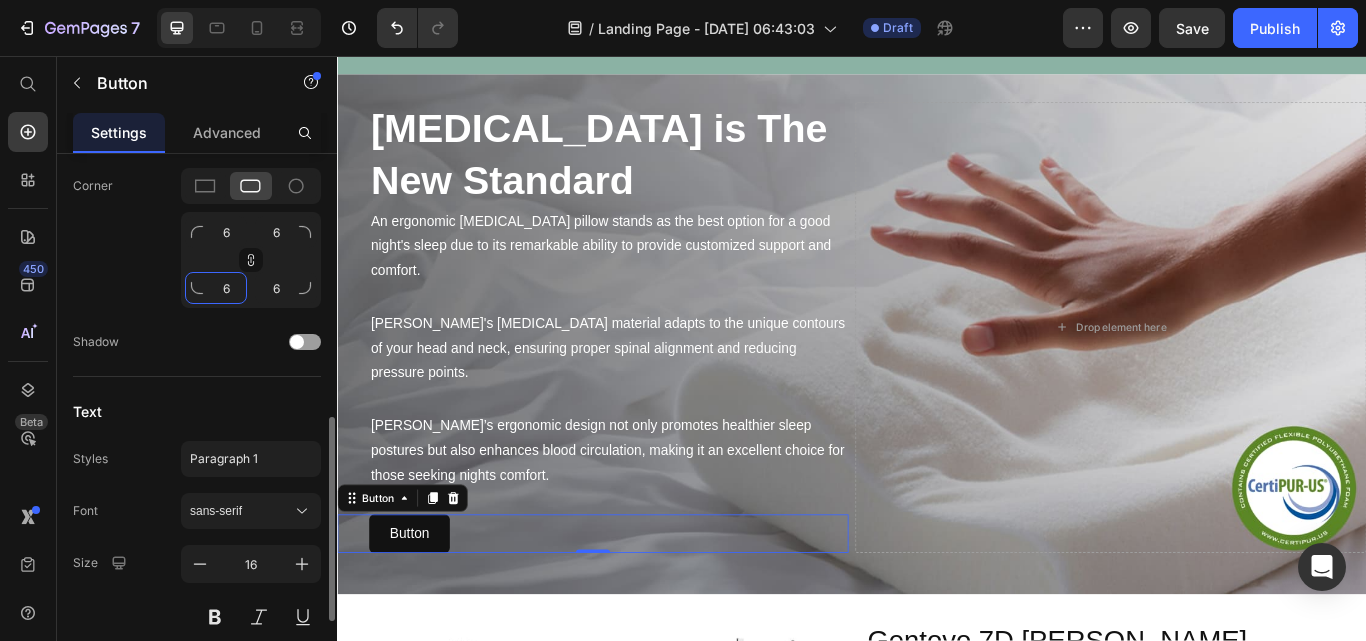 type on "7" 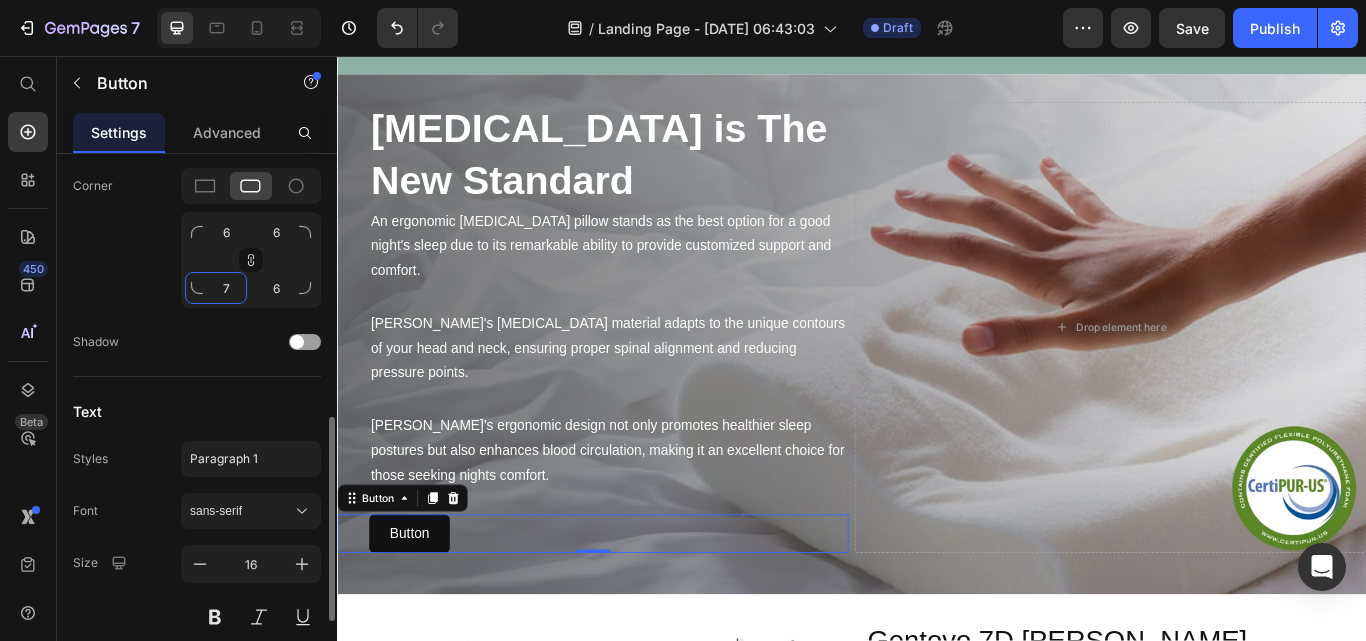 type on "7" 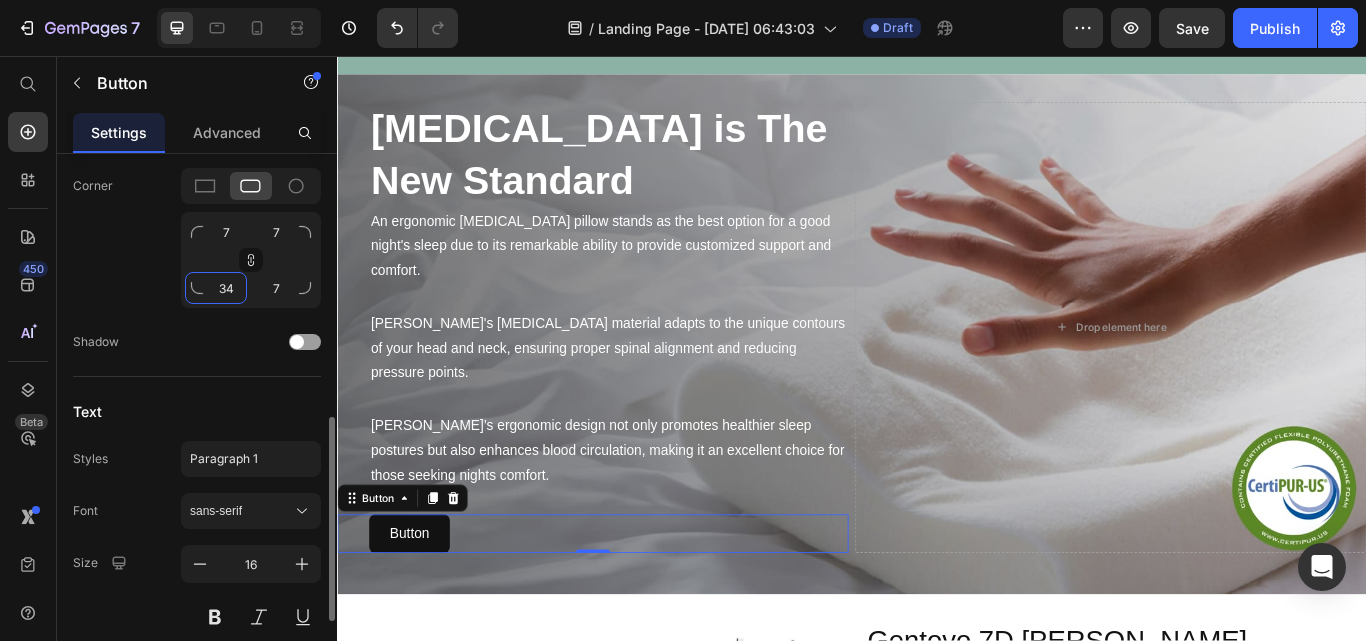 type on "33" 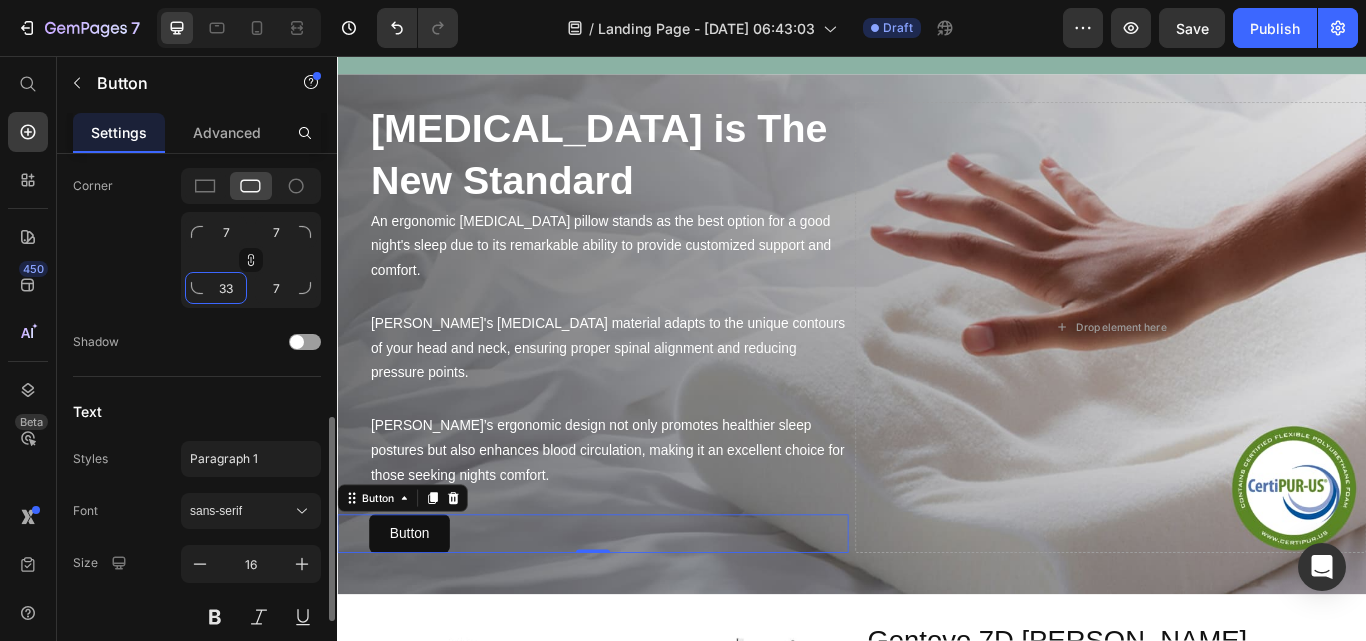 type on "33" 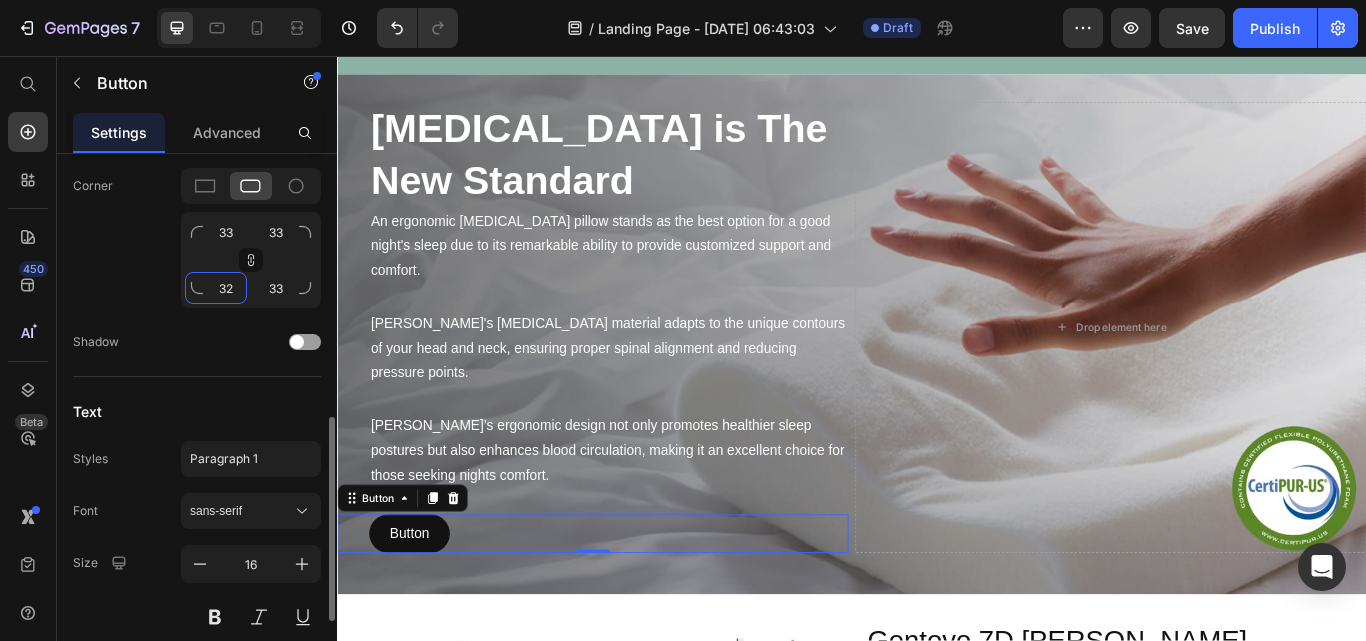 type on "31" 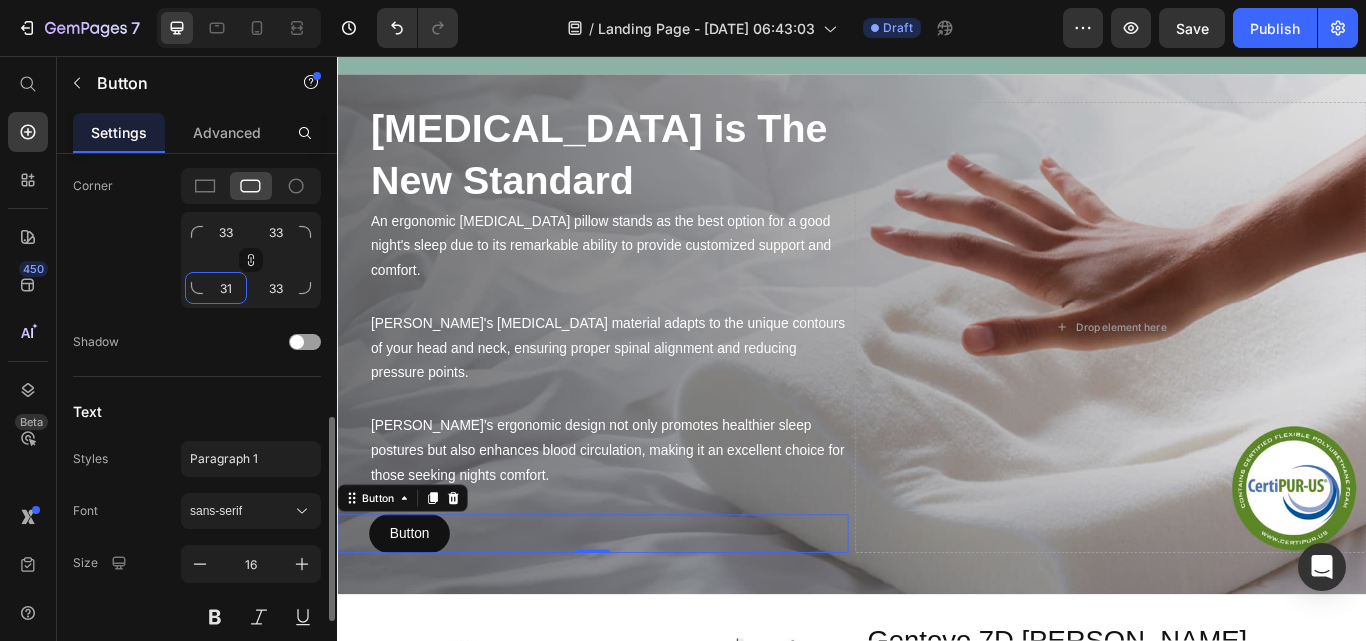 type on "31" 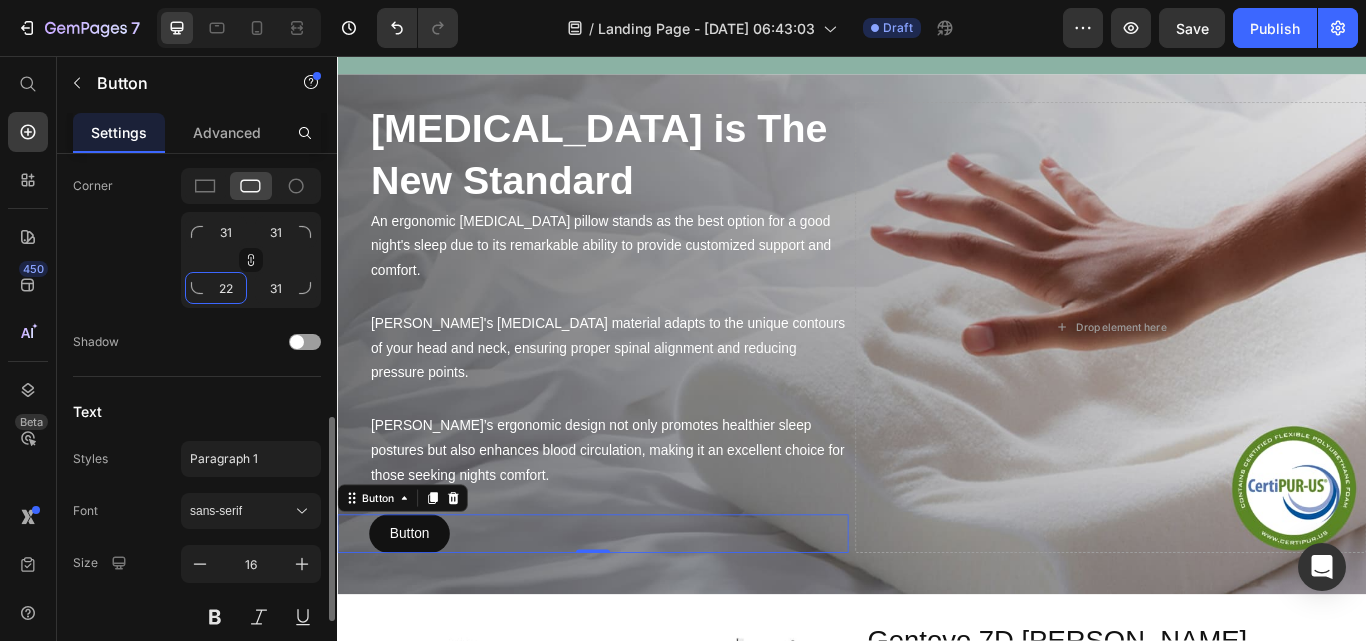 type on "21" 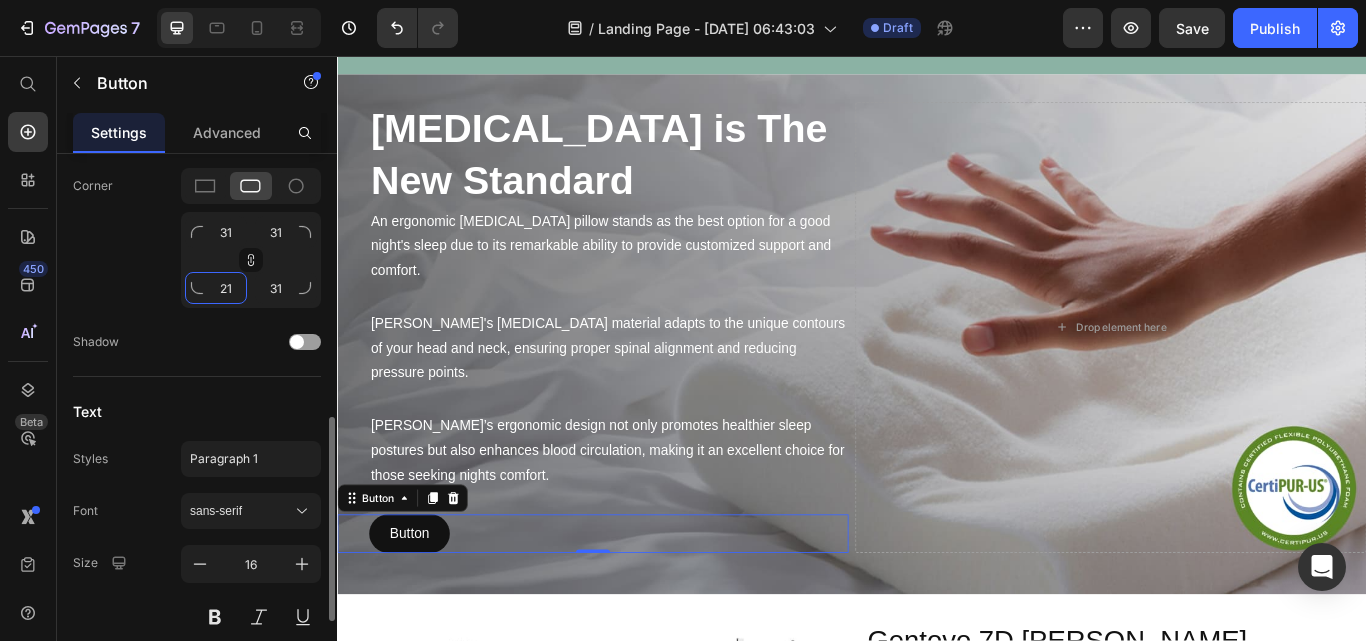 type on "21" 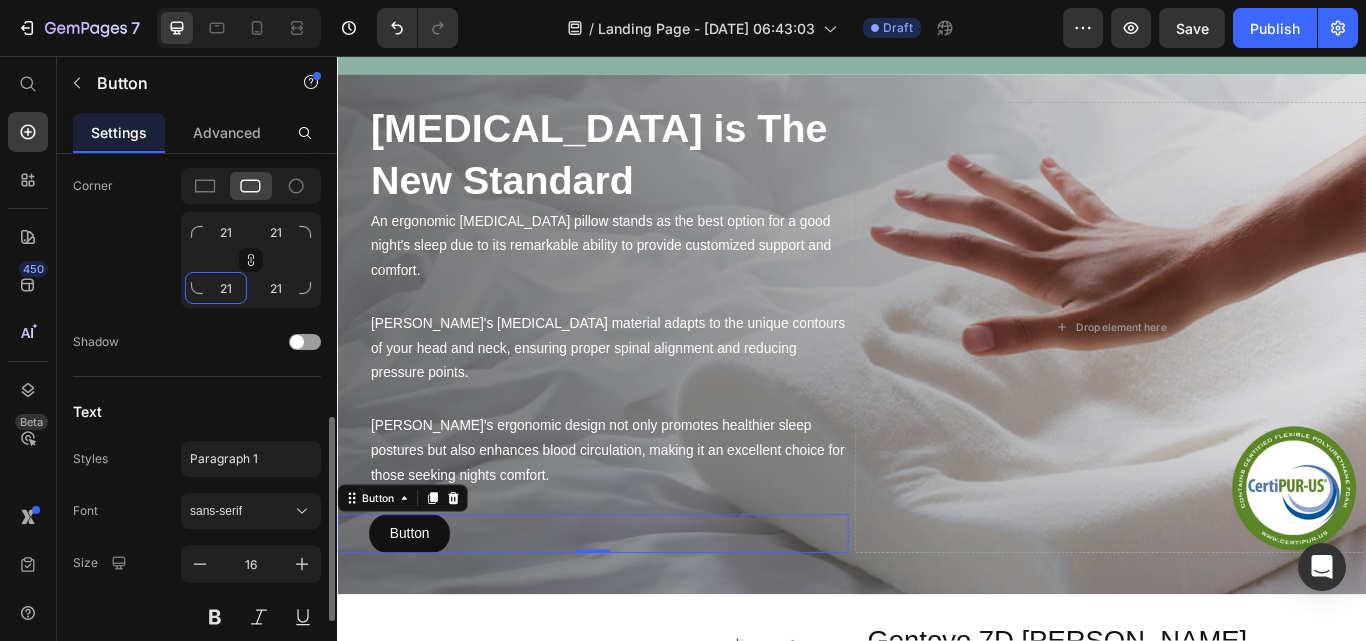 type on "20" 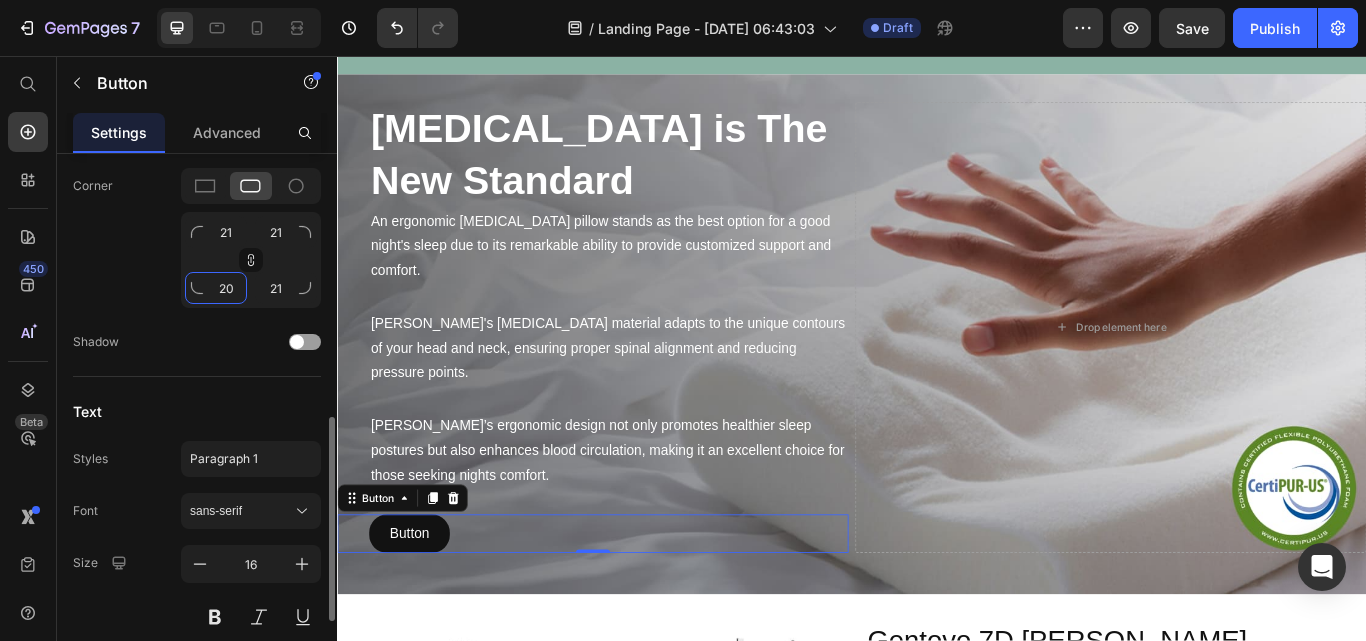 type on "20" 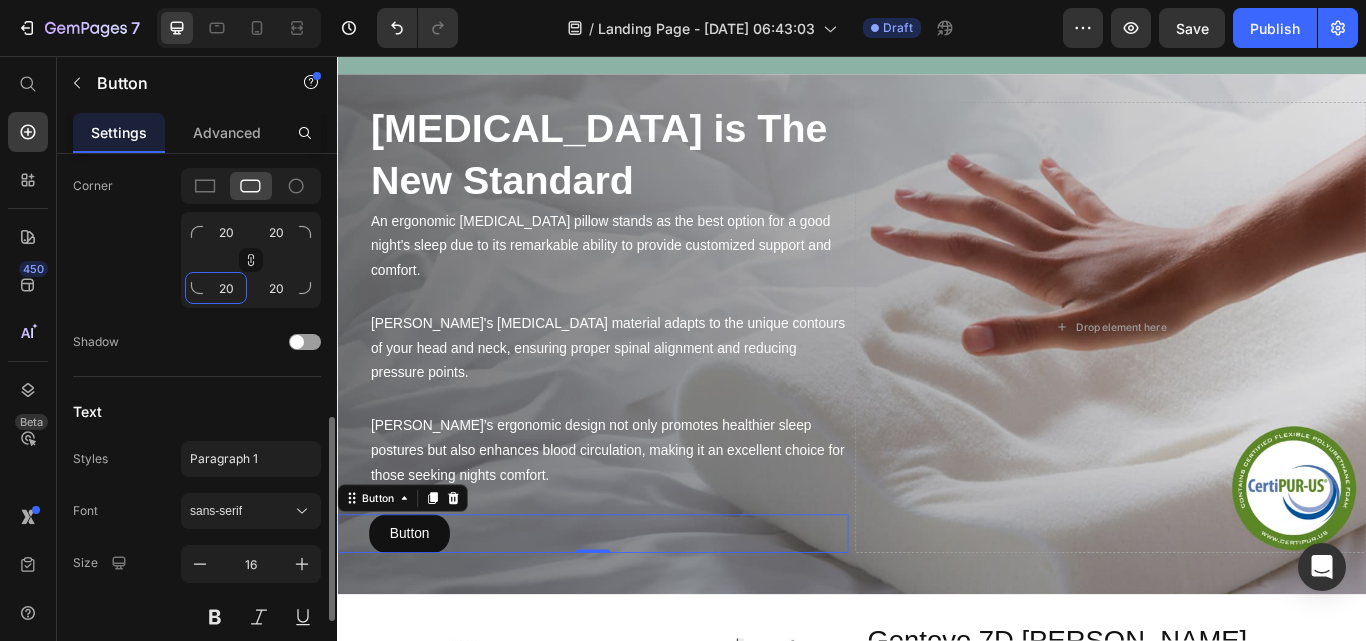 type on "19" 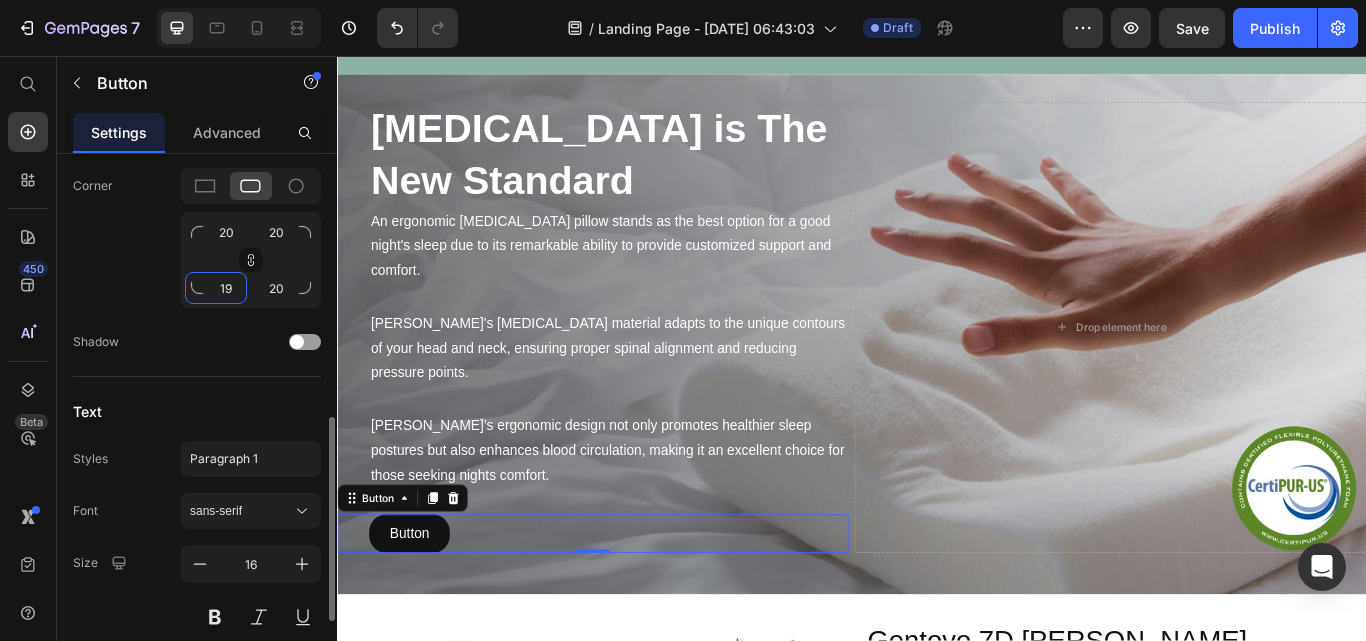 type on "19" 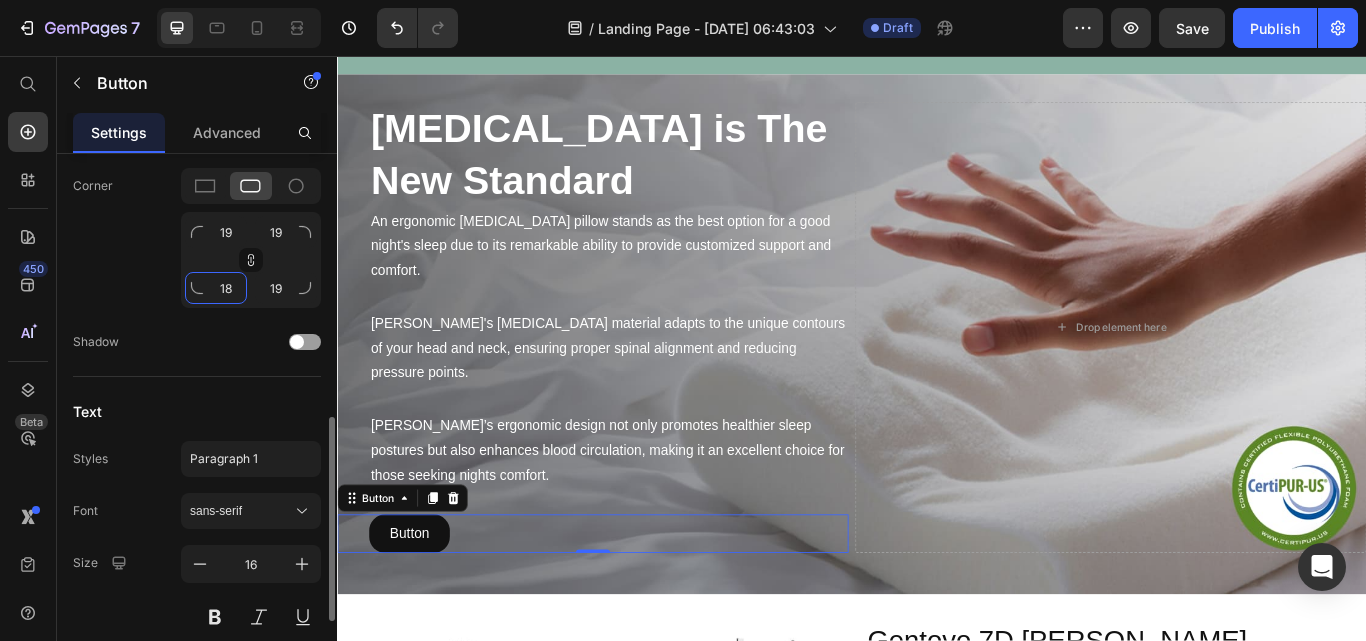 type on "17" 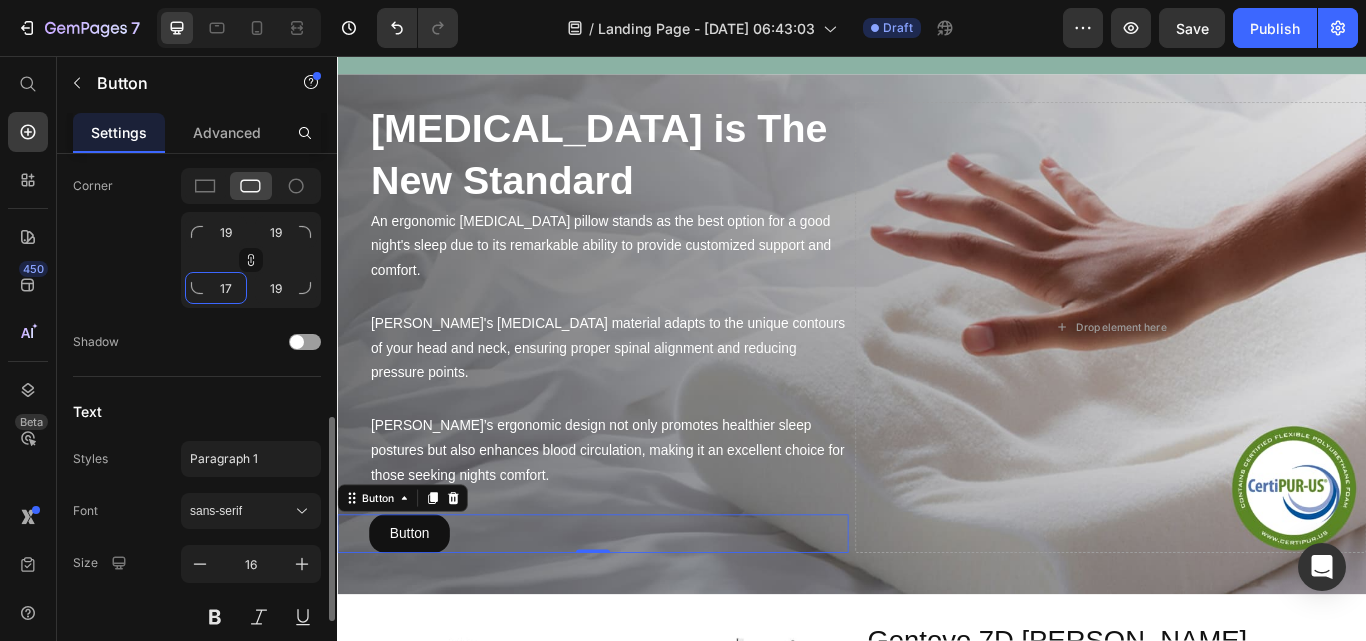type on "17" 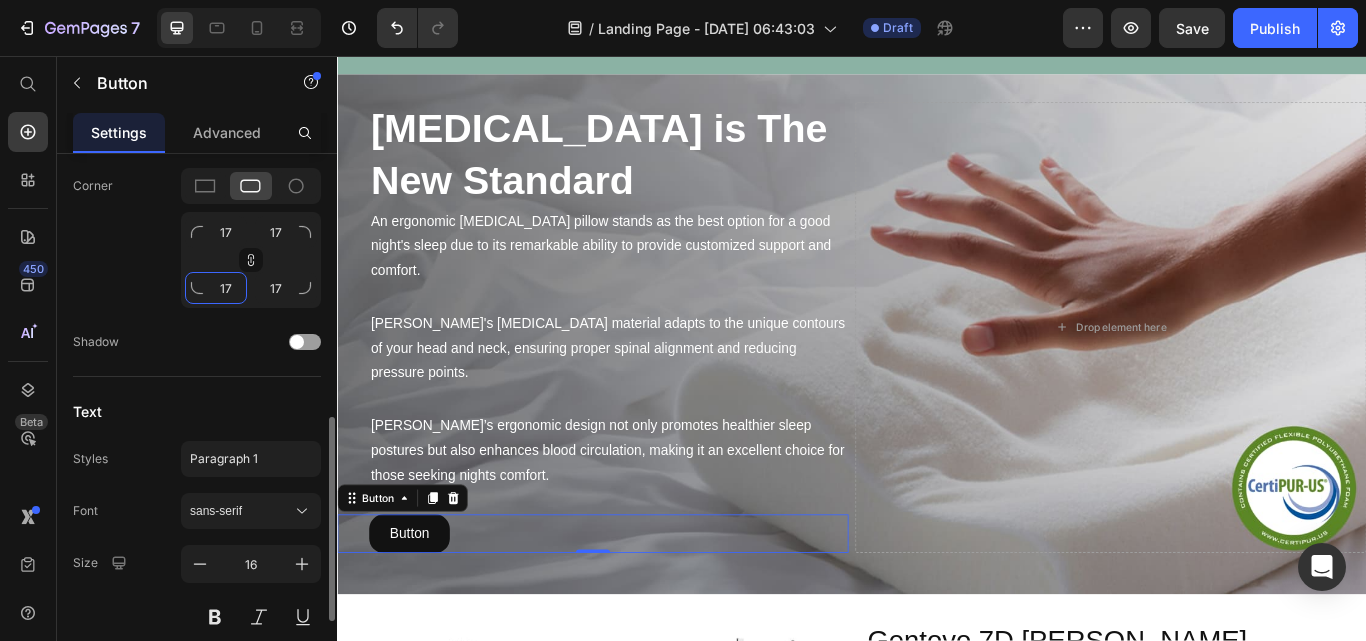 type on "16" 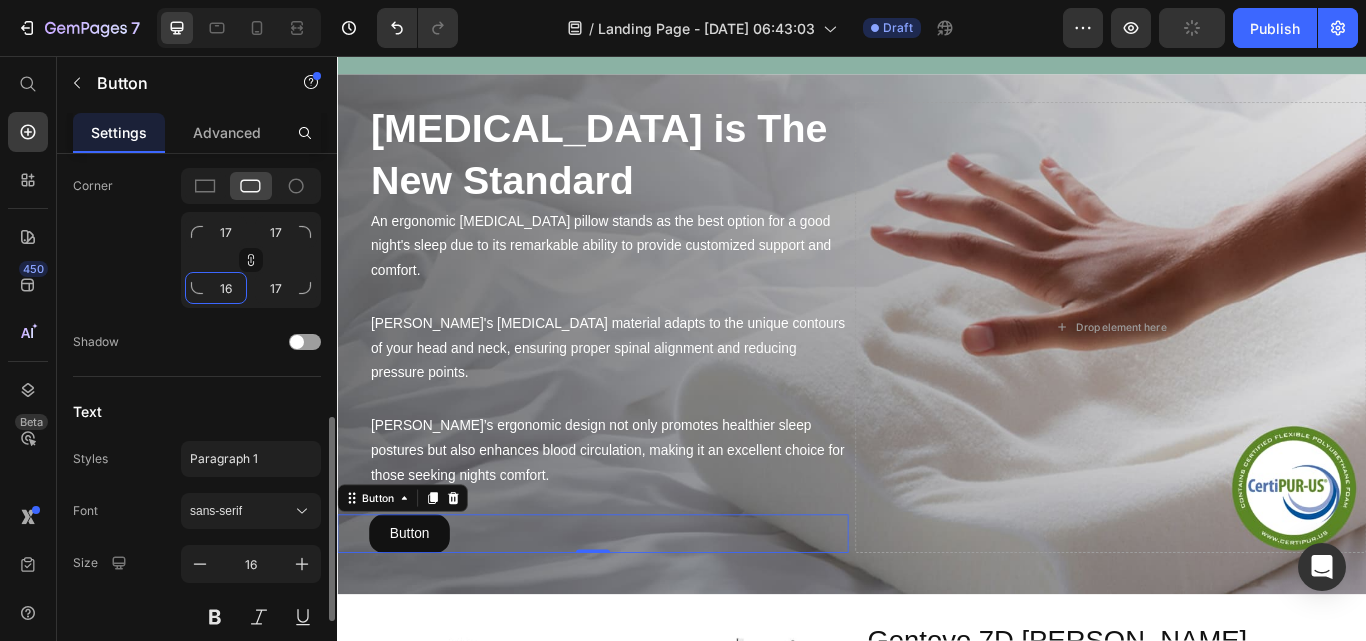 type on "16" 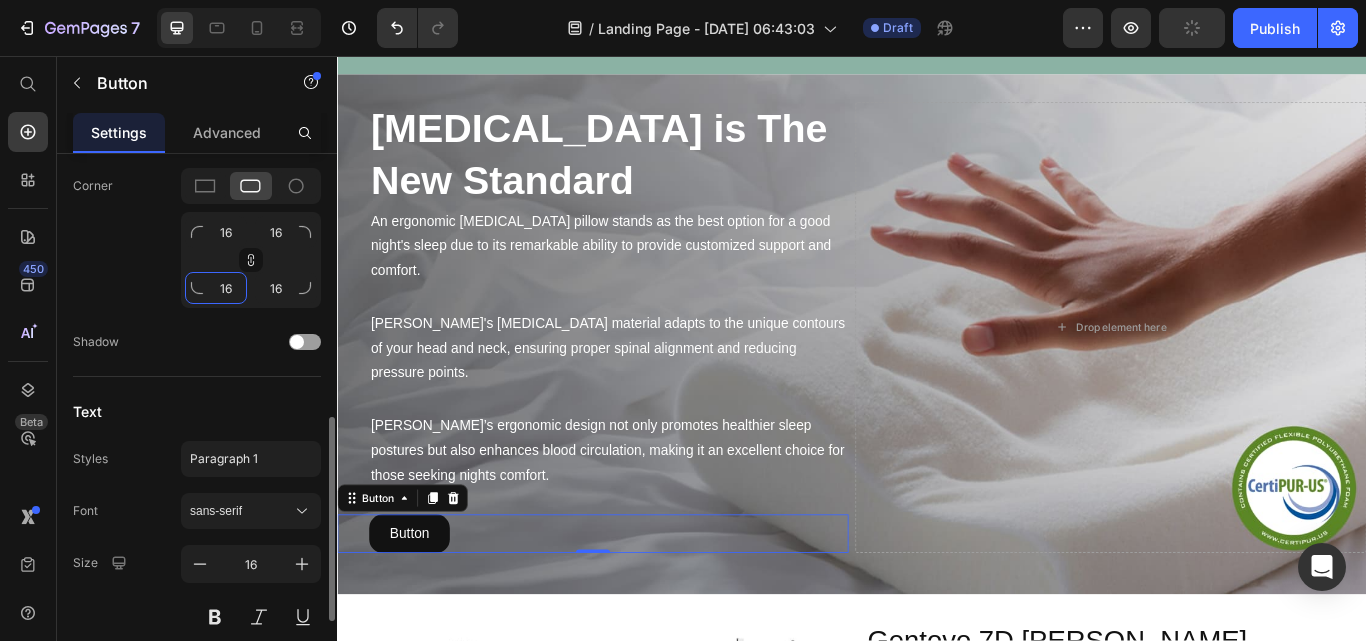 type on "15" 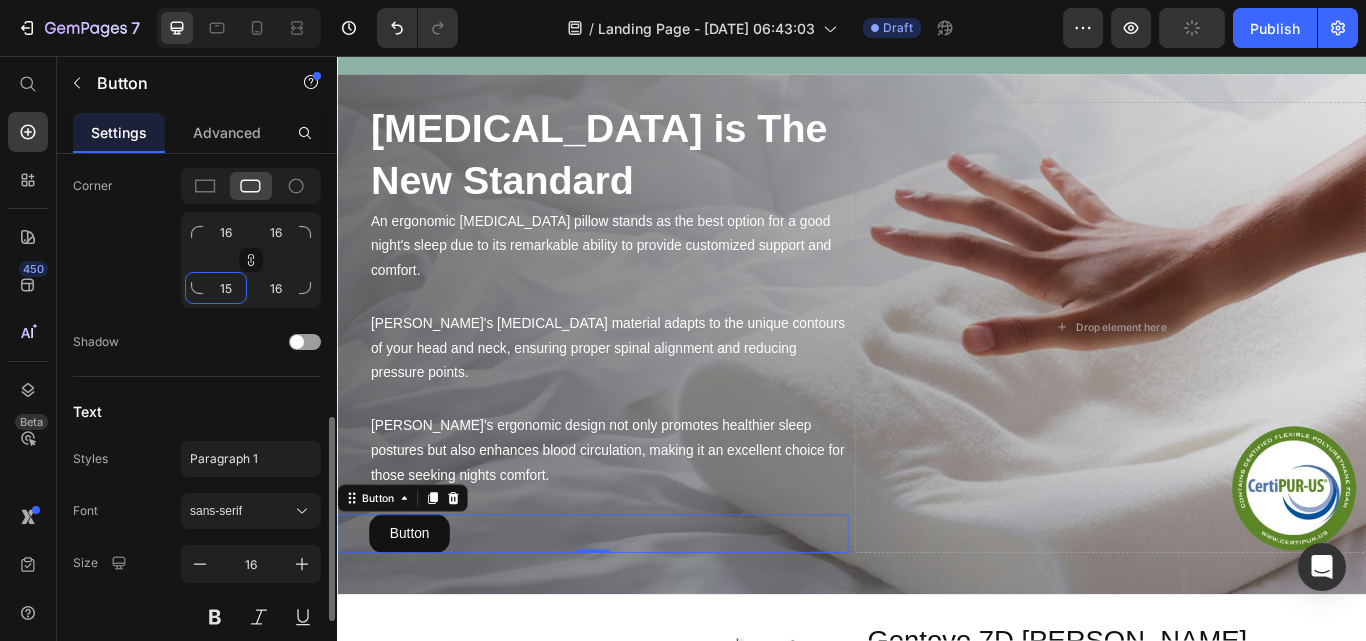 type on "15" 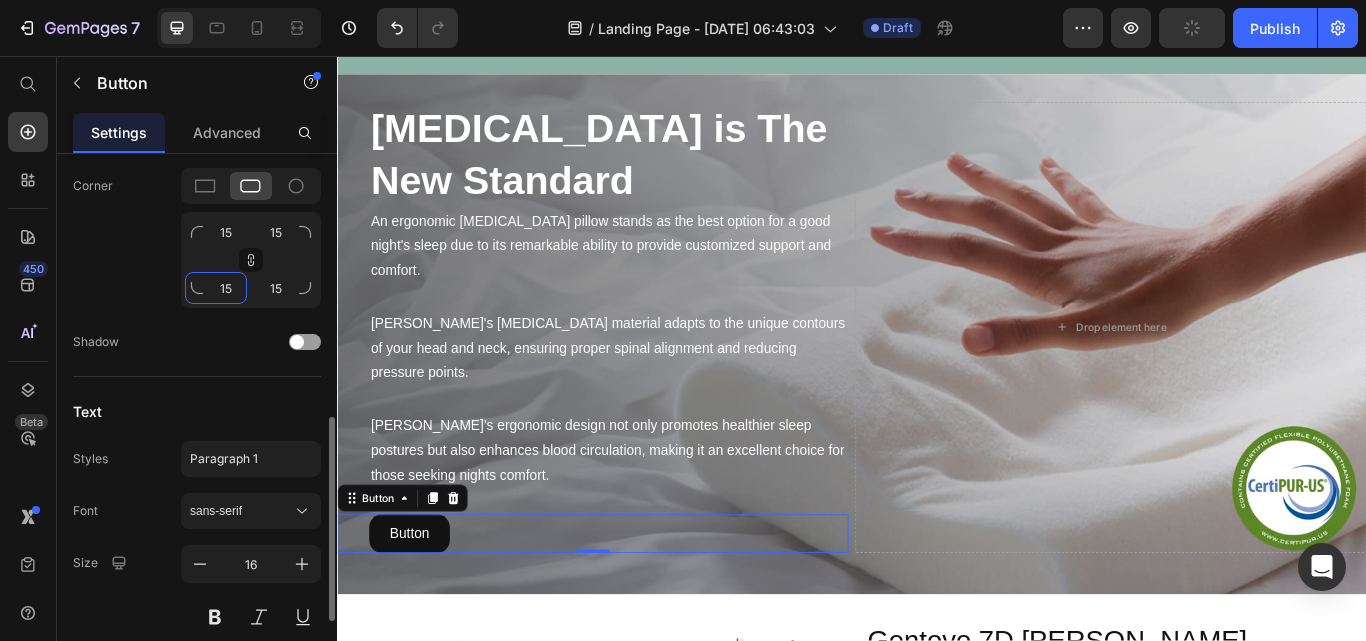 type on "14" 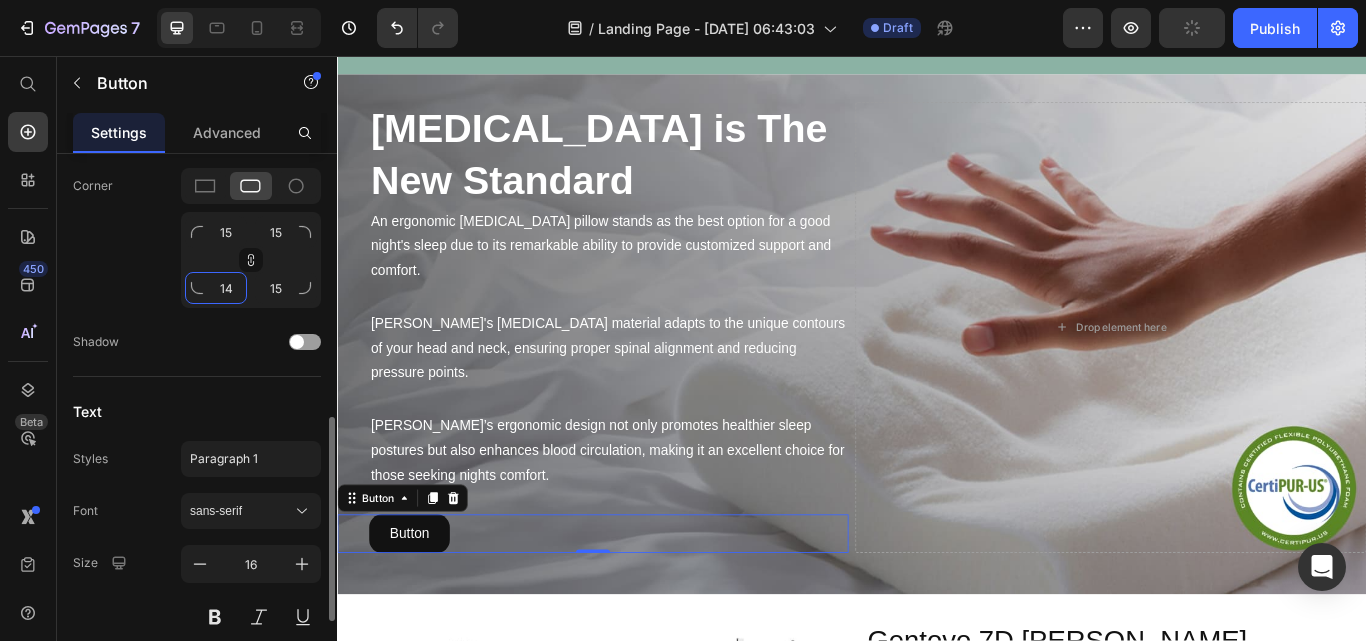 type on "14" 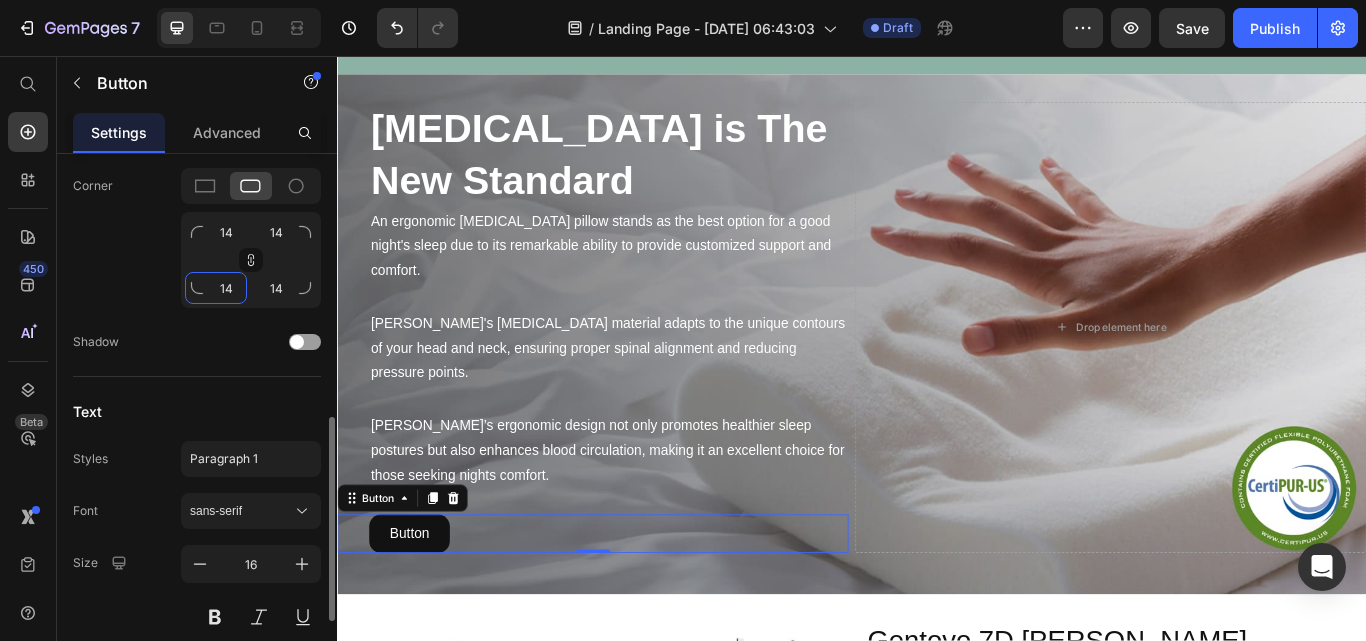 type on "15" 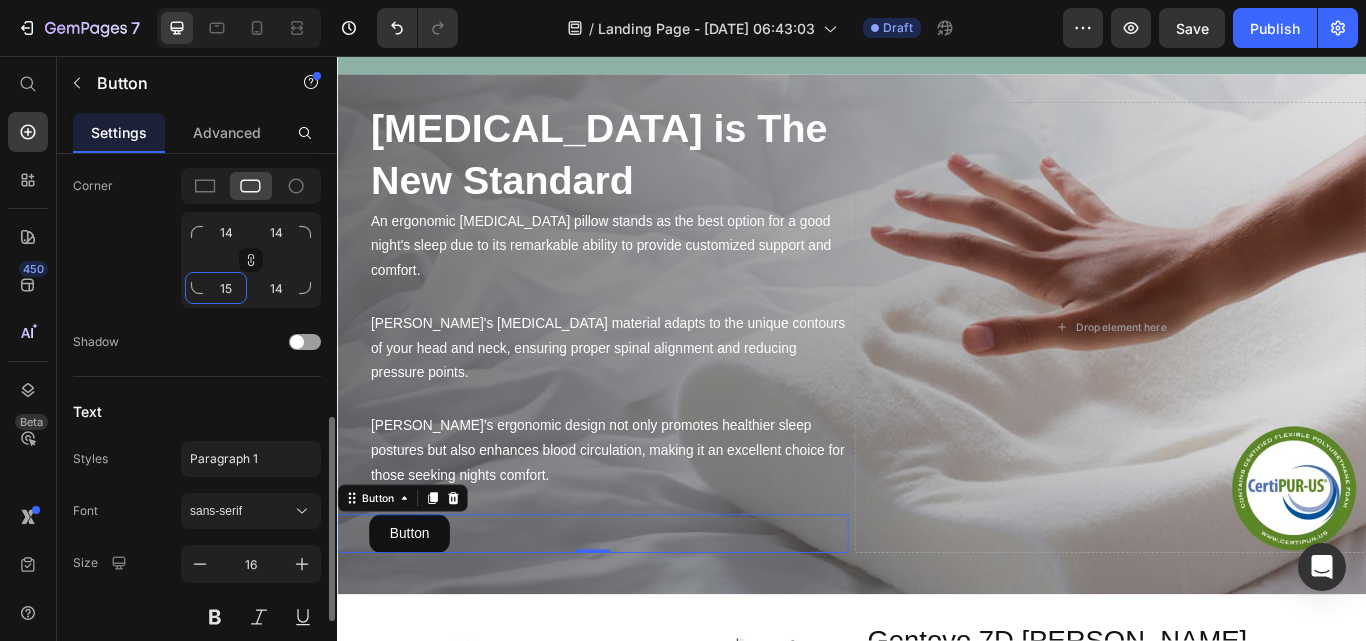 type on "15" 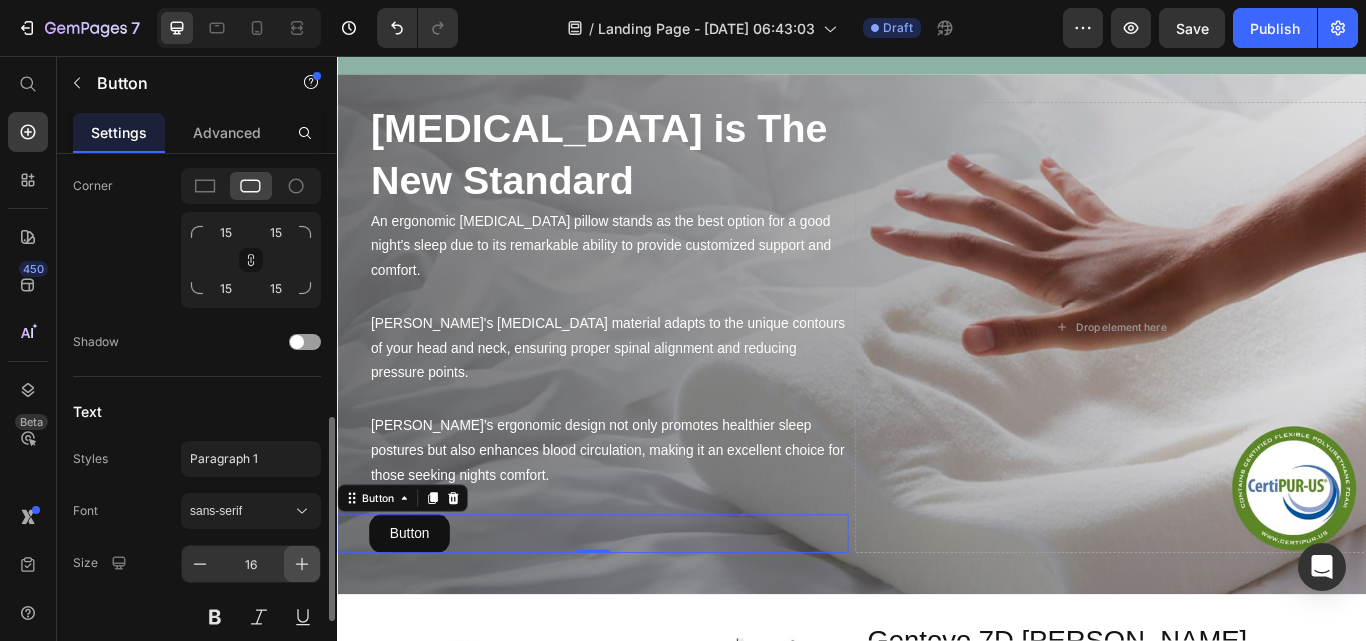 click 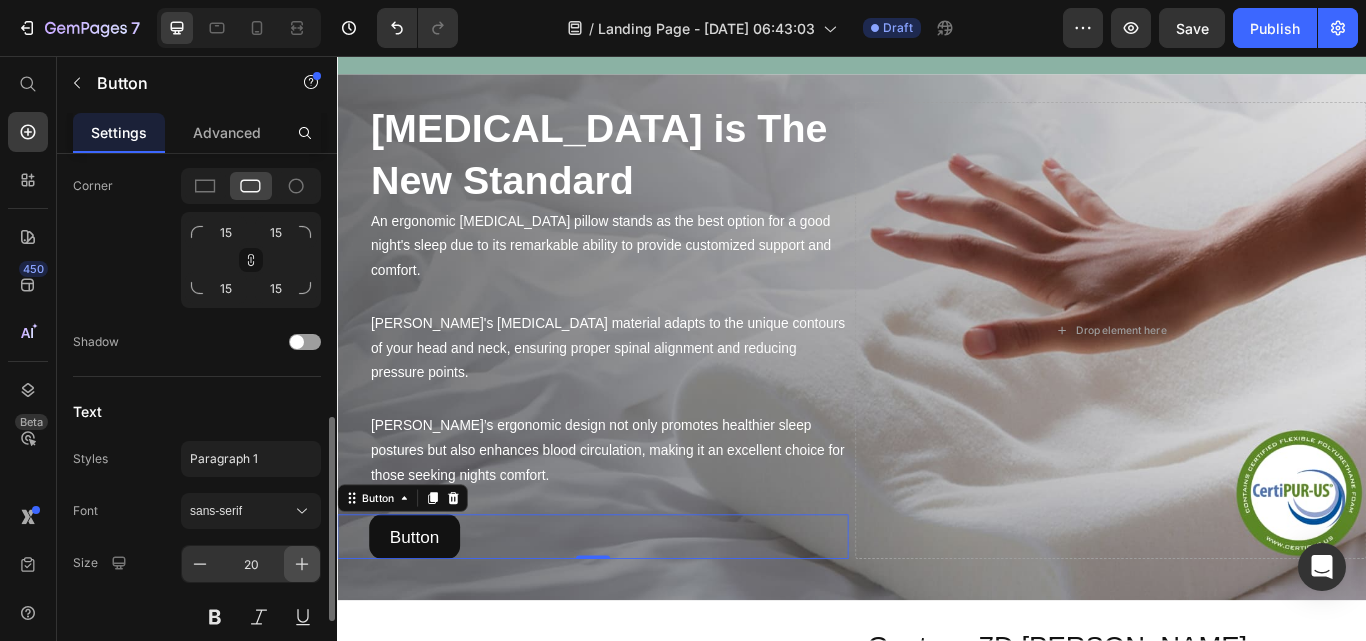 click 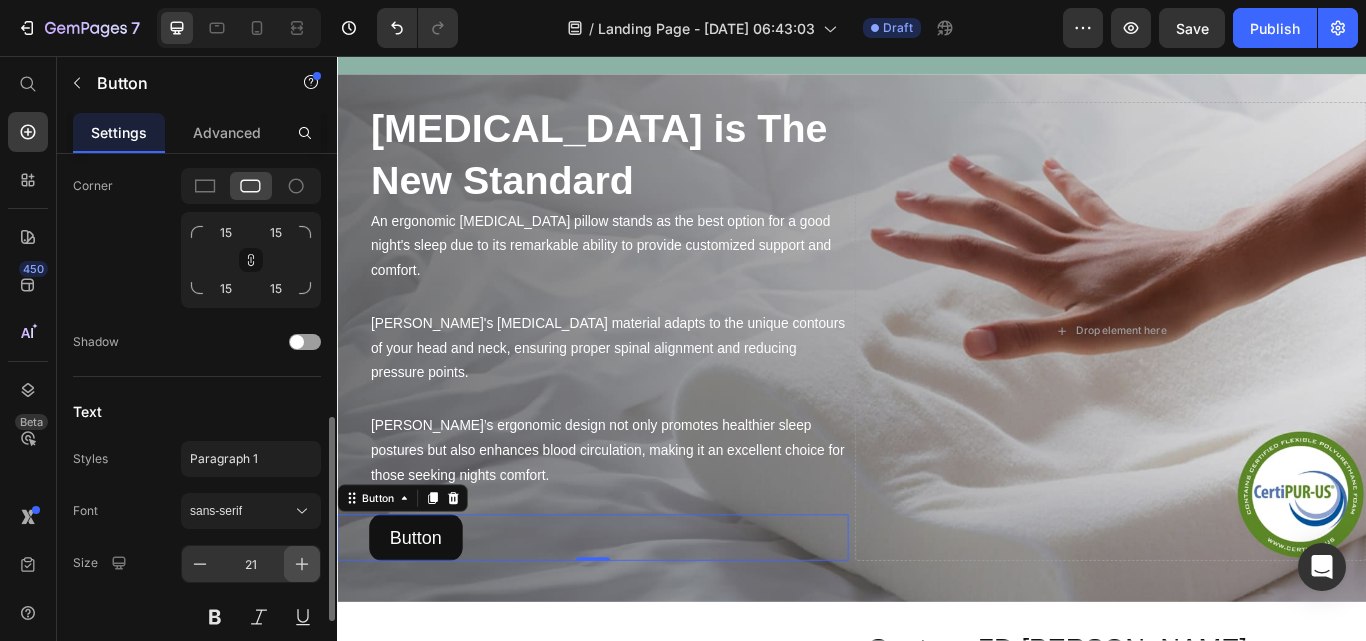 click 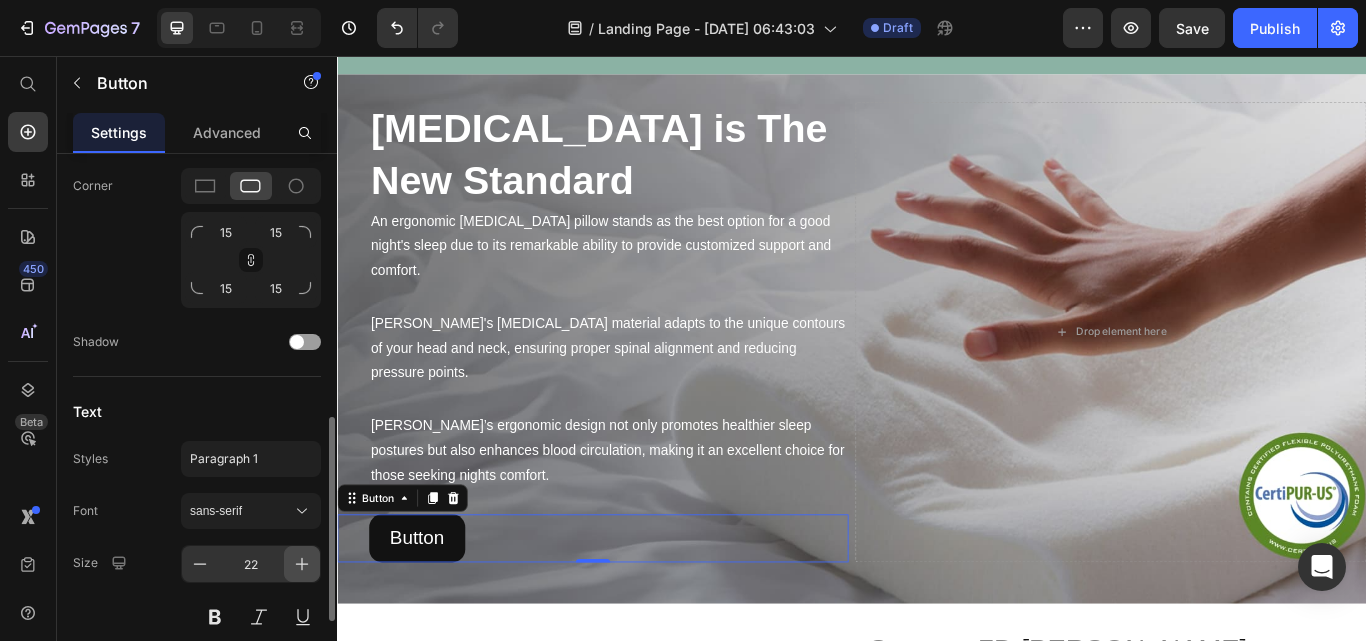 scroll, scrollTop: 901, scrollLeft: 0, axis: vertical 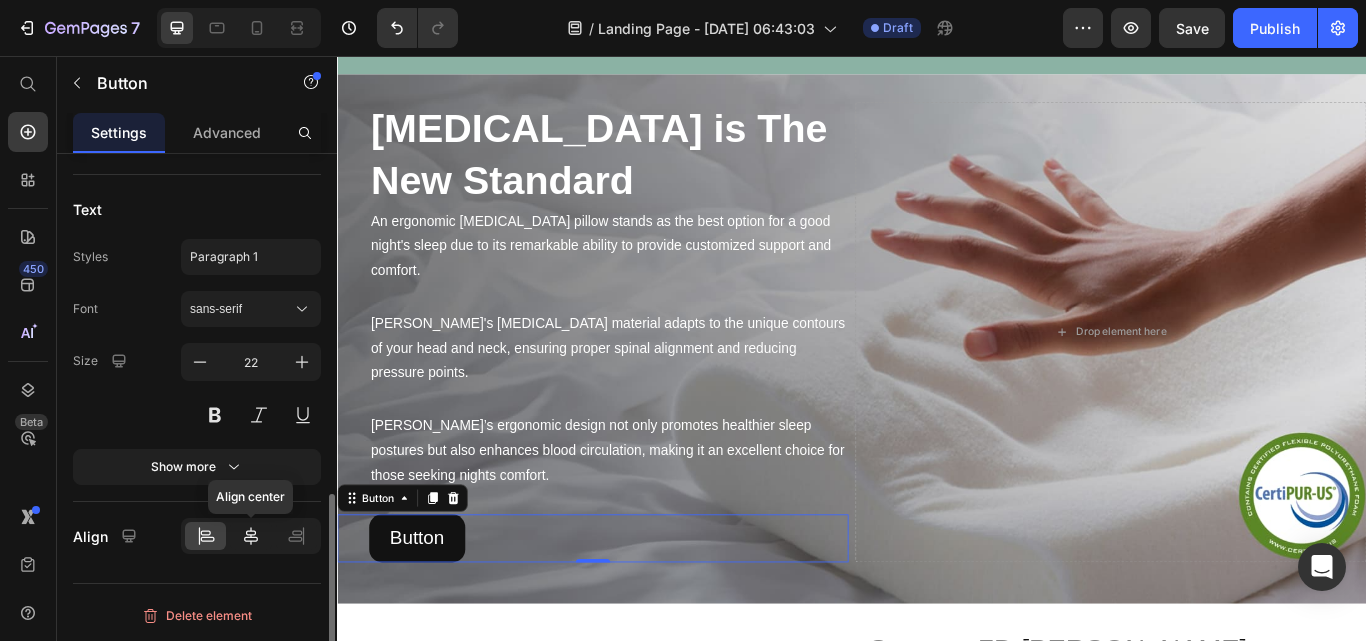 click 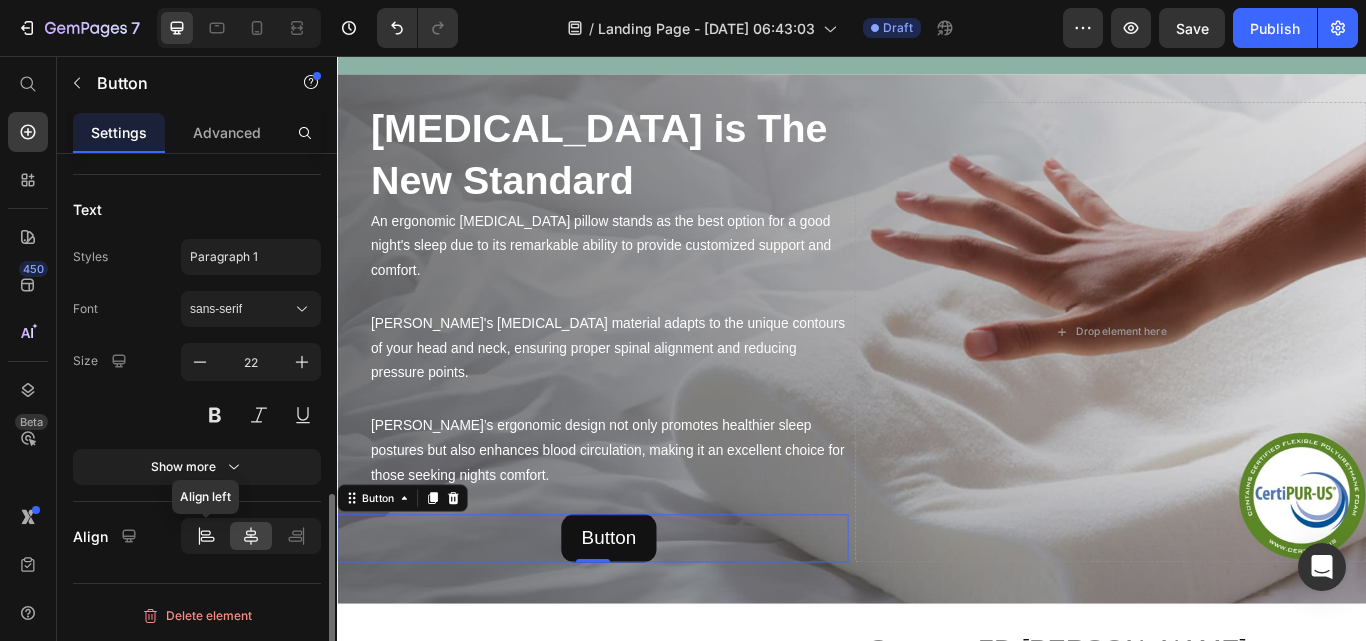 click 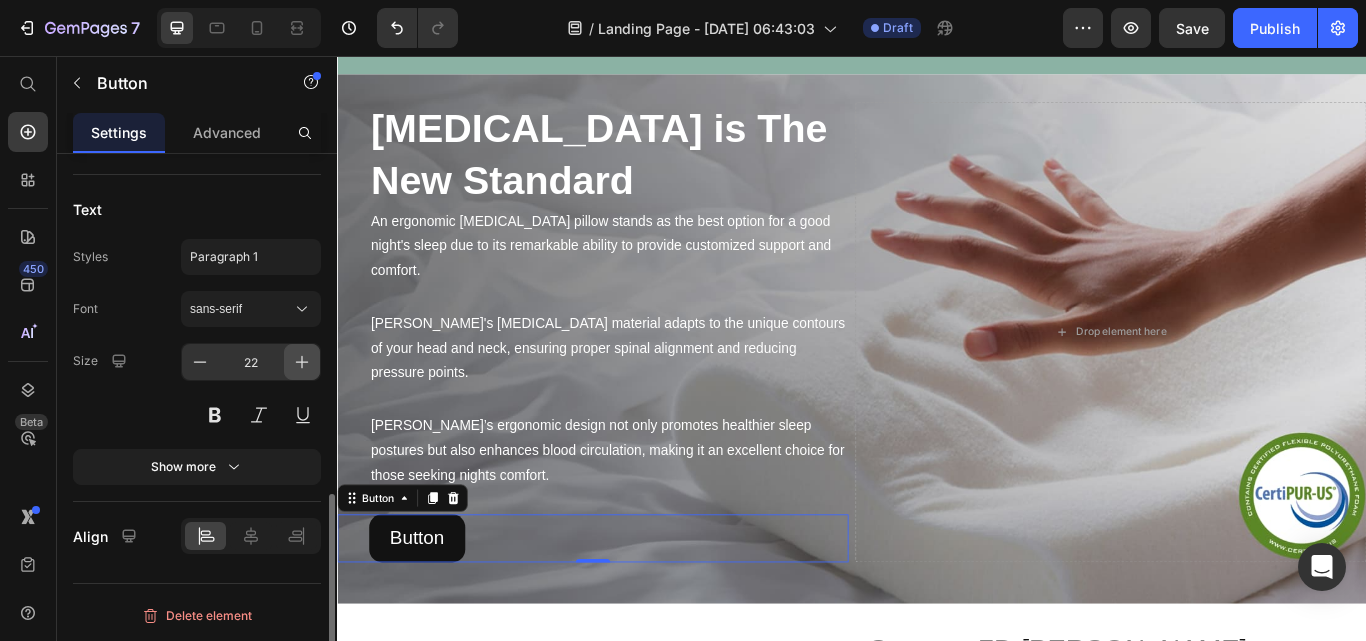 click 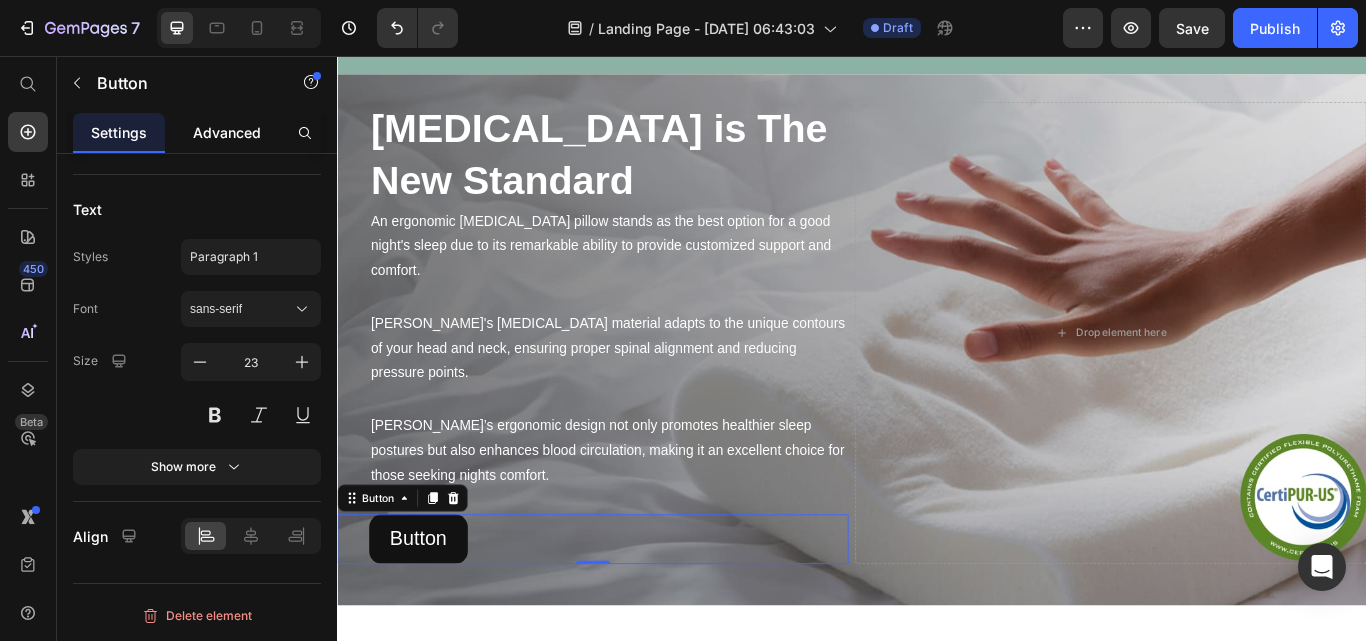 click on "Advanced" at bounding box center [227, 132] 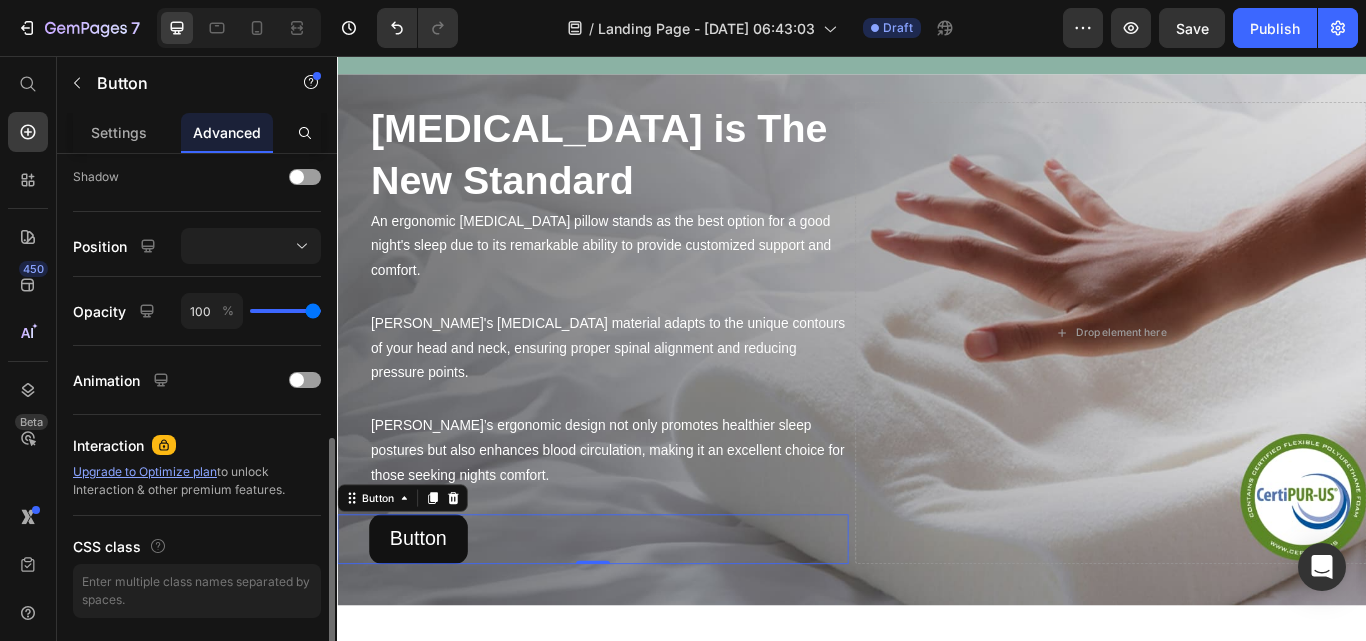scroll, scrollTop: 663, scrollLeft: 0, axis: vertical 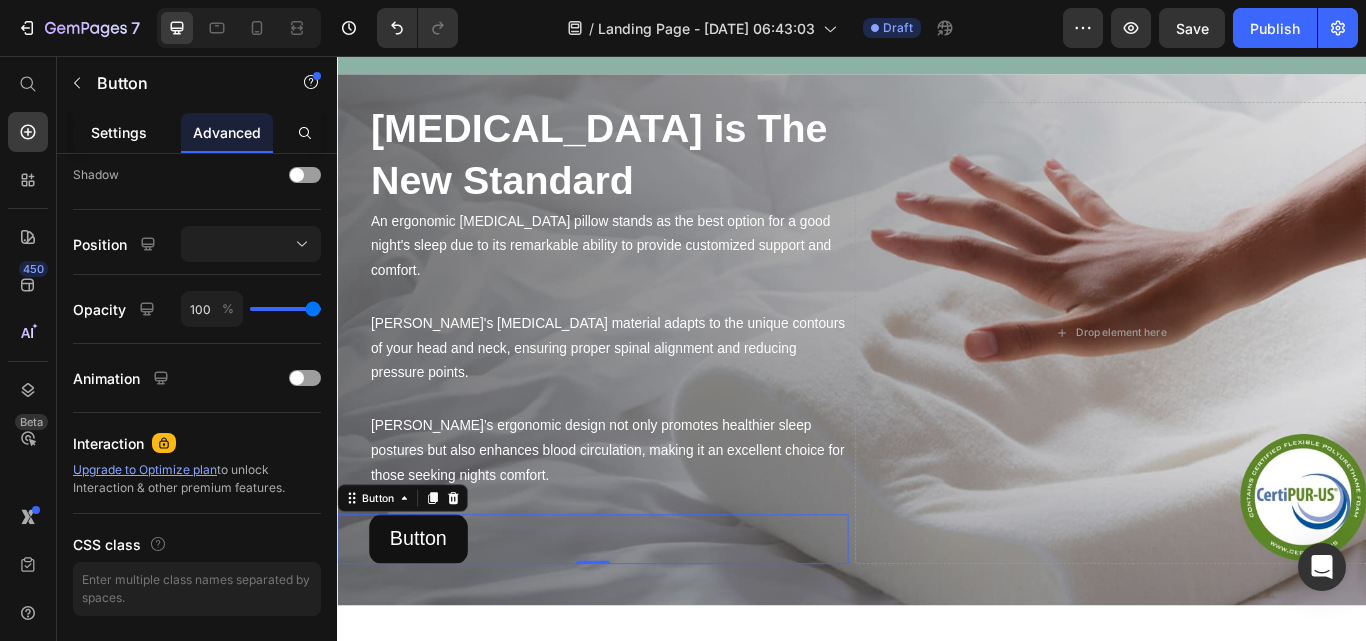 click on "Settings" at bounding box center [119, 132] 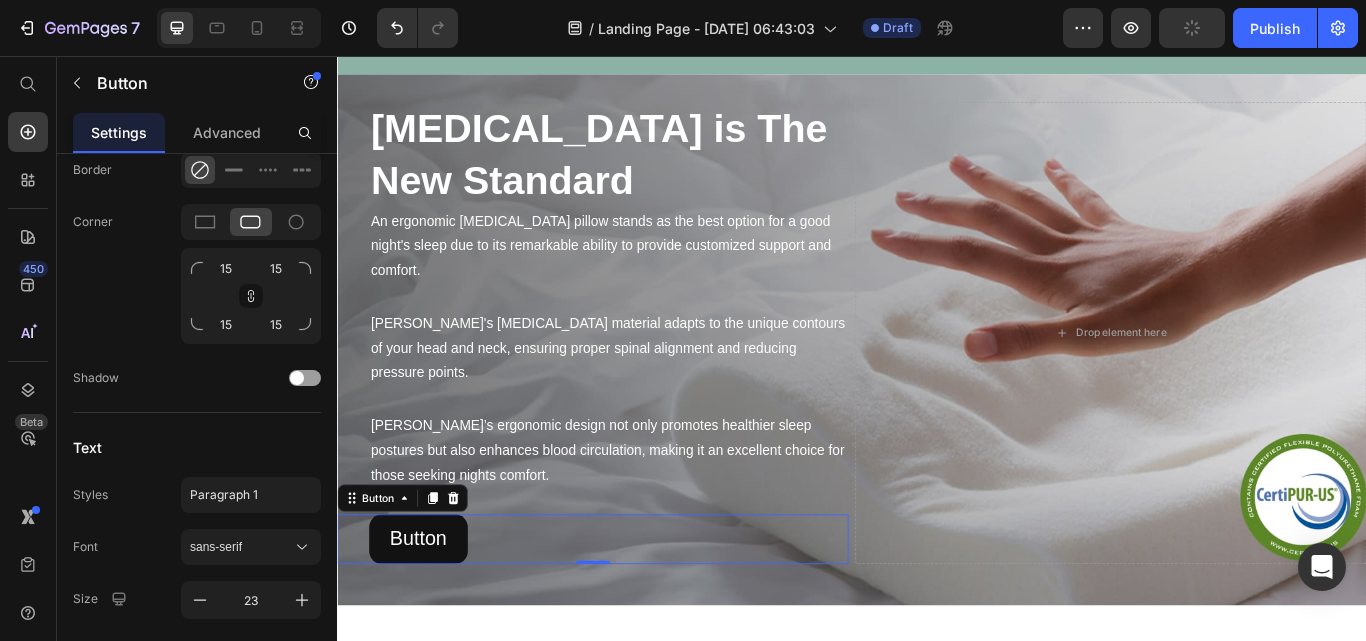 scroll, scrollTop: 0, scrollLeft: 0, axis: both 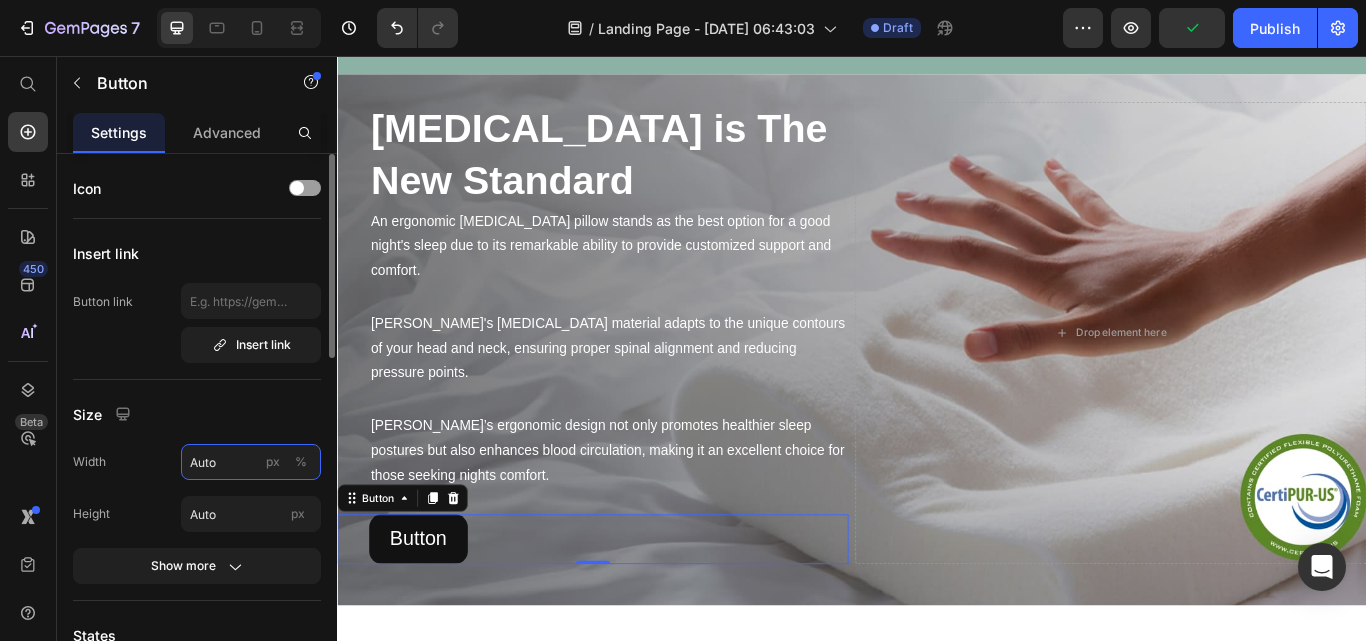 click on "Auto" at bounding box center [251, 462] 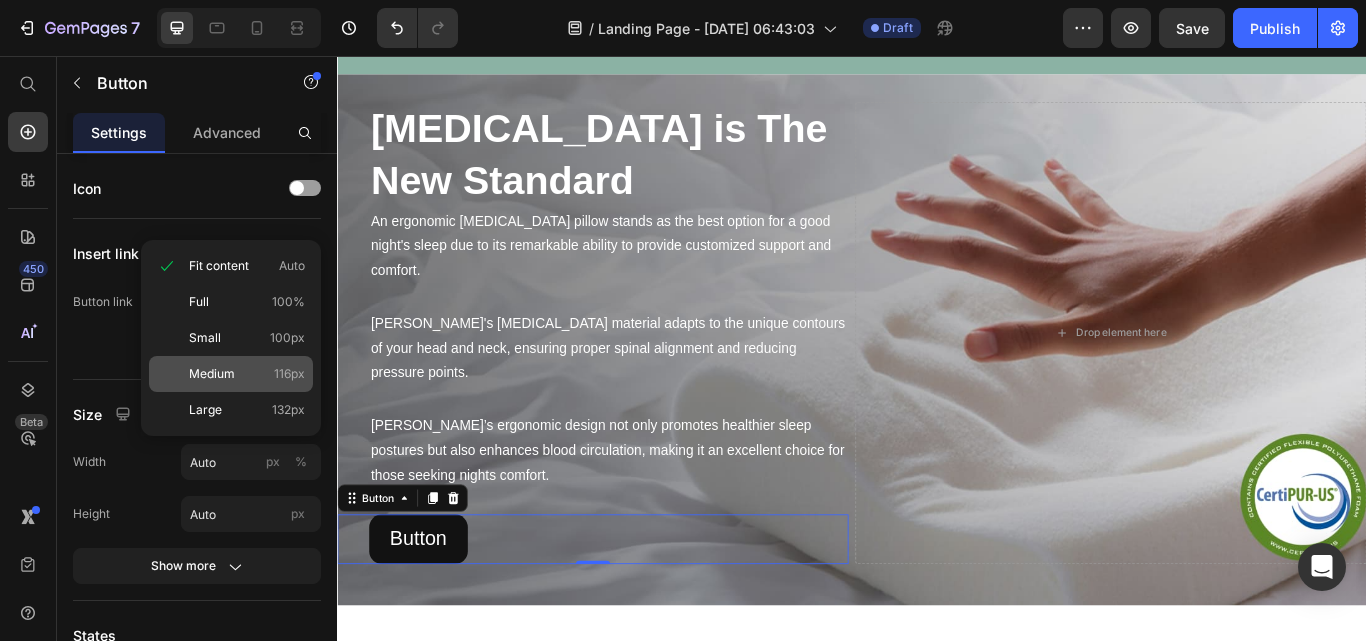 click on "Medium 116px" 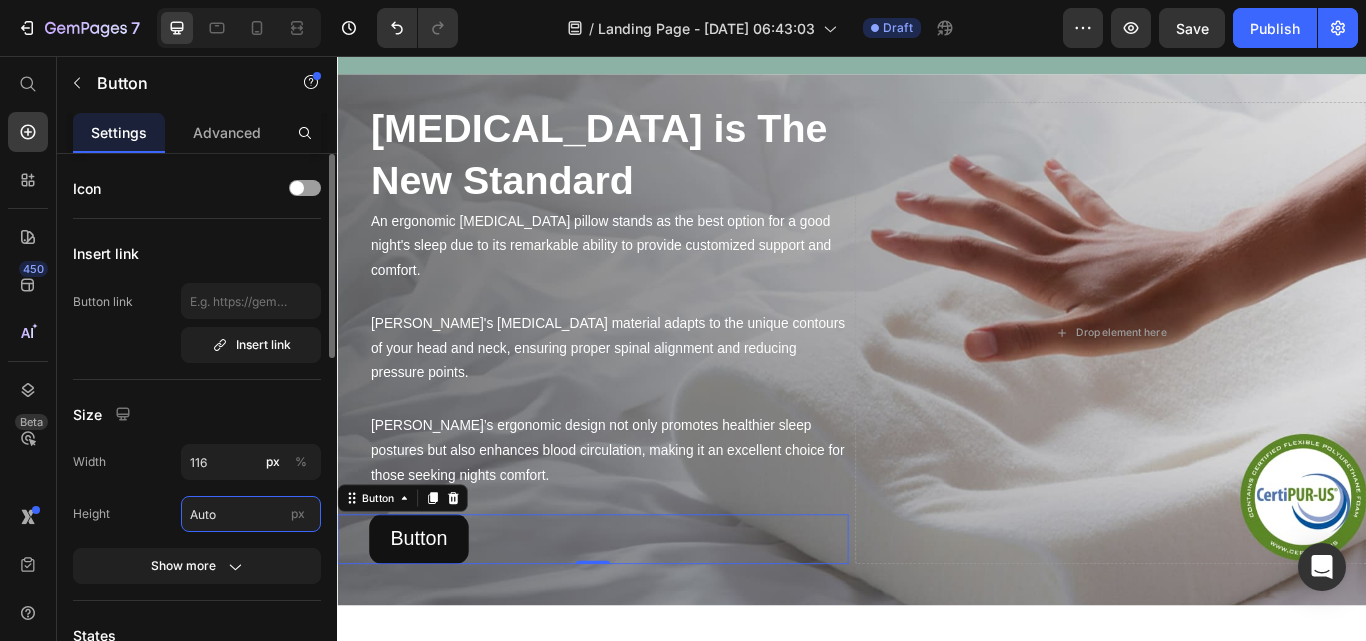 click on "Auto" at bounding box center [251, 514] 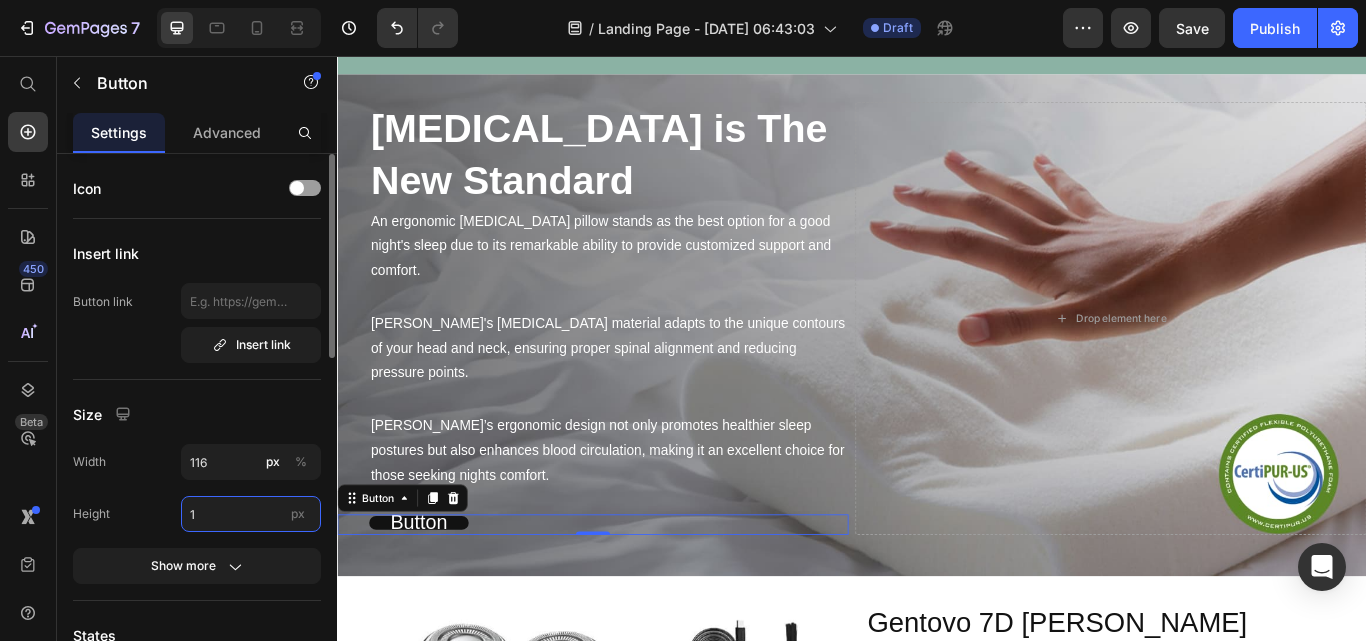 type on "0" 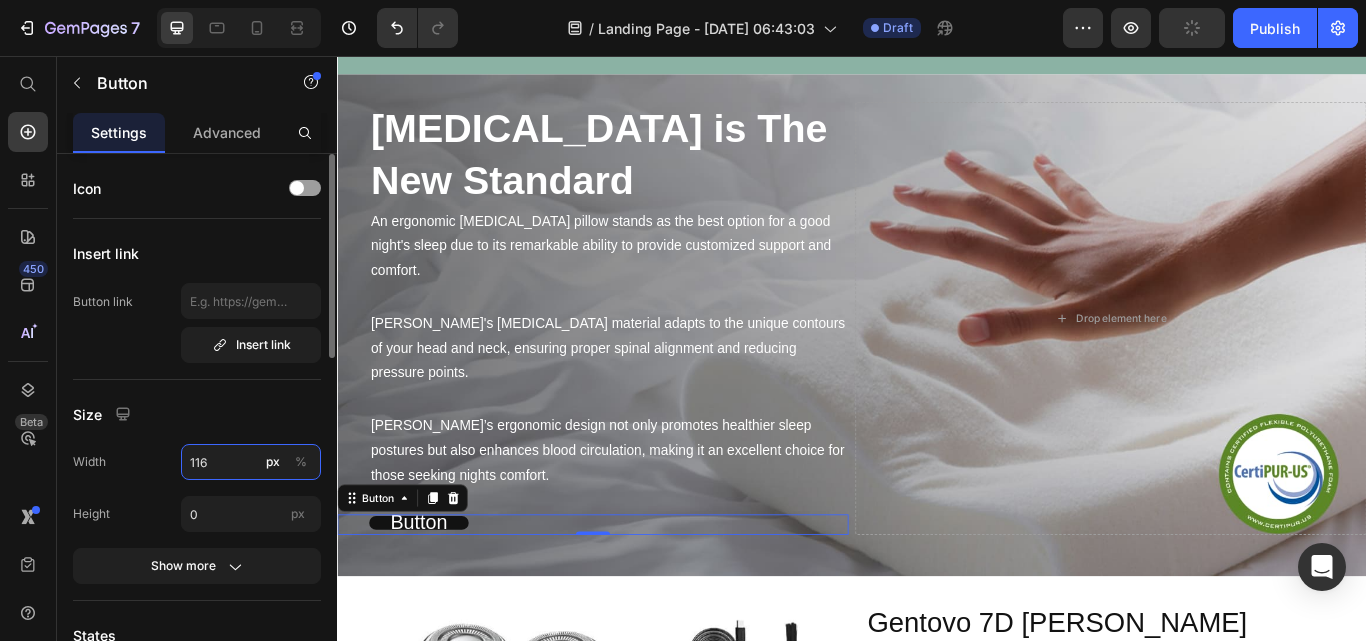 click on "116" at bounding box center [251, 462] 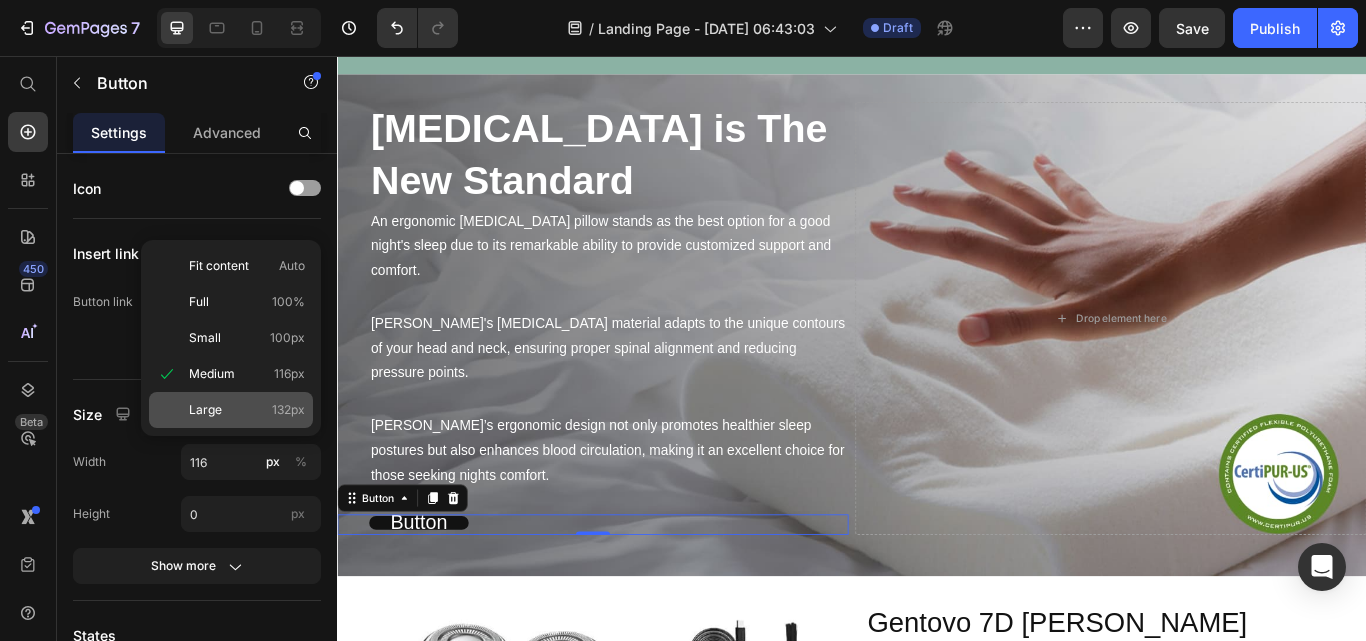 click on "Large" at bounding box center [205, 410] 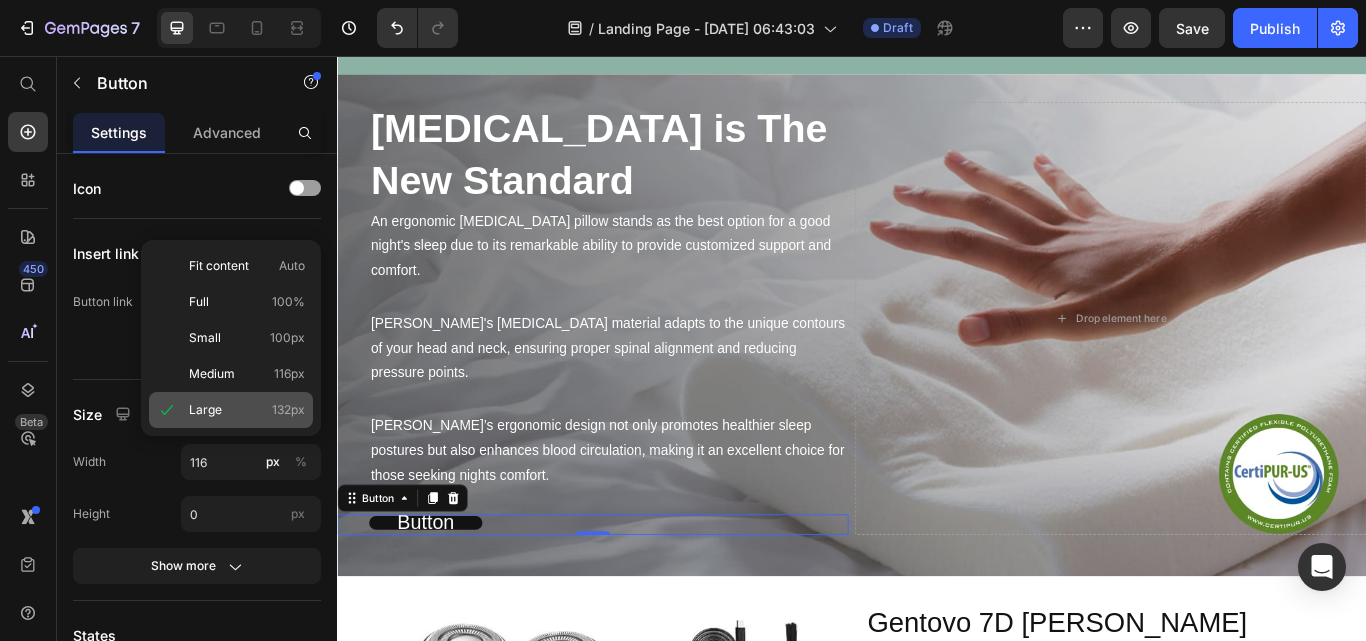 type on "132" 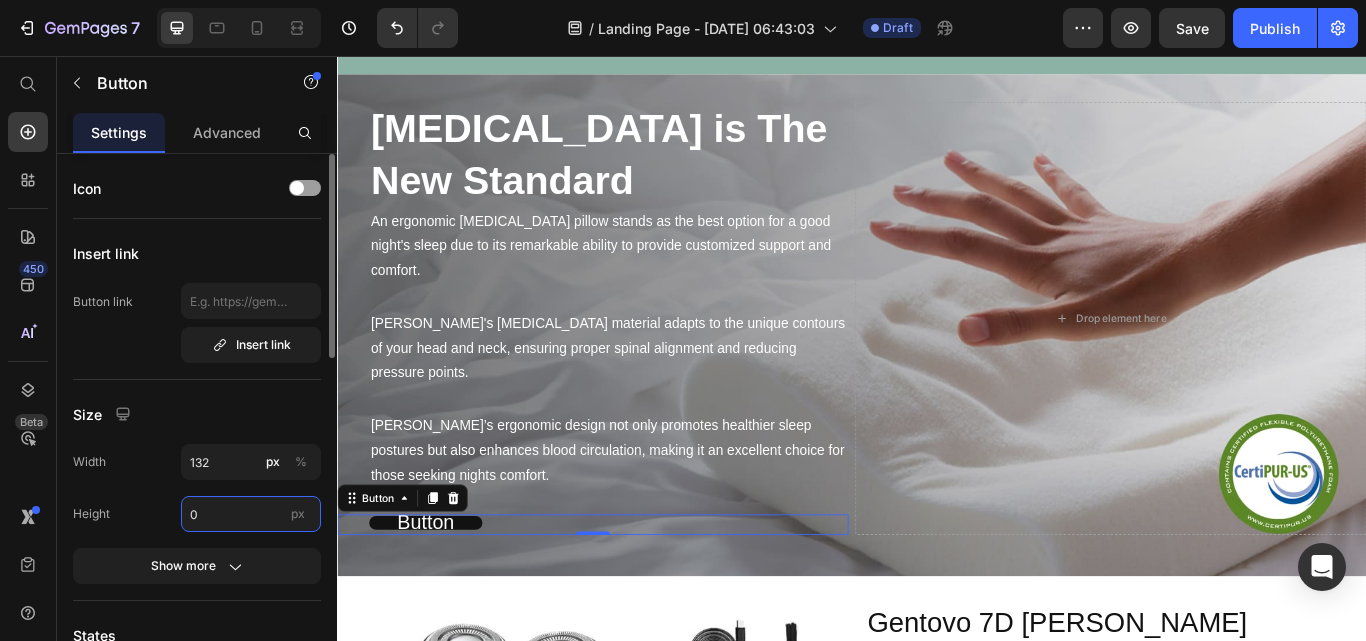 click on "0" at bounding box center [251, 514] 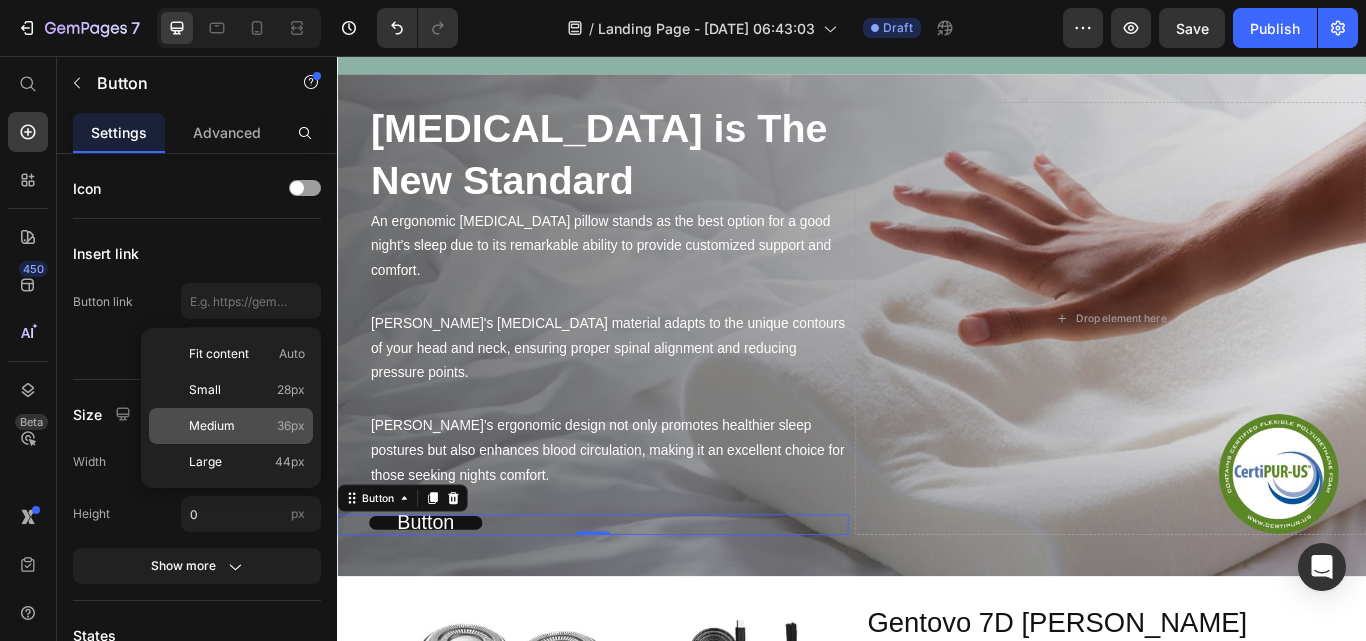 click on "Medium 36px" 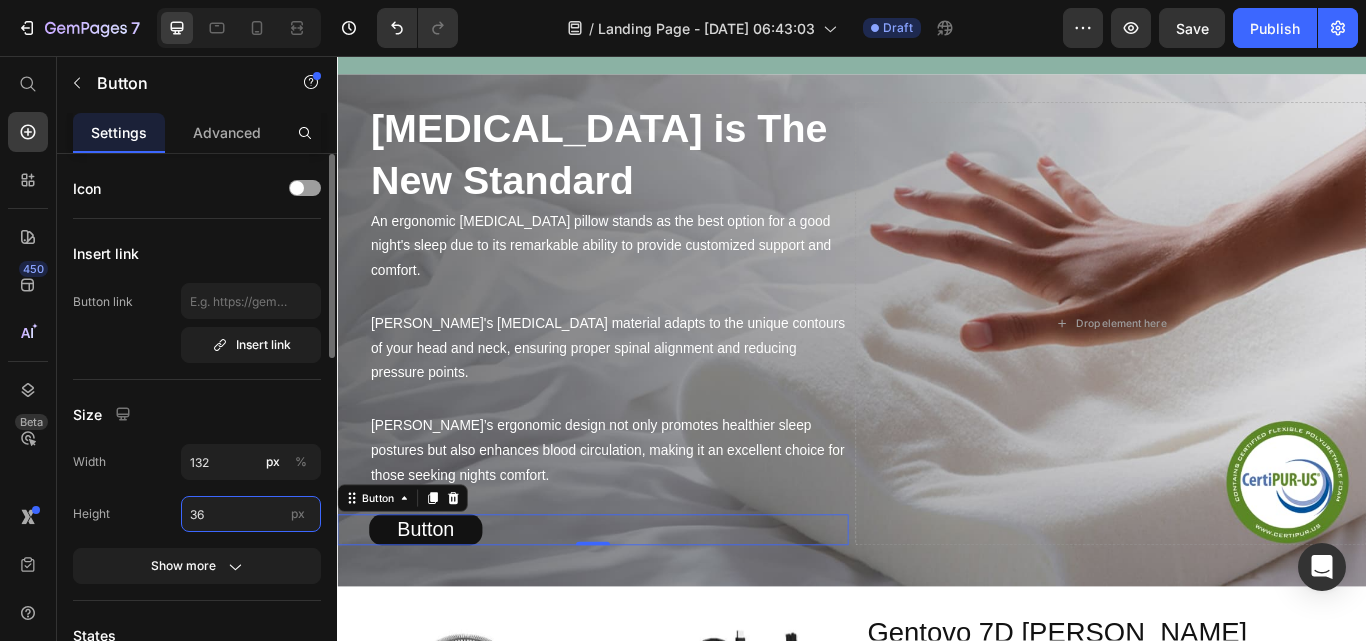 click on "36" at bounding box center (251, 514) 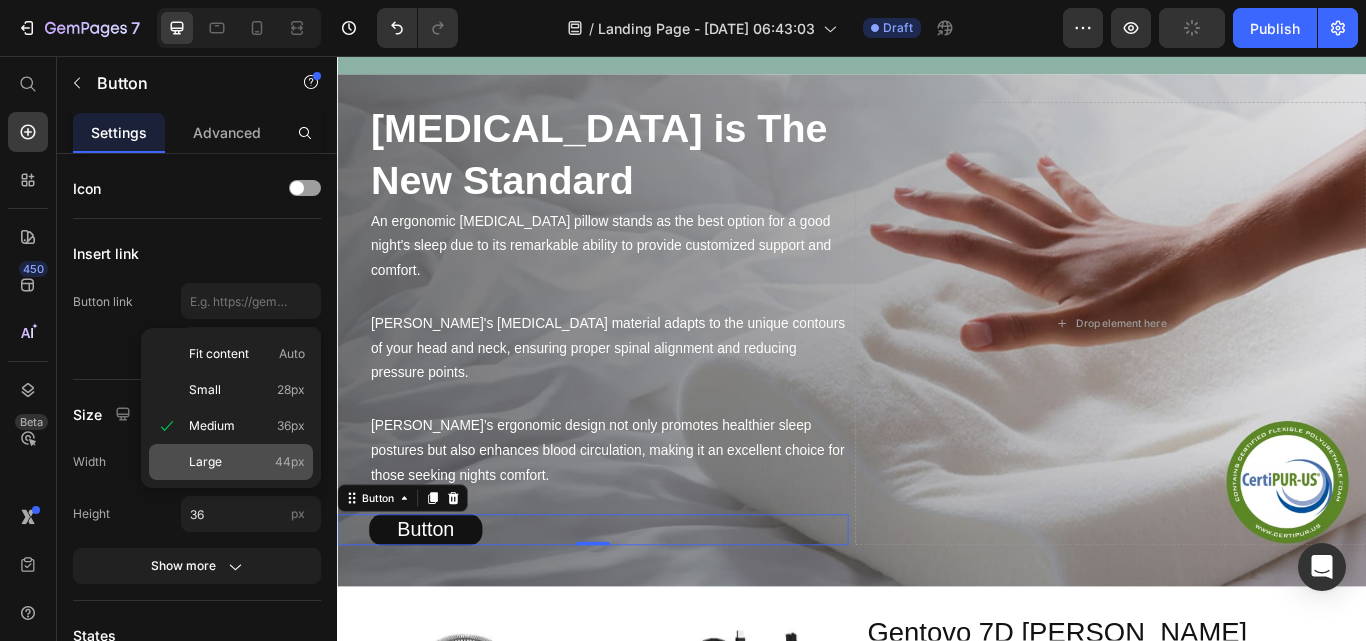 click on "Large" at bounding box center [205, 462] 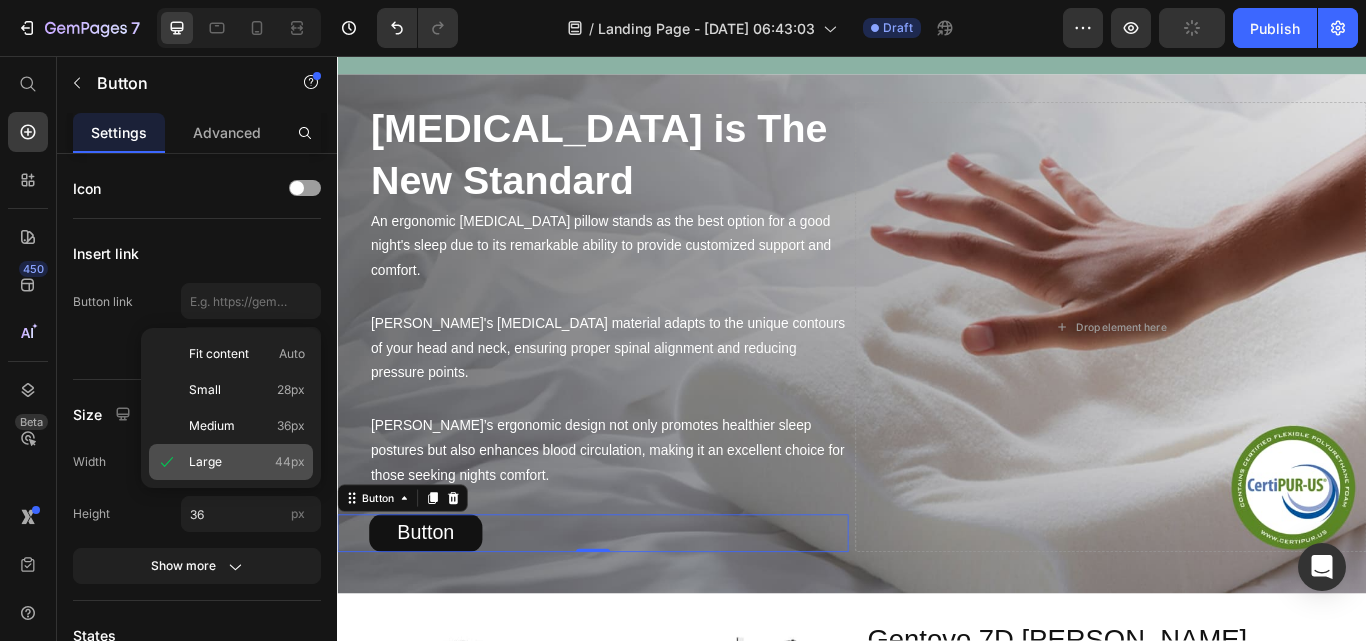 type on "44" 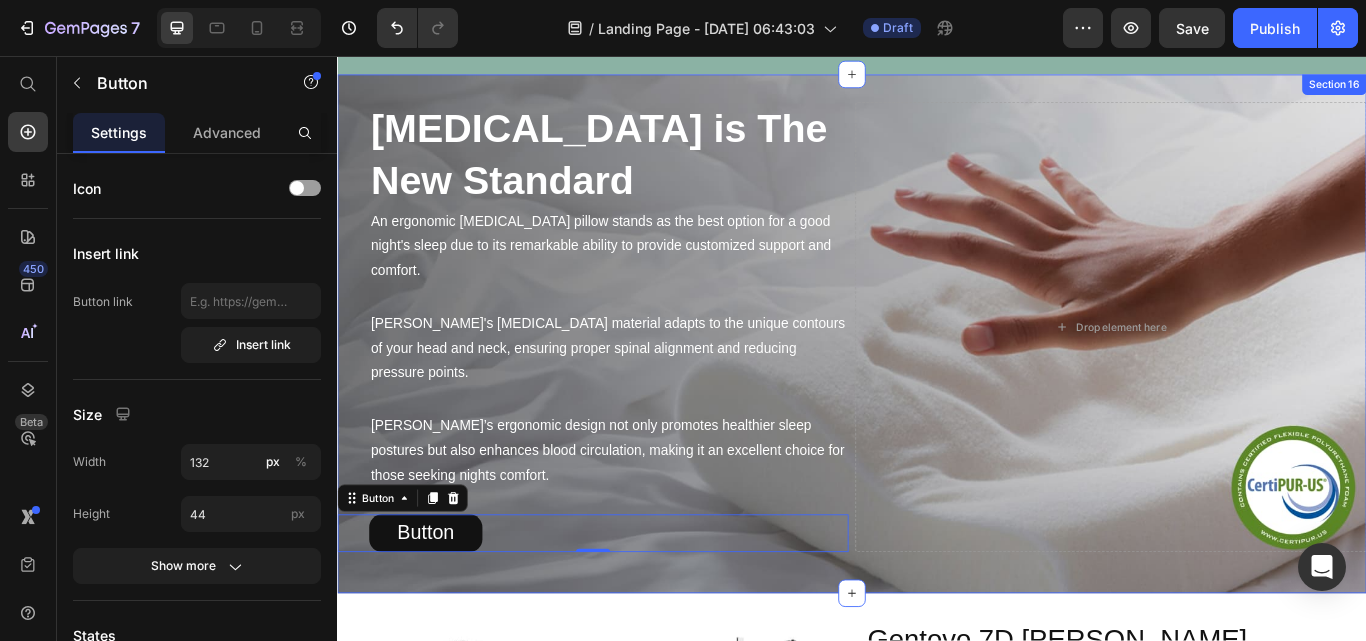 click on "Memory Foam is The New Standard Heading An ergonomic memory foam pillow stands as the best option for a good night's sleep due to its remarkable ability to provide customized support and comfort.   Text Block Derila's memory foam material adapts to the unique contours of your head and neck, ensuring proper spinal alignment and reducing pressure points.   Text Block Derila’s ergonomic design not only promotes healthier sleep postures but also enhances blood circulation, making it an excellent choice for those seeking nights comfort.   Text Block Button Button   0
Drop element here Row Row" at bounding box center [937, 380] 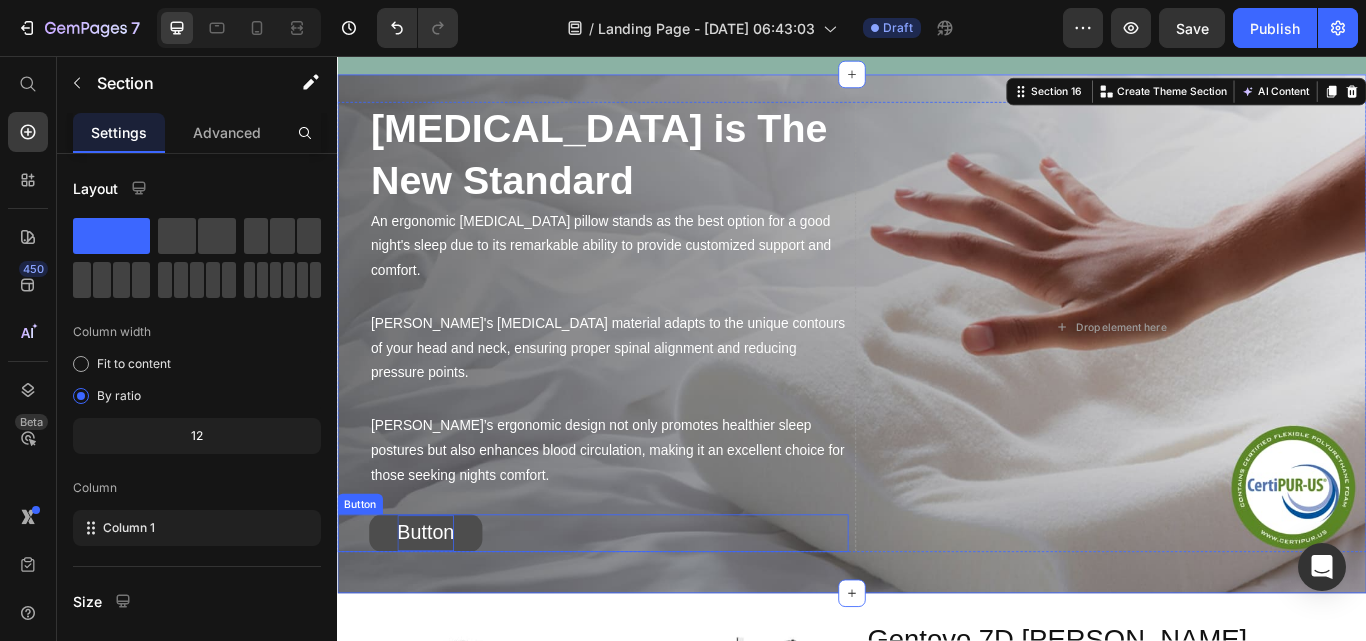 click on "Button" at bounding box center [440, 612] 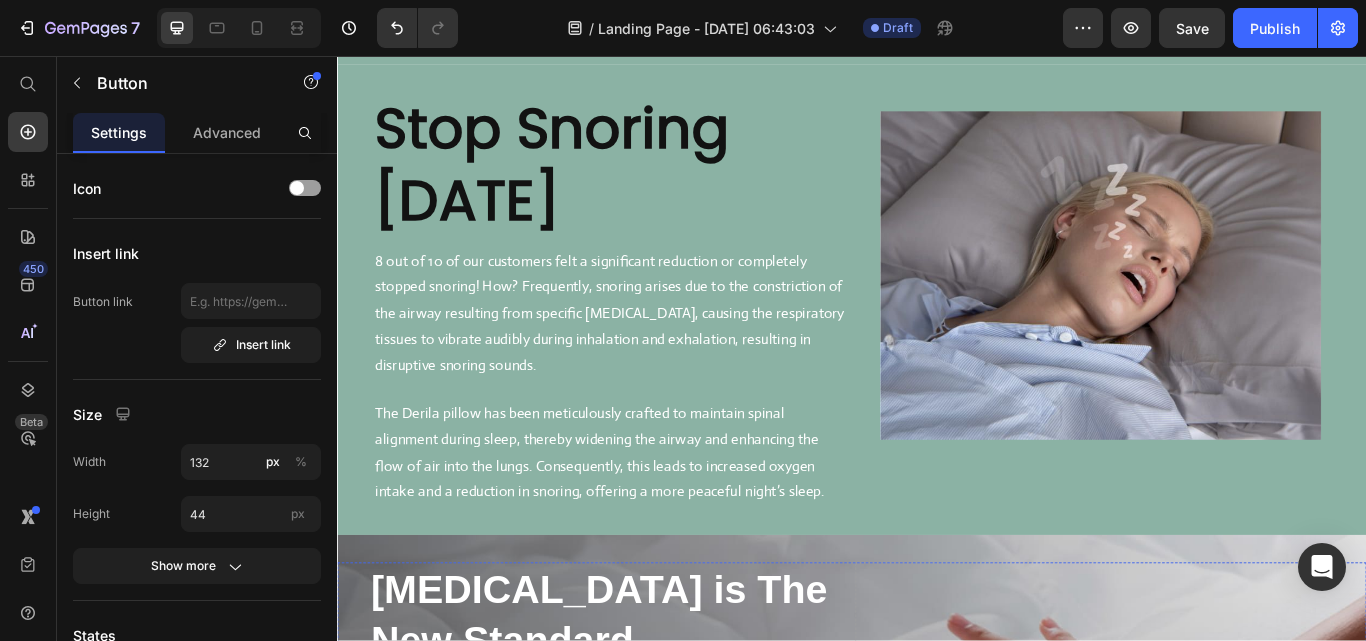 scroll, scrollTop: 4118, scrollLeft: 0, axis: vertical 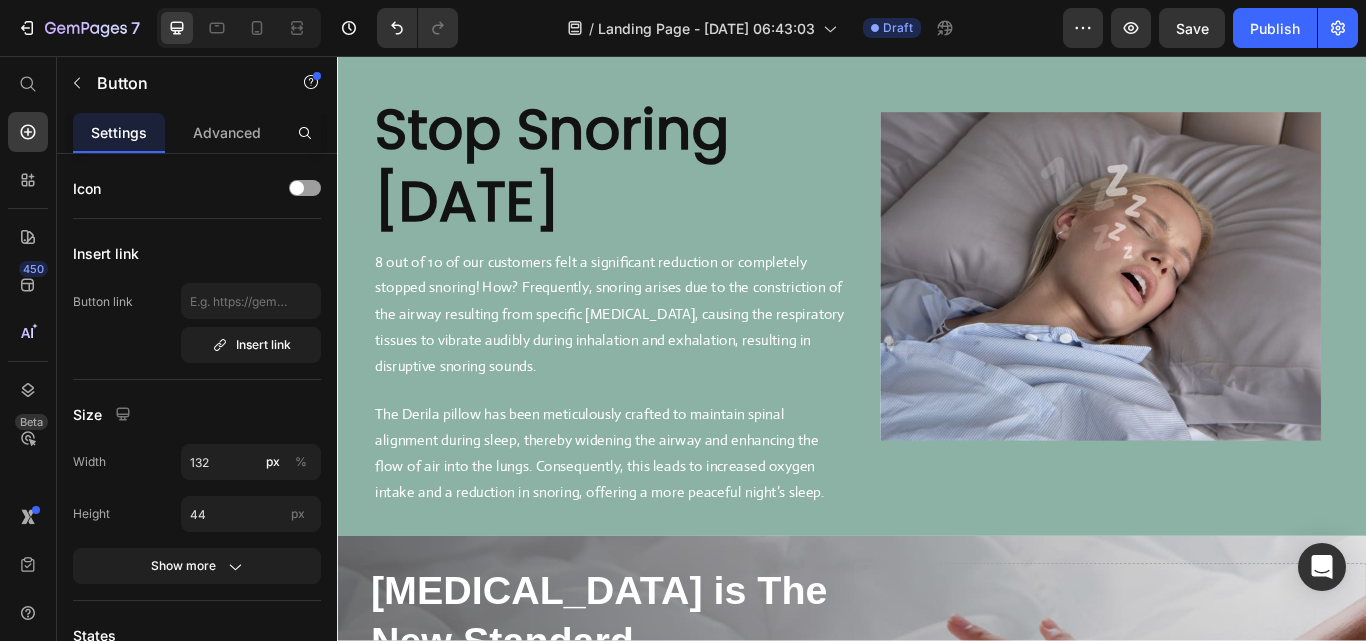 click on "Get -70% Discount" at bounding box center [1057, -4] 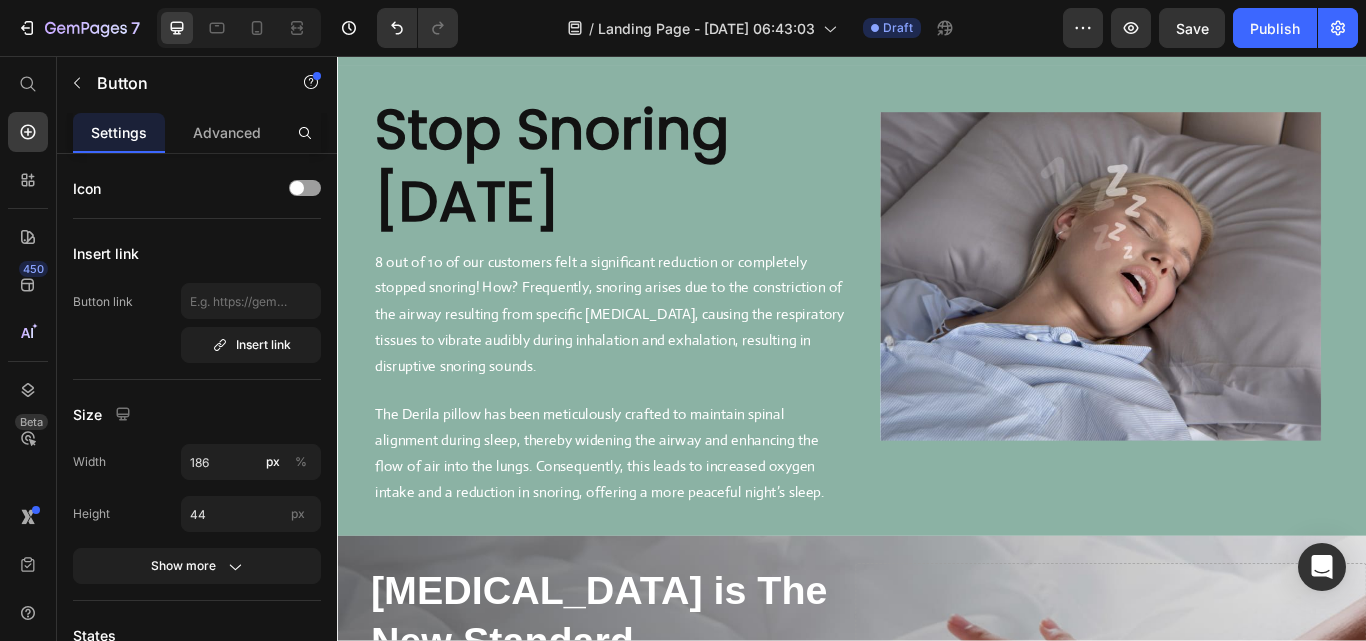 click on "Get -70% Discount" at bounding box center (1057, -4) 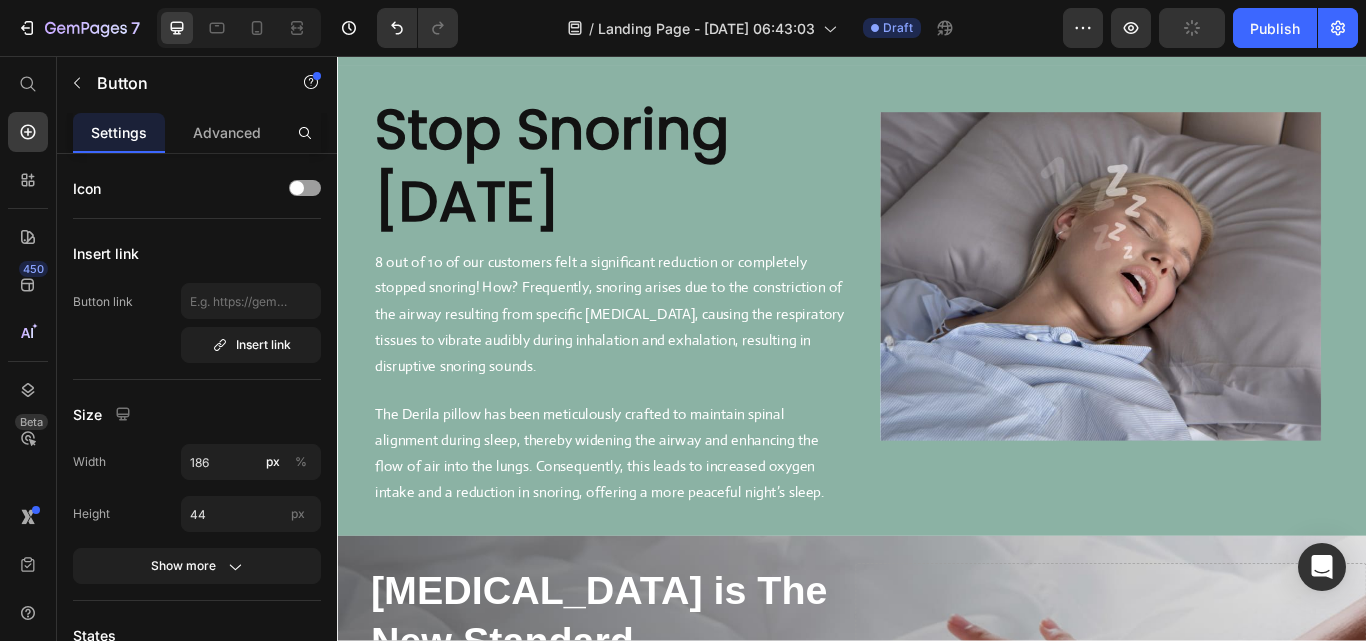 click on "Get -70% Discount" at bounding box center (1057, -4) 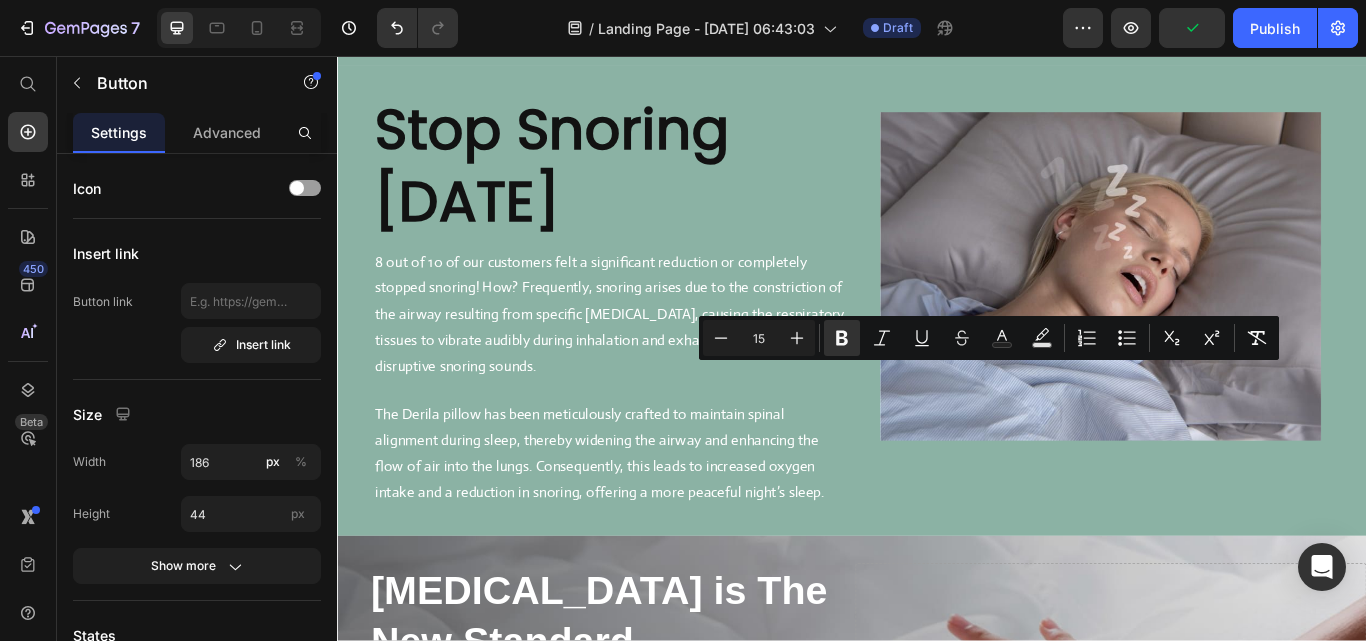 copy on "Get -70% Discount" 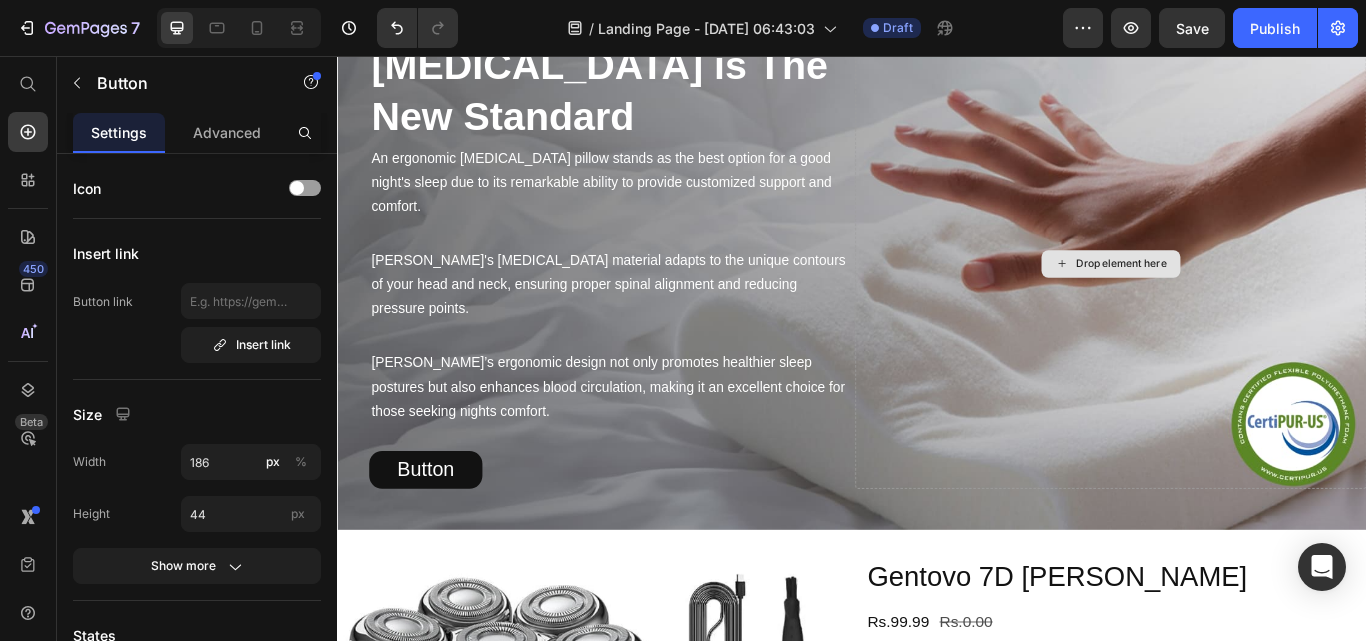 type on "16" 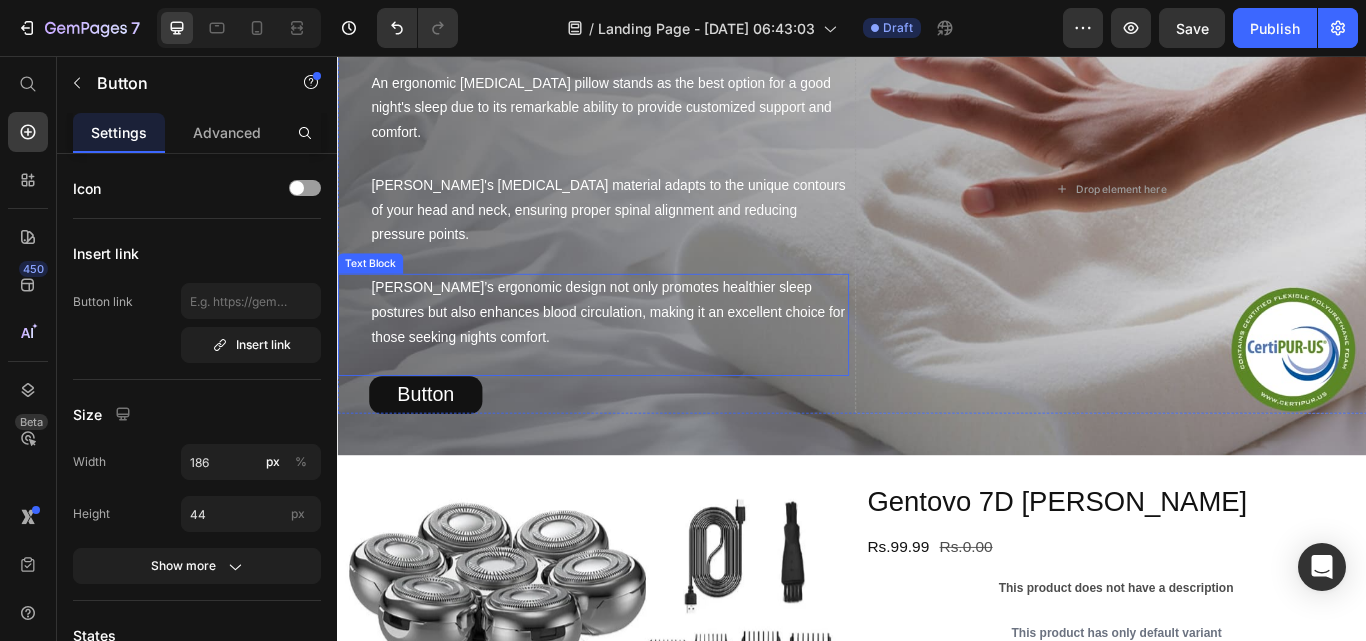 scroll, scrollTop: 5319, scrollLeft: 0, axis: vertical 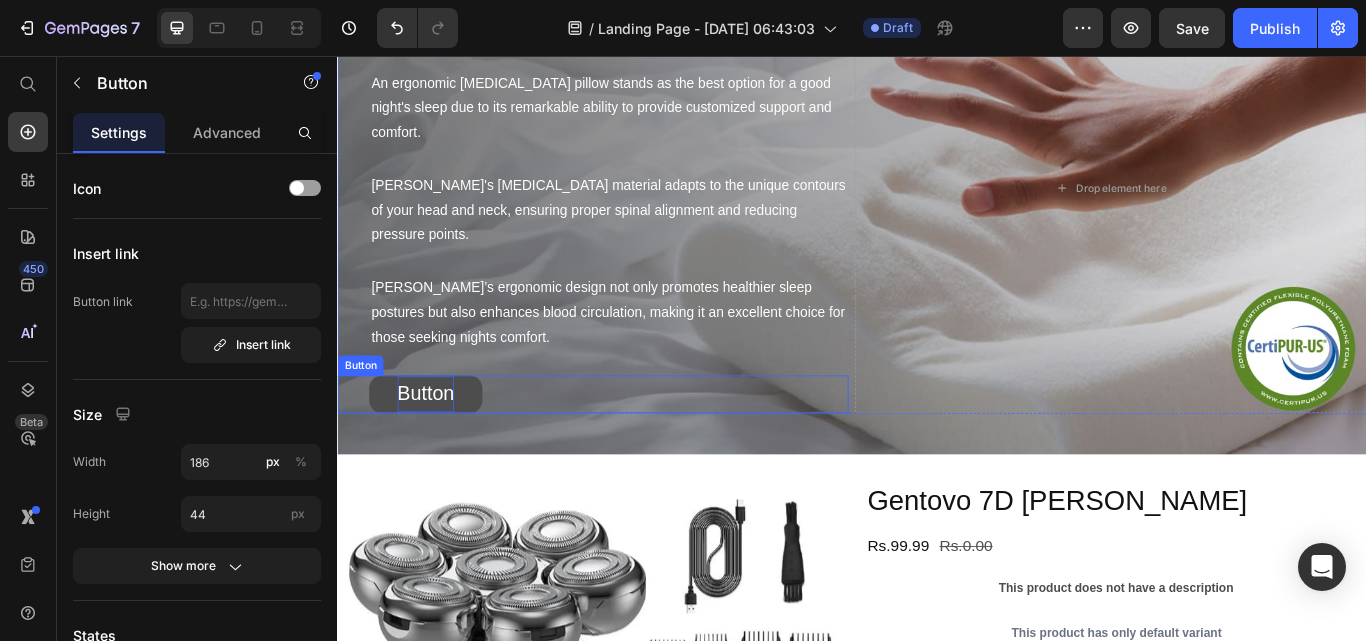 click on "Button" at bounding box center [440, 450] 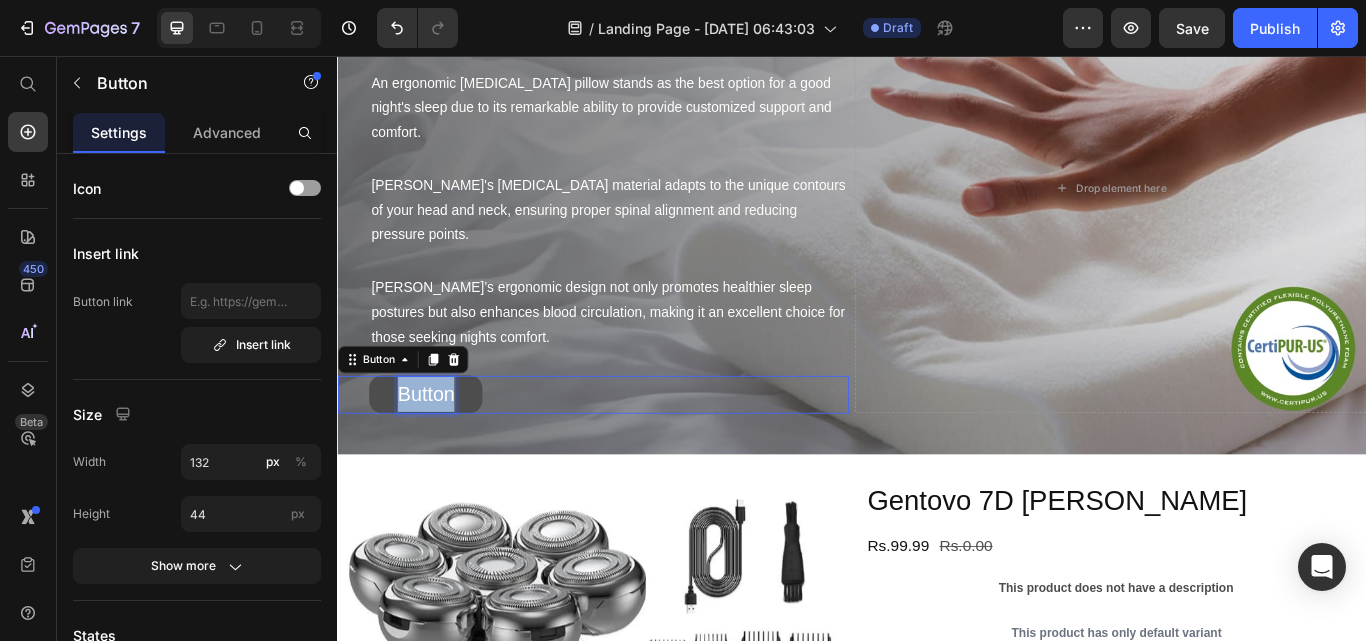 click on "Button" at bounding box center (440, 450) 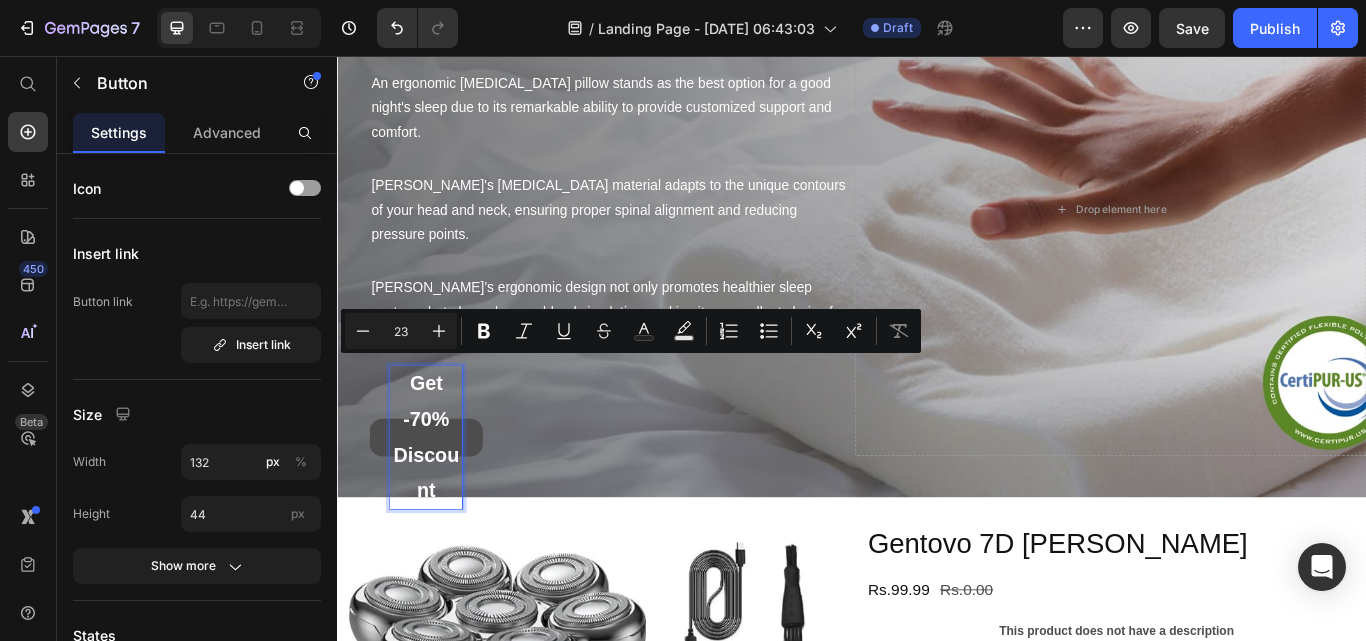 scroll, scrollTop: 5306, scrollLeft: 0, axis: vertical 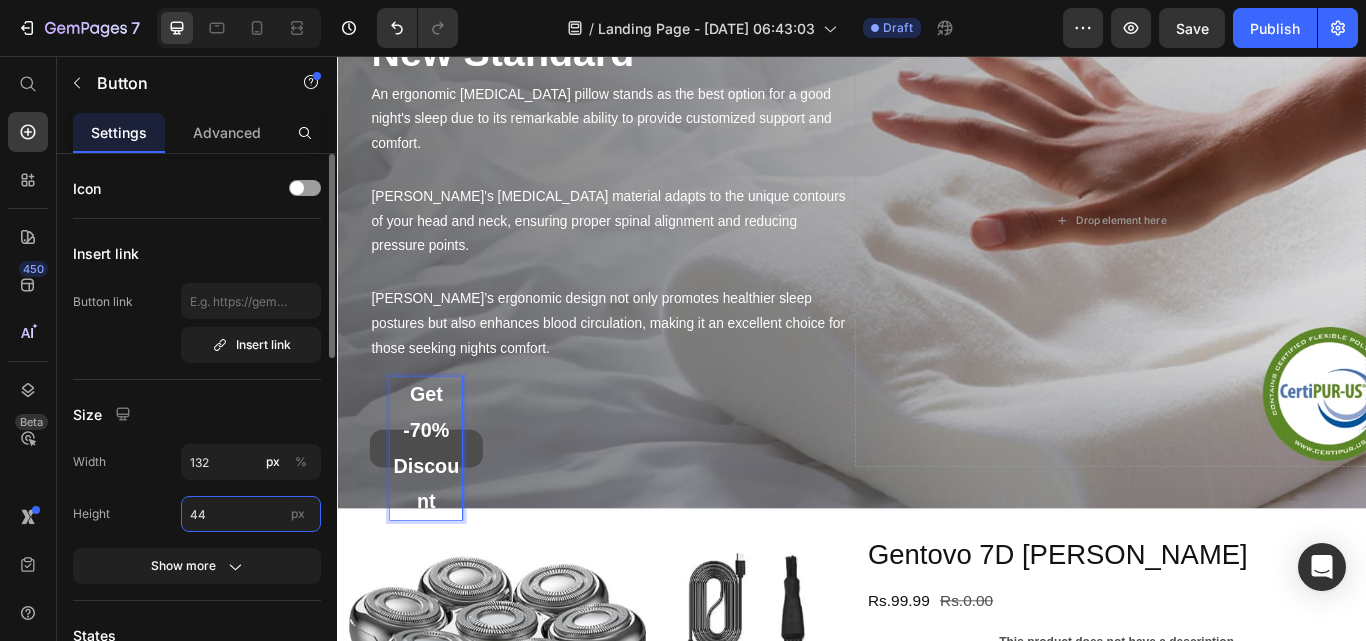 click on "44" at bounding box center [251, 514] 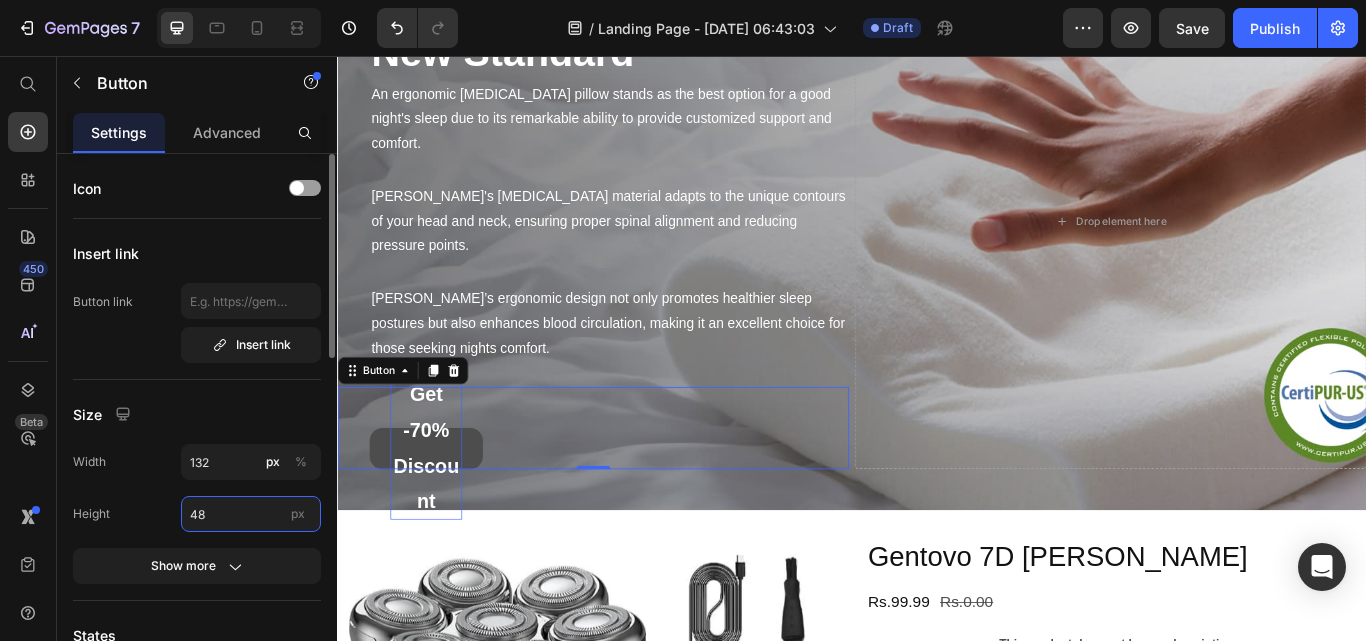 type on "49" 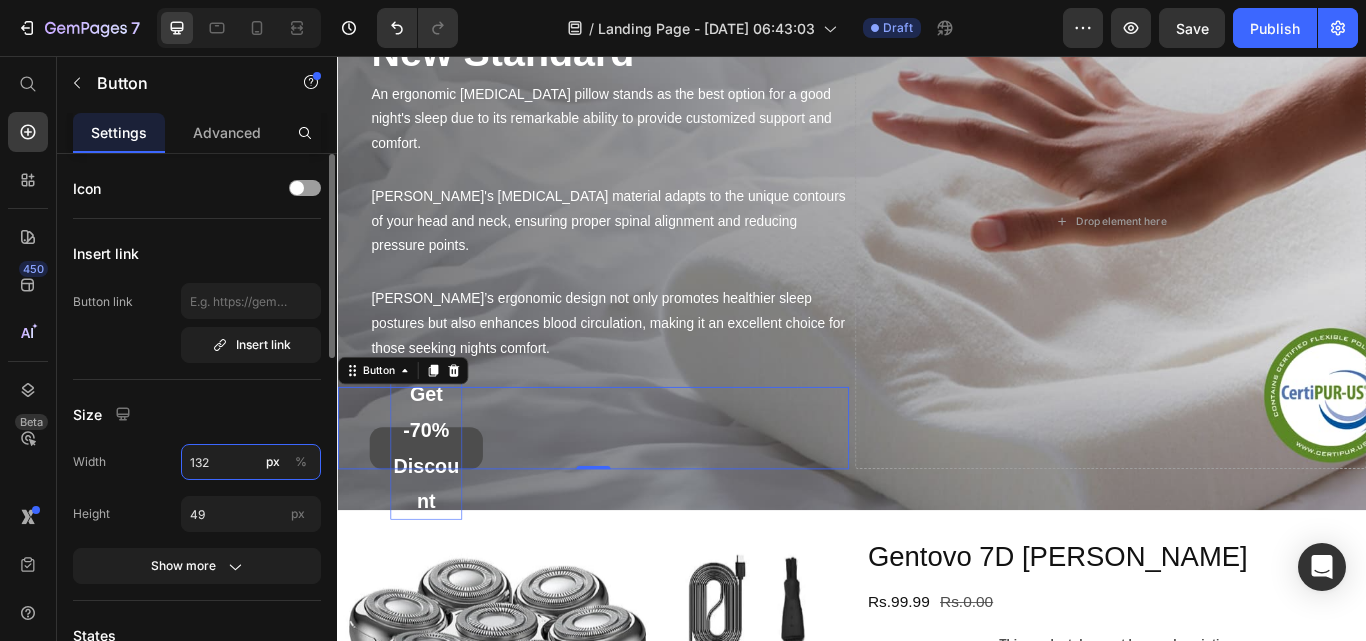click on "132" at bounding box center (251, 462) 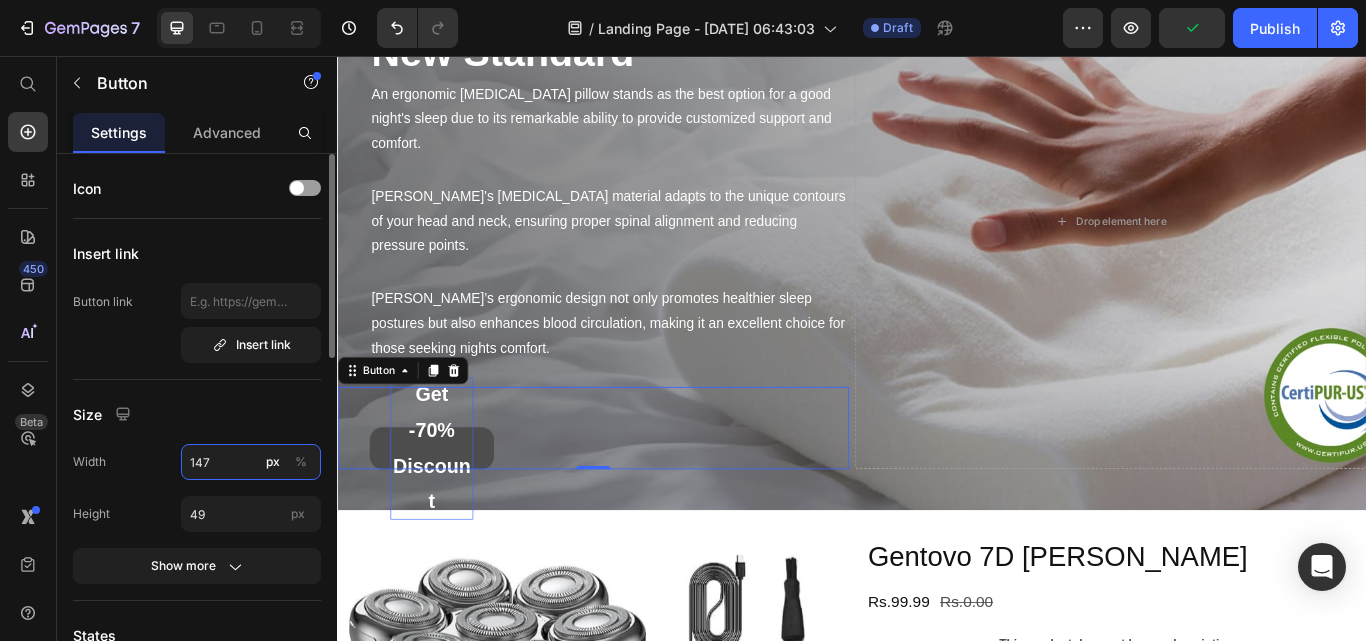 type on "148" 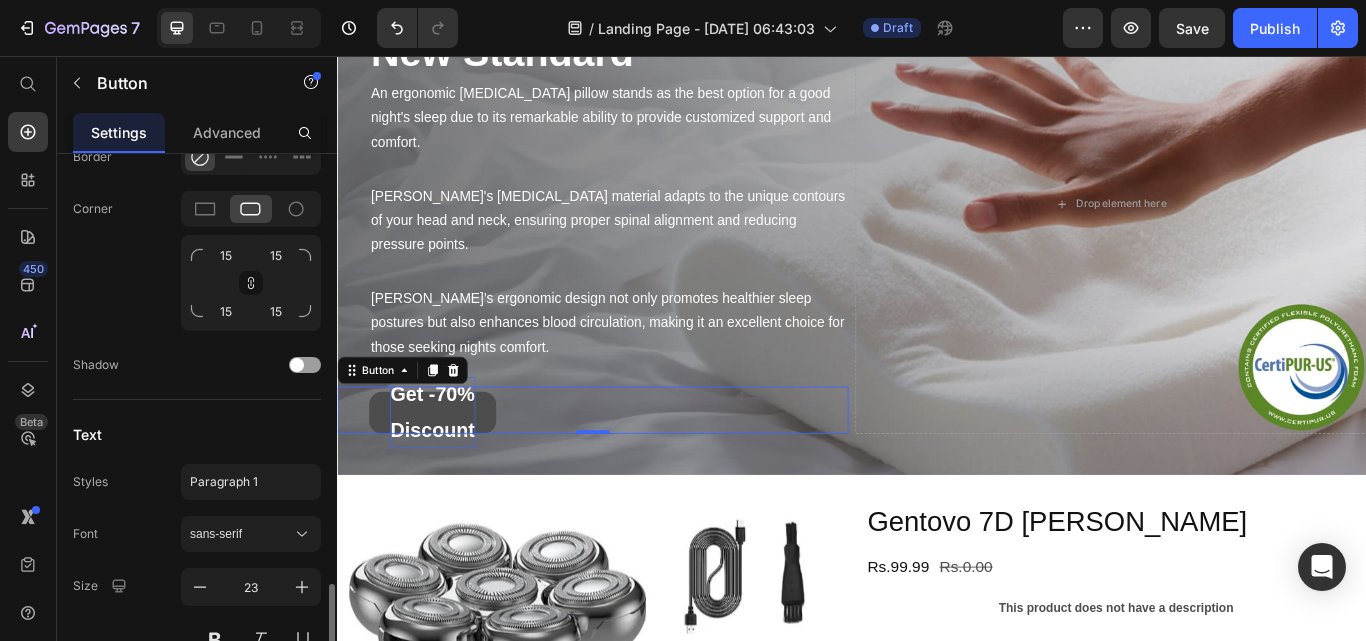 scroll, scrollTop: 803, scrollLeft: 0, axis: vertical 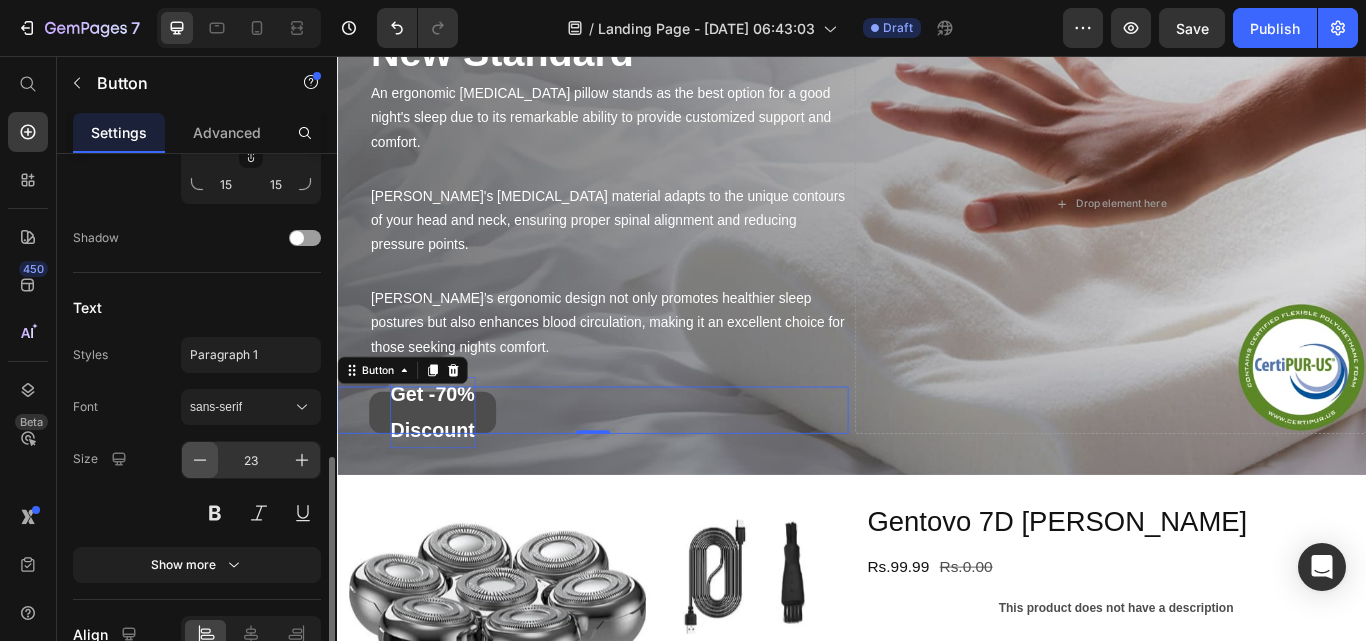 click 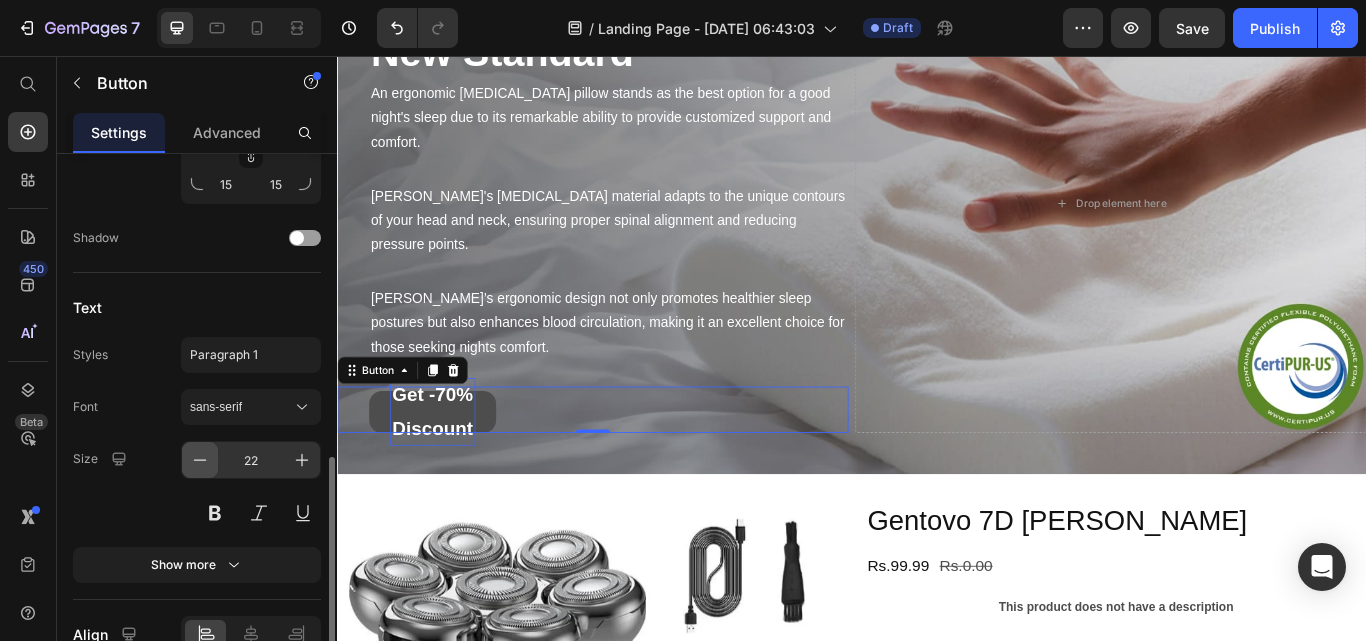click 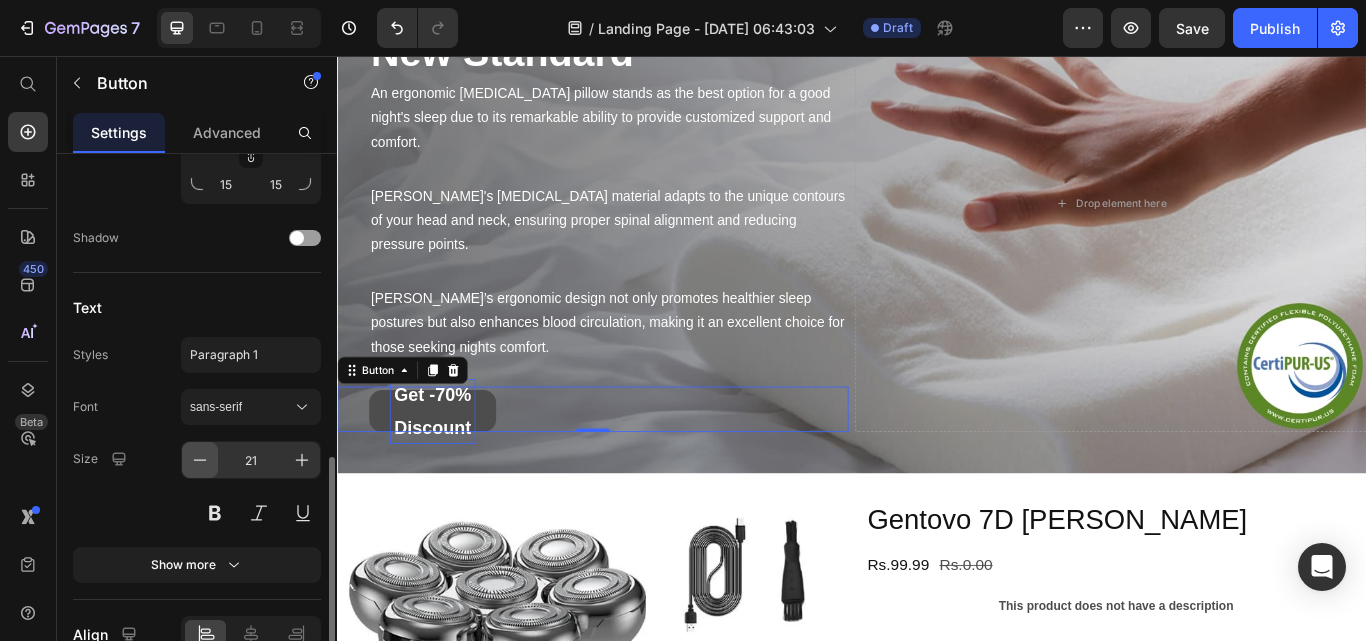 click 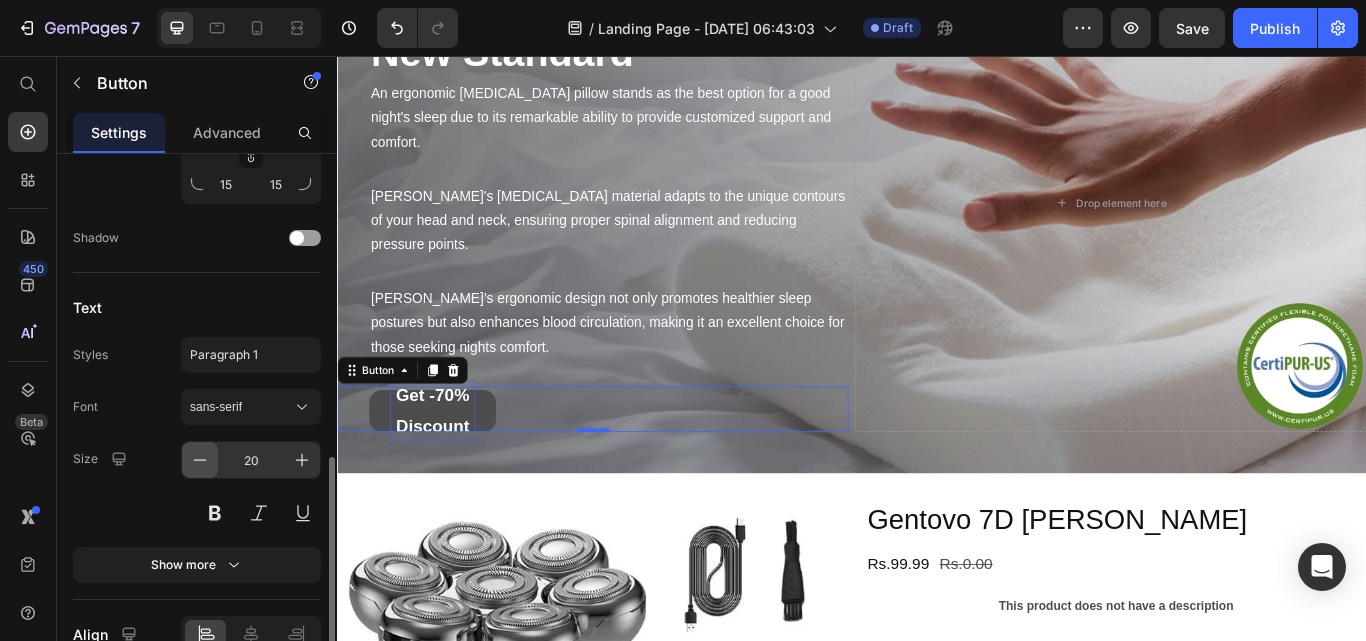 click 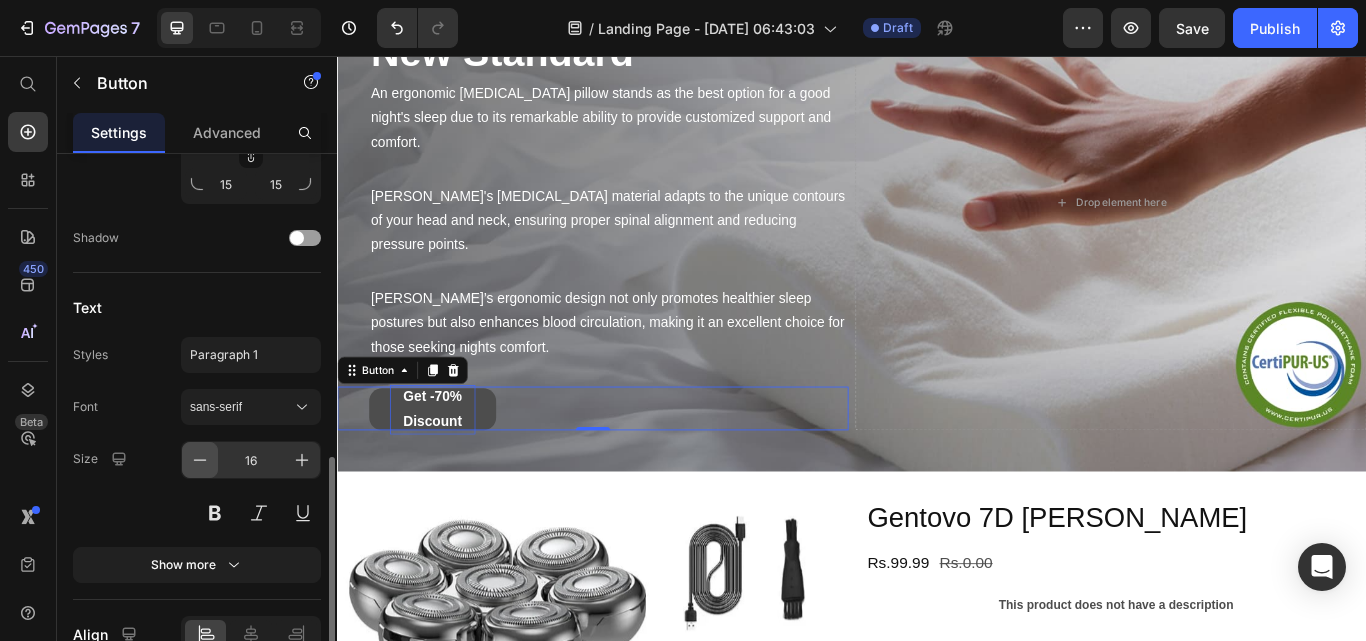 click 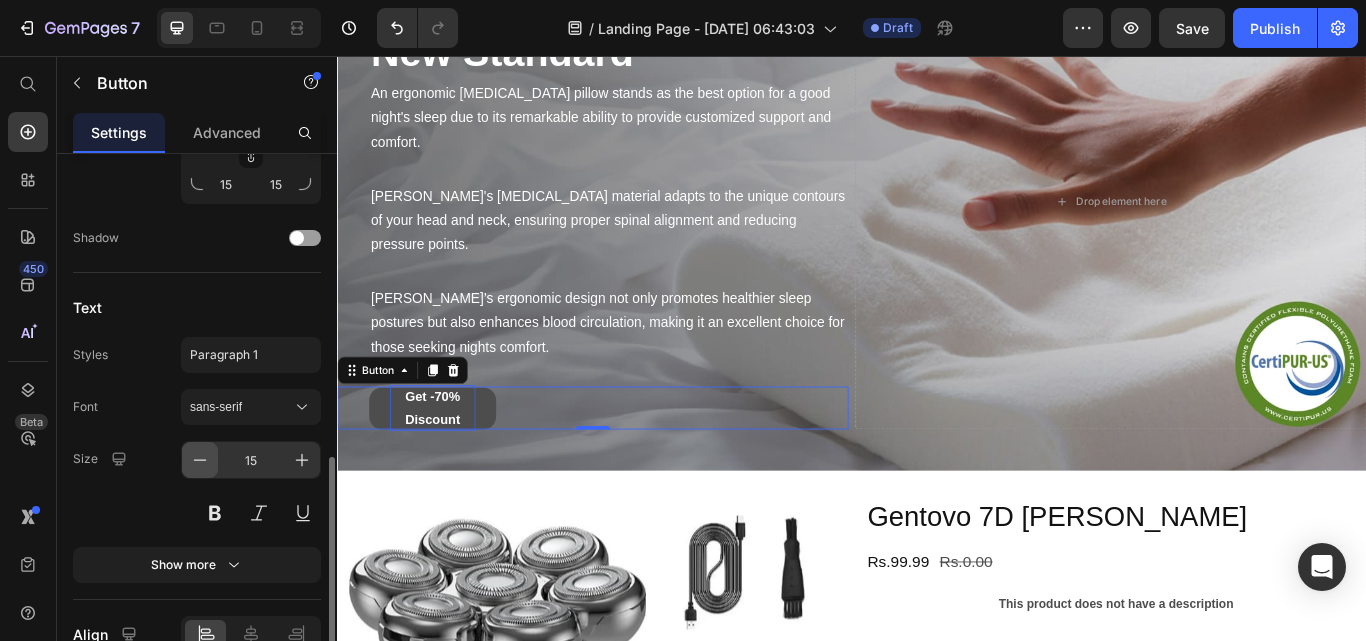 click 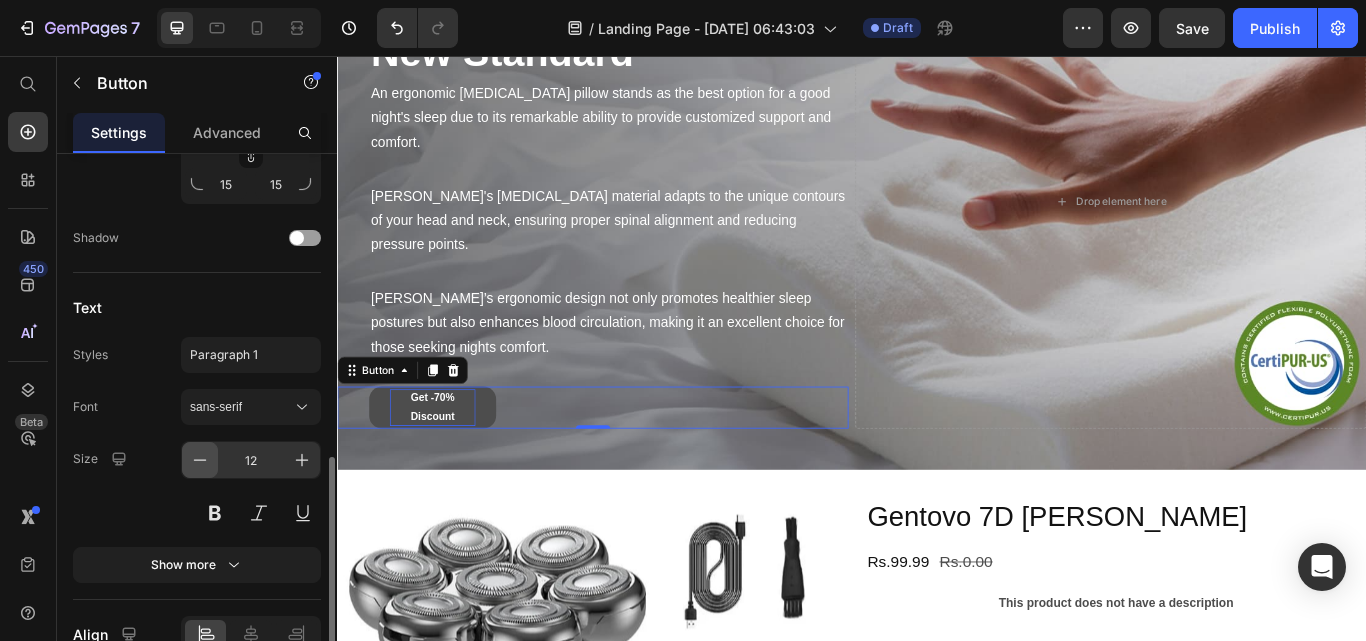 click 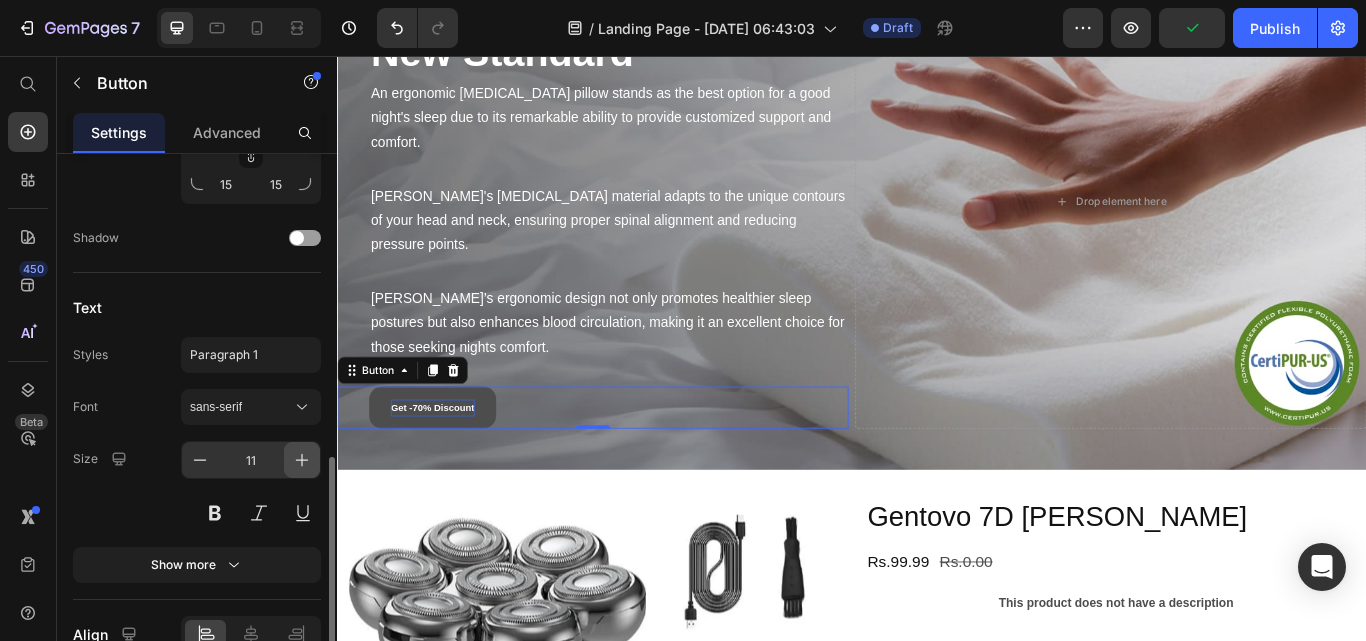 click 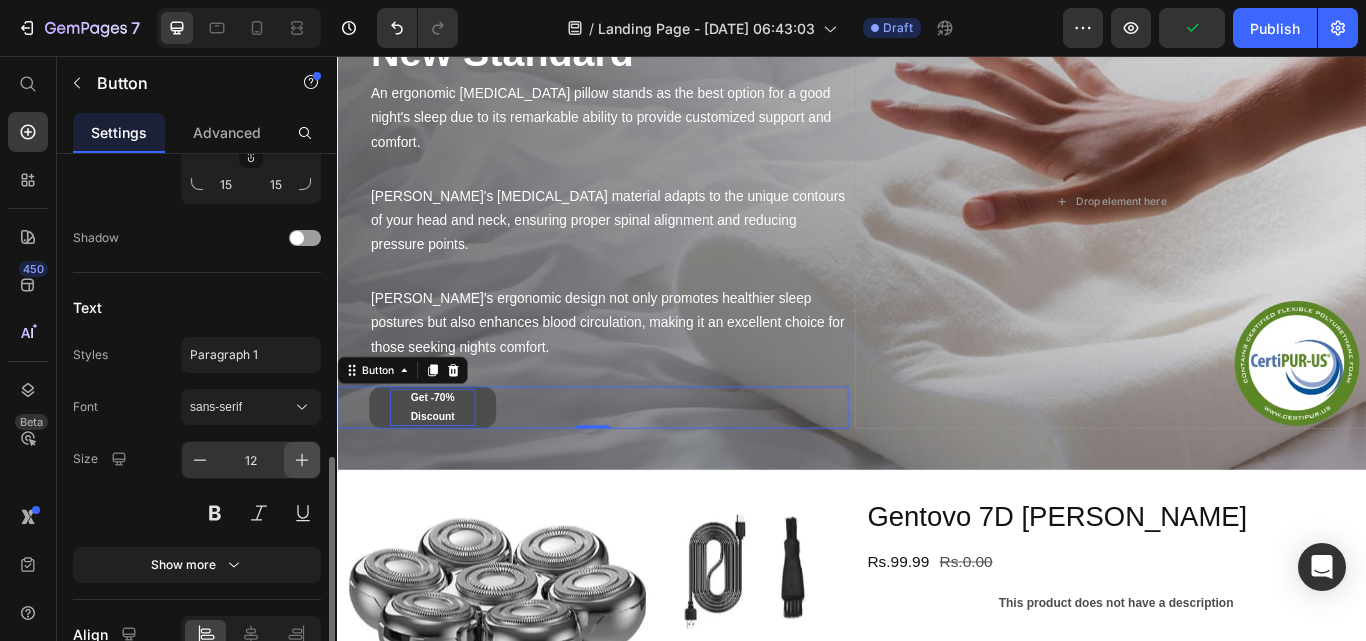 click 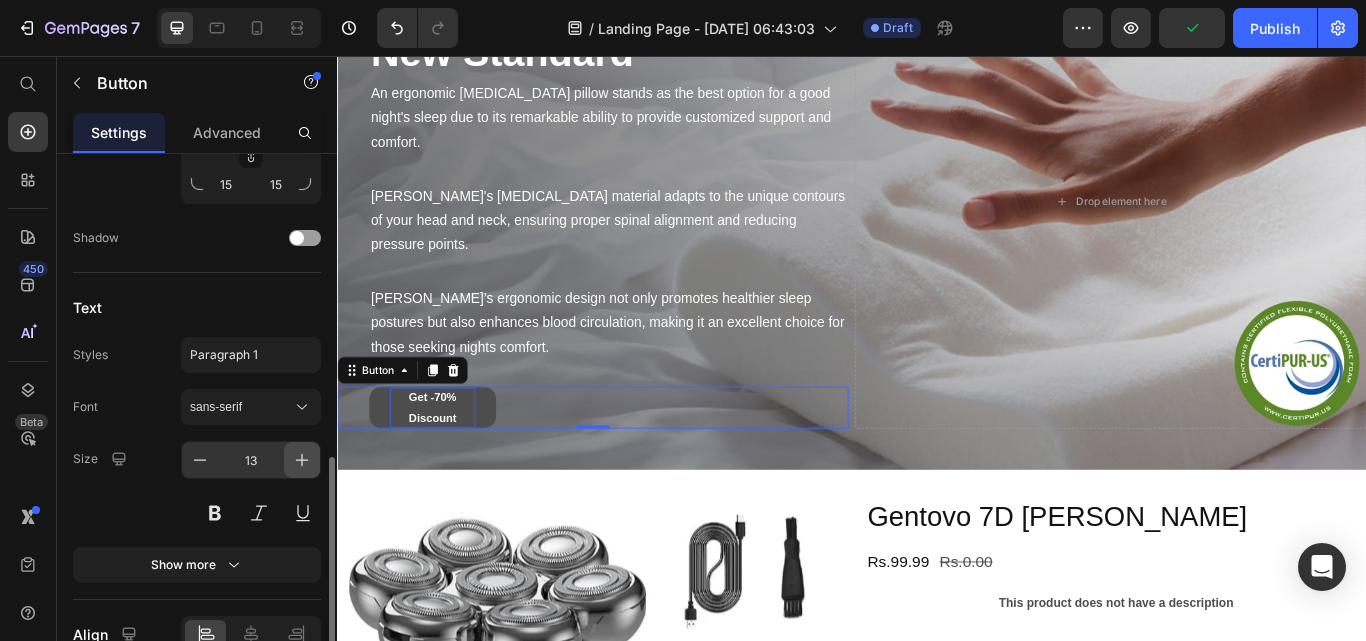click 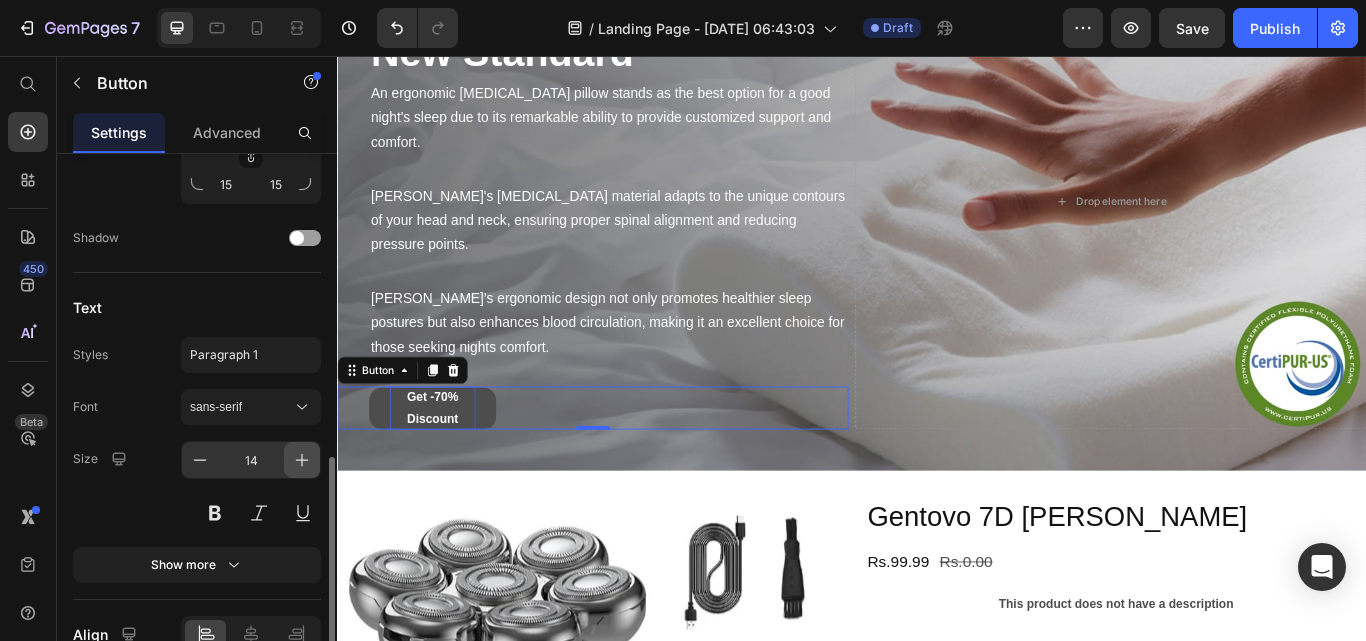 click 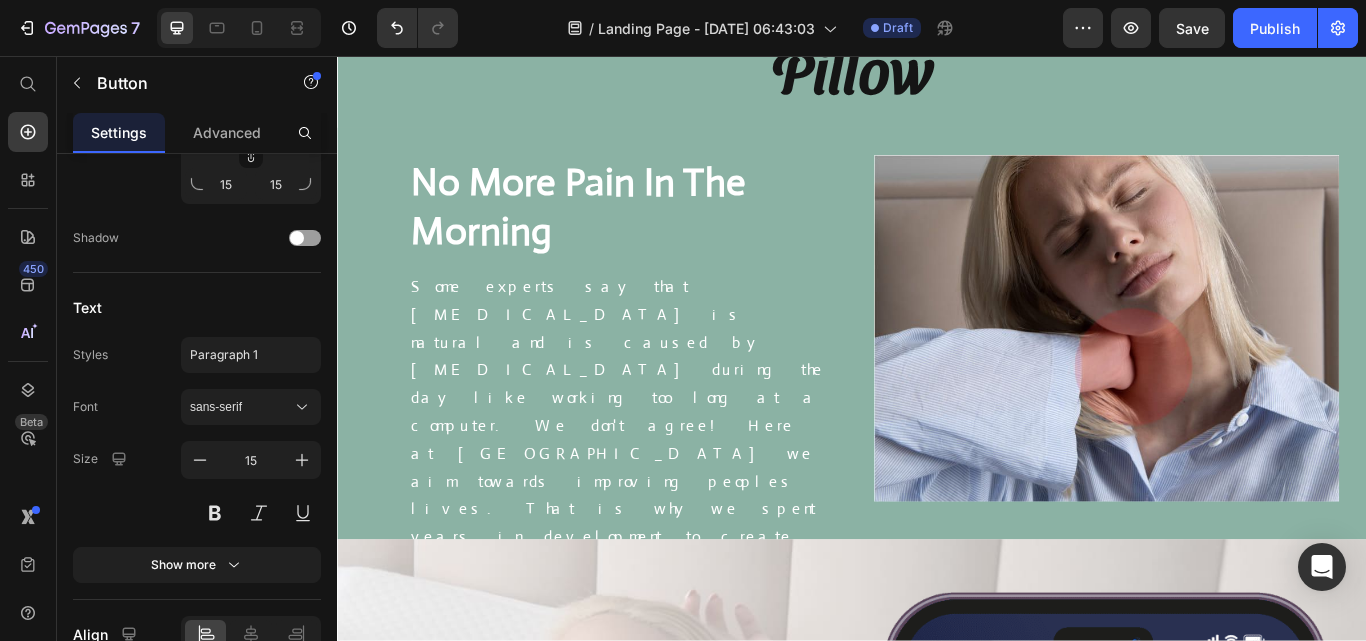 scroll, scrollTop: 1915, scrollLeft: 0, axis: vertical 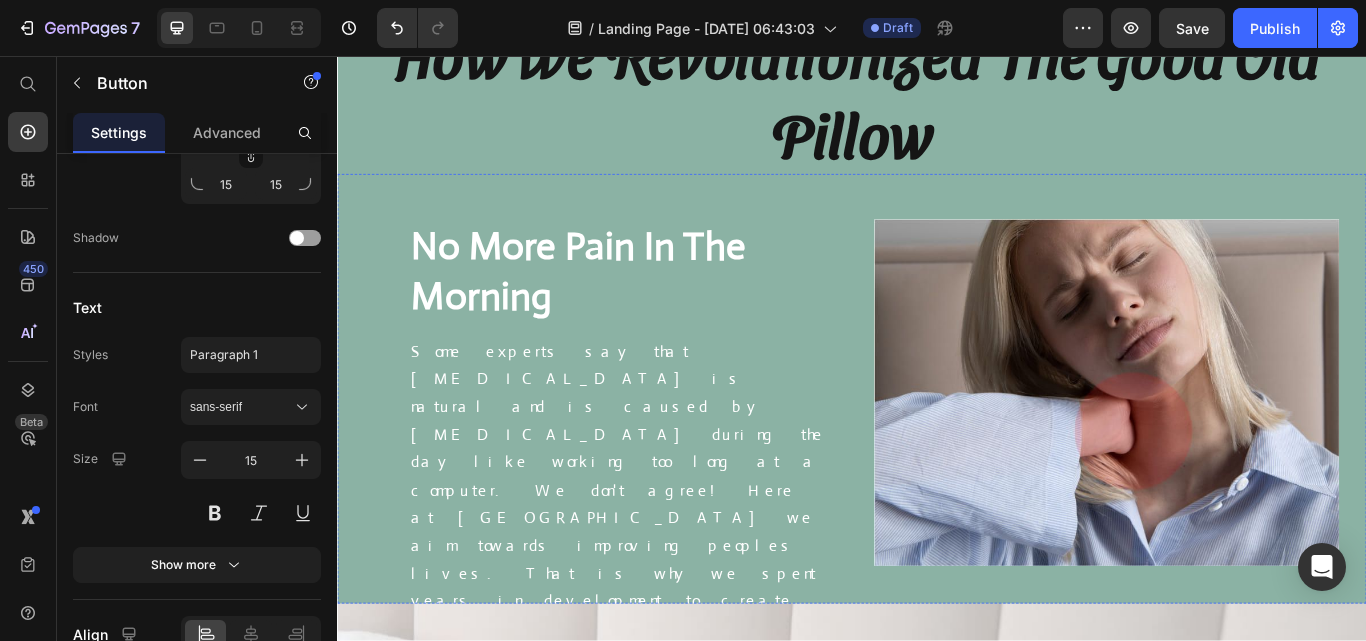 click on "Get -70% Discount Button" at bounding box center [629, 842] 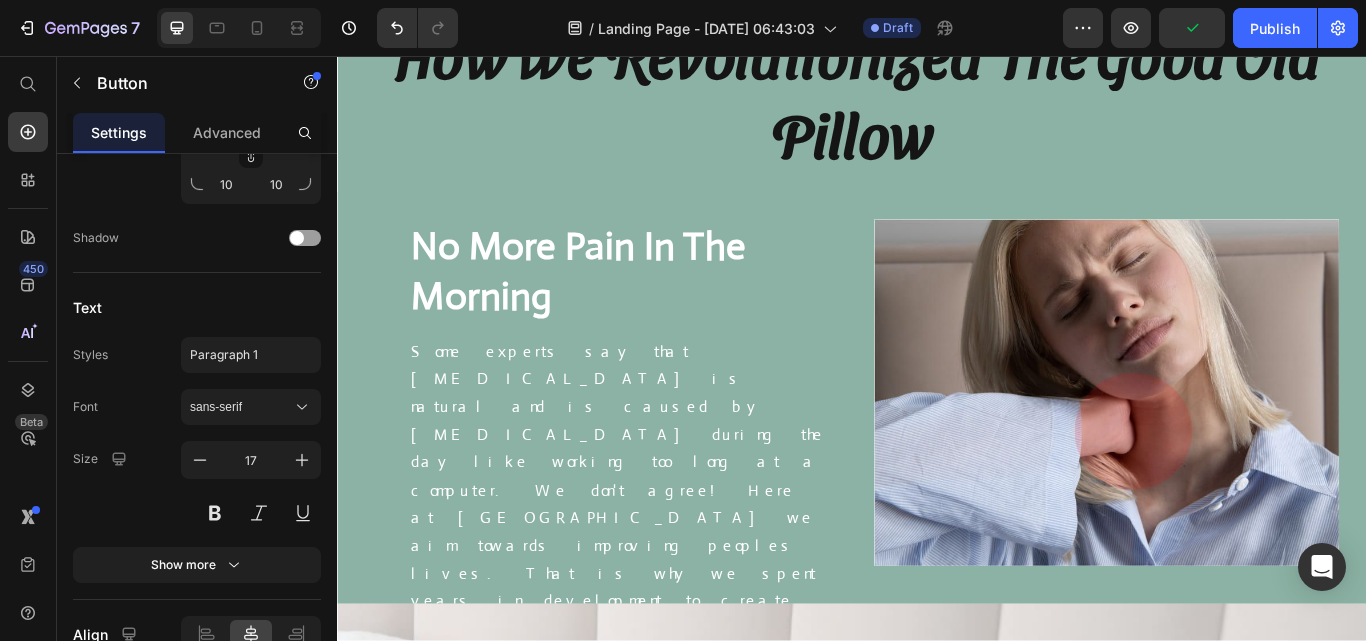 click 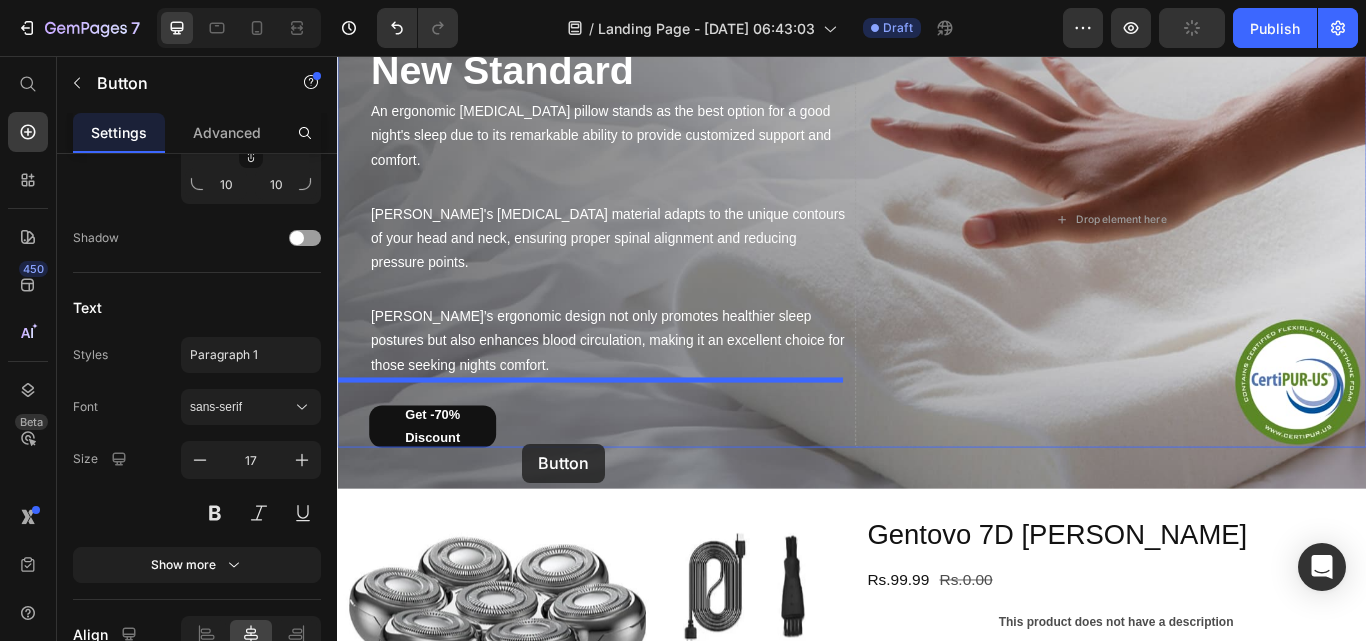 scroll, scrollTop: 5180, scrollLeft: 0, axis: vertical 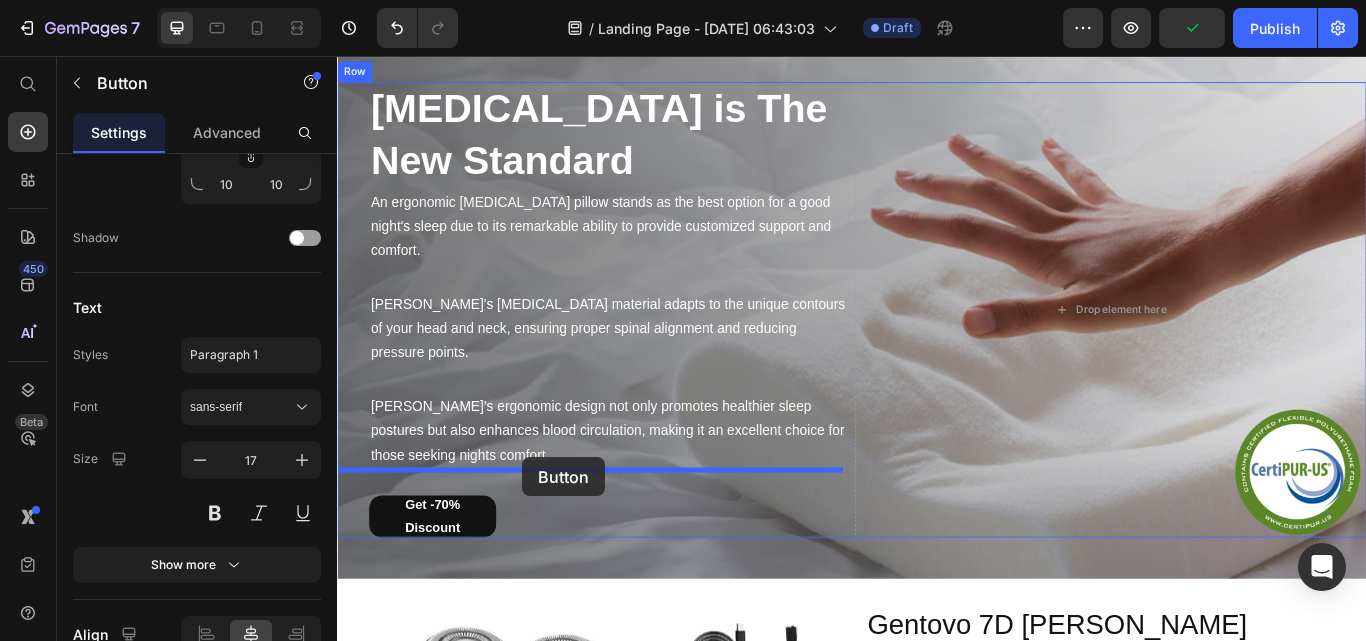 drag, startPoint x: 390, startPoint y: 407, endPoint x: 553, endPoint y: 524, distance: 200.64397 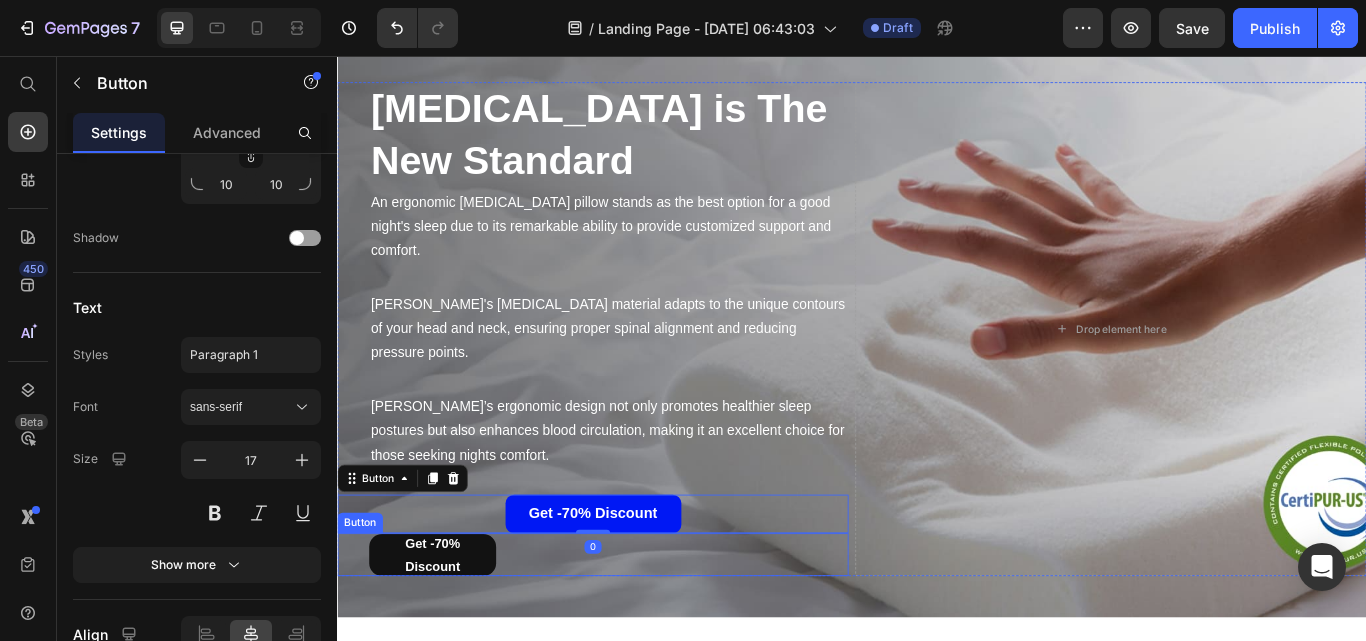 click on "Get -70% Discount Button" at bounding box center (635, 638) 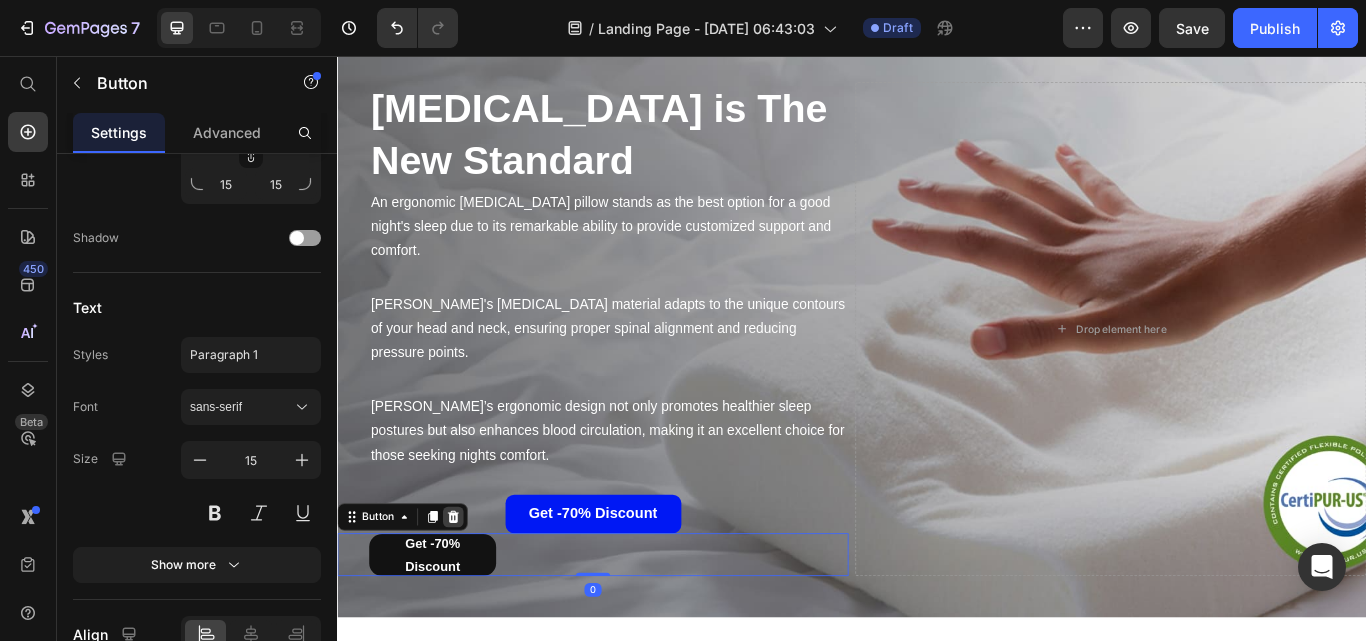 click 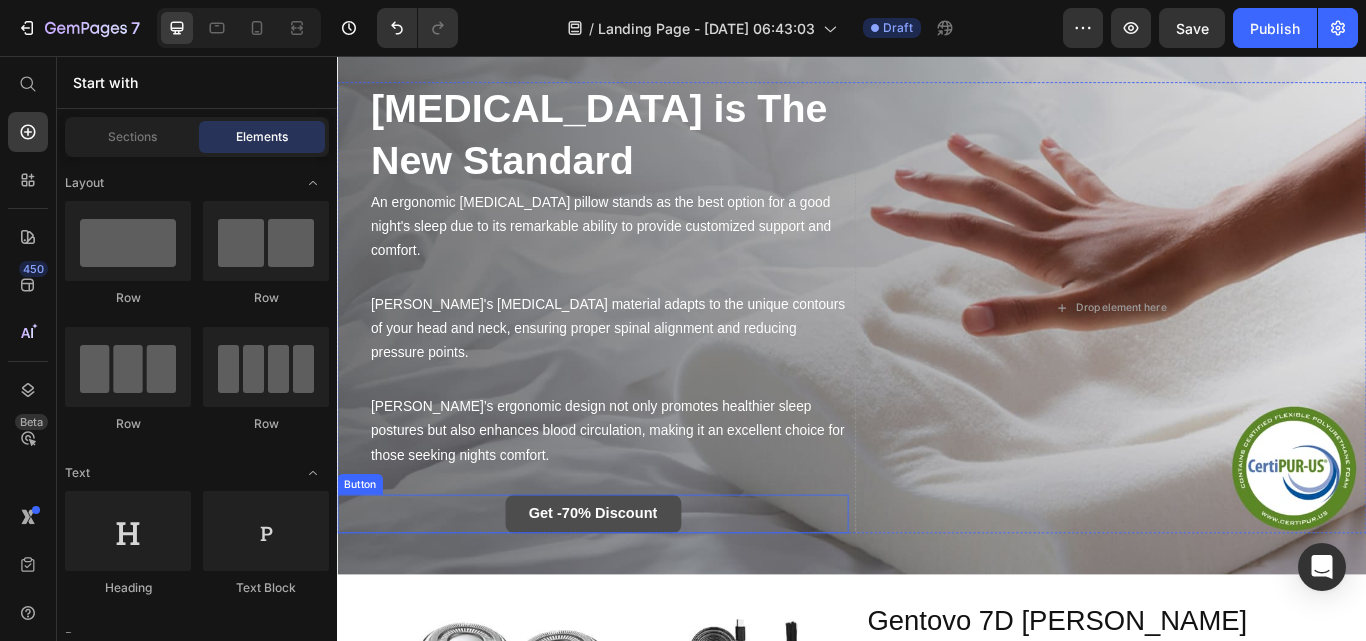 click on "Get -70% Discount" at bounding box center [635, 590] 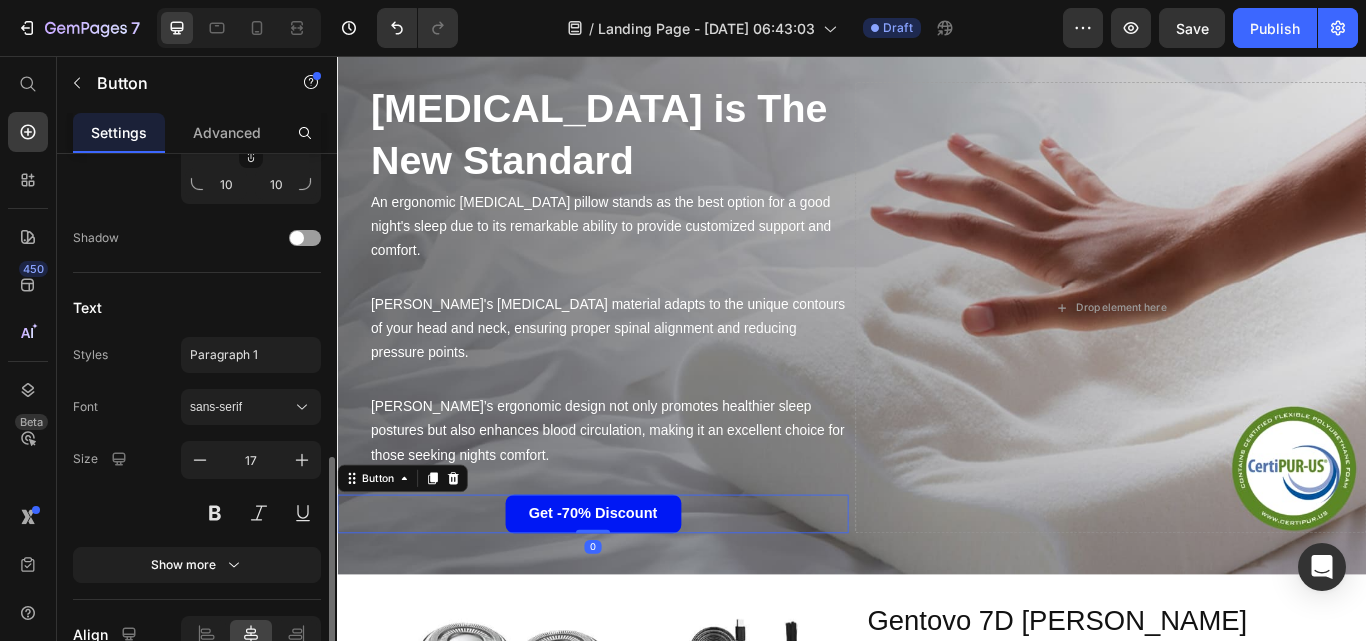 click 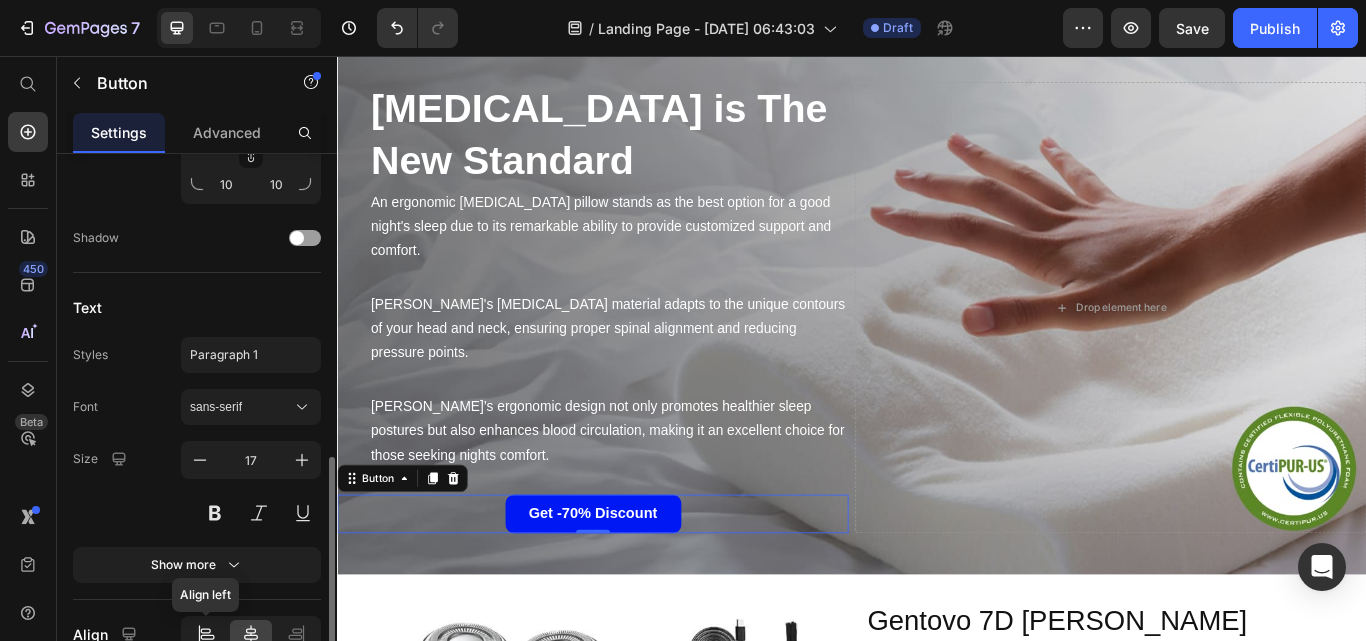 click 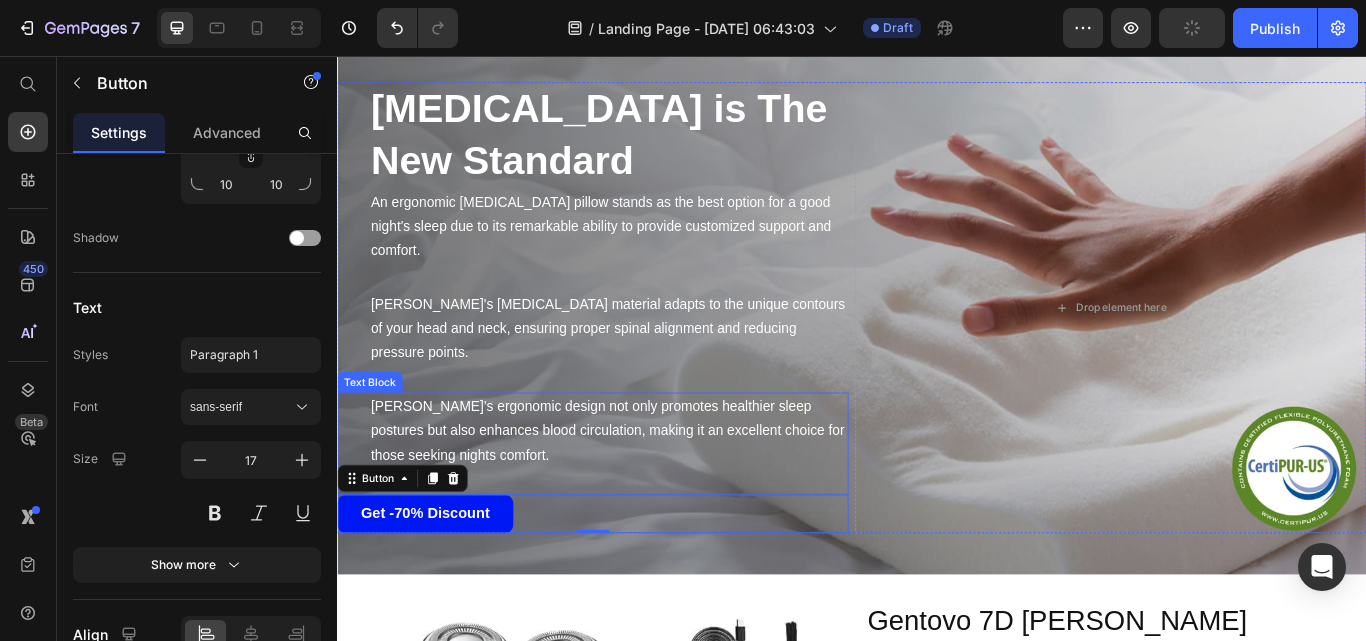 click on "Derila’s ergonomic design not only promotes healthier sleep postures but also enhances blood circulation, making it an excellent choice for those seeking nights comfort." at bounding box center [653, 494] 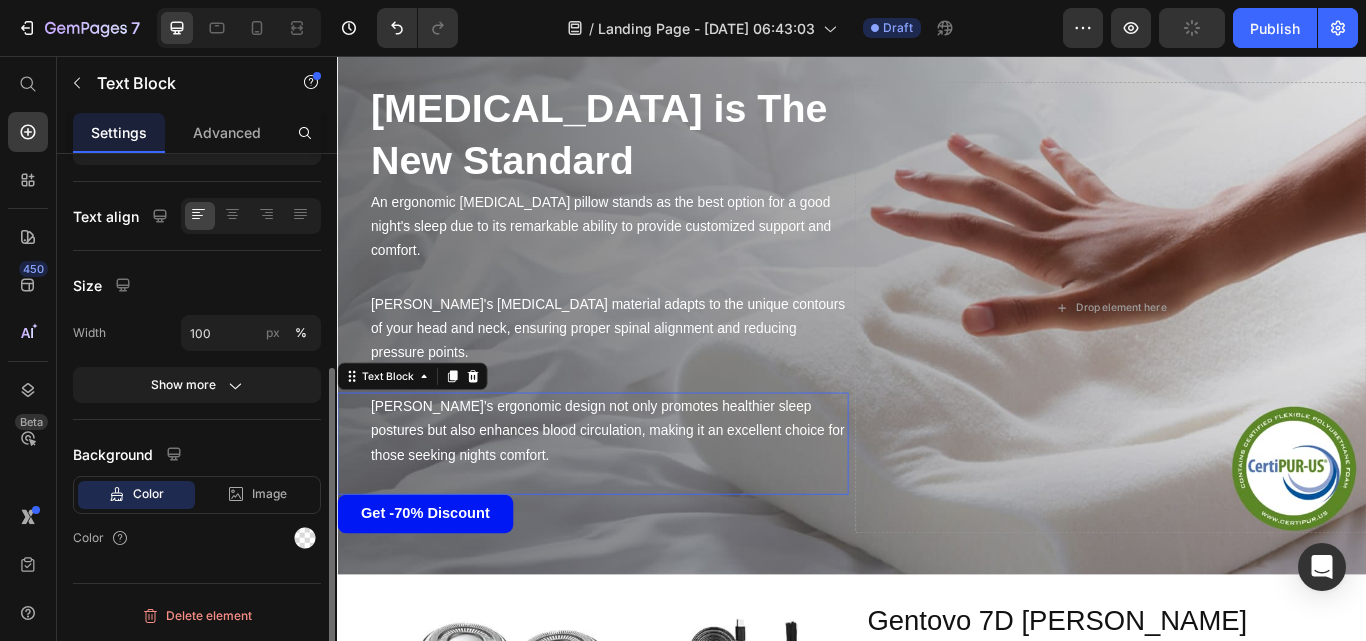 scroll, scrollTop: 0, scrollLeft: 0, axis: both 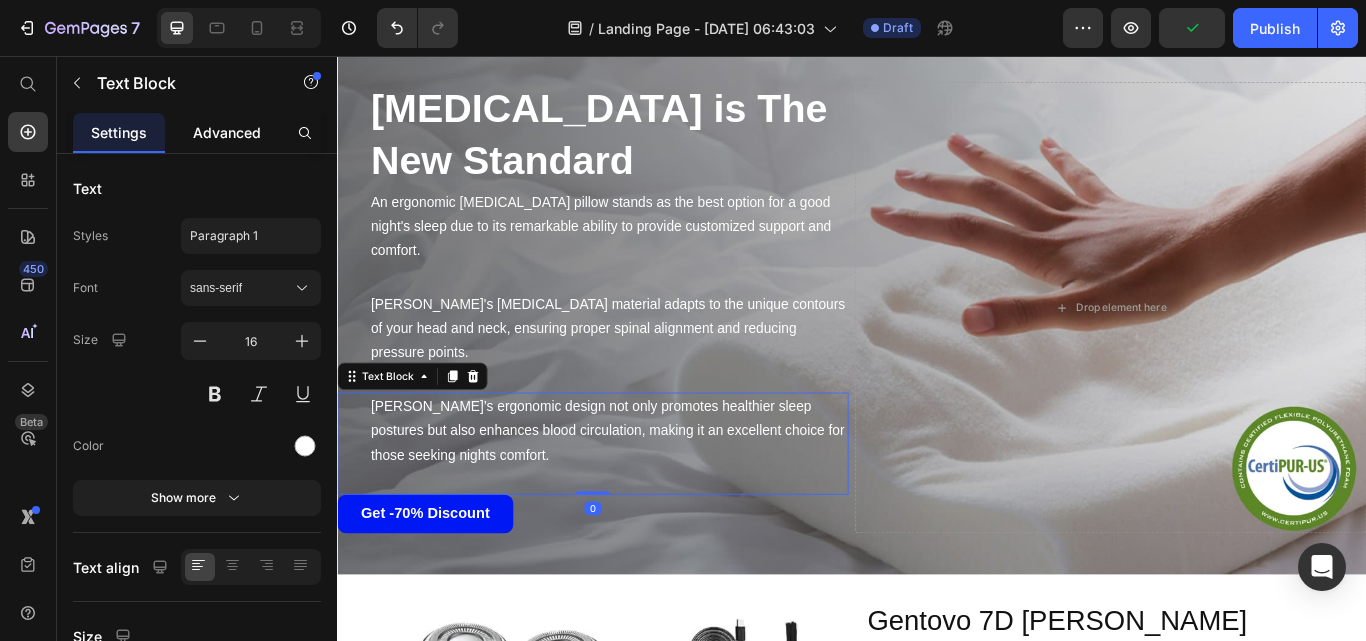 click on "Advanced" 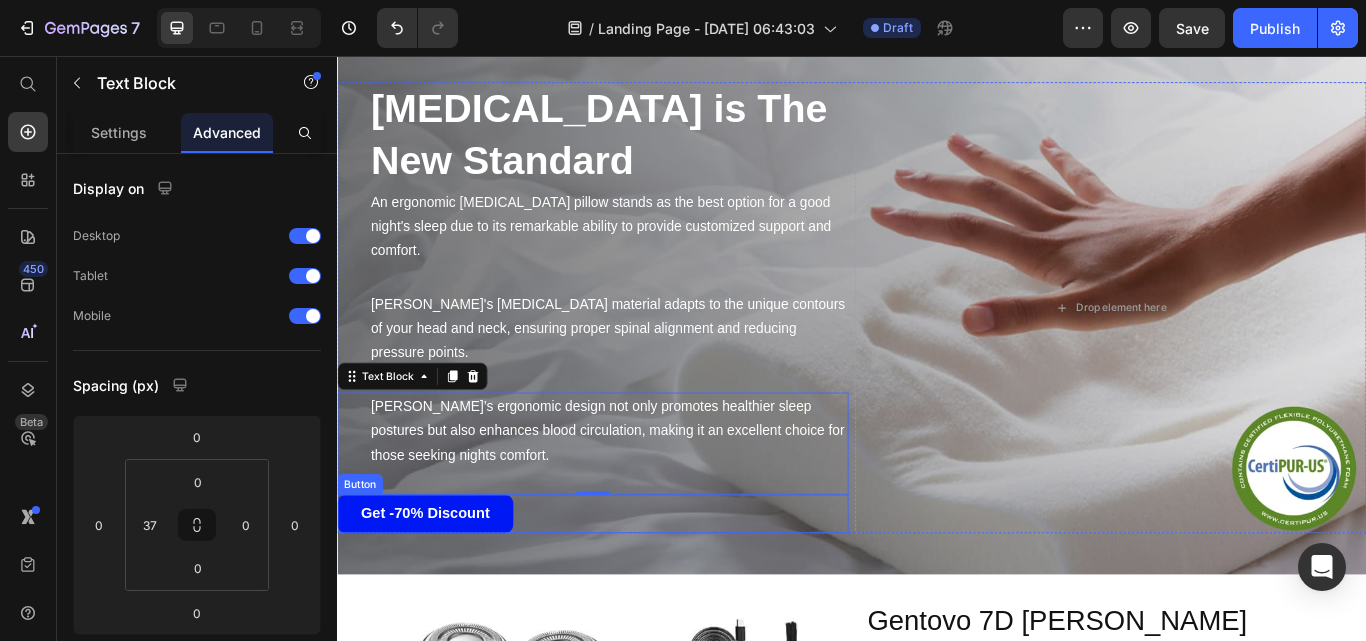 click on "Get -70% Discount Button" at bounding box center [635, 590] 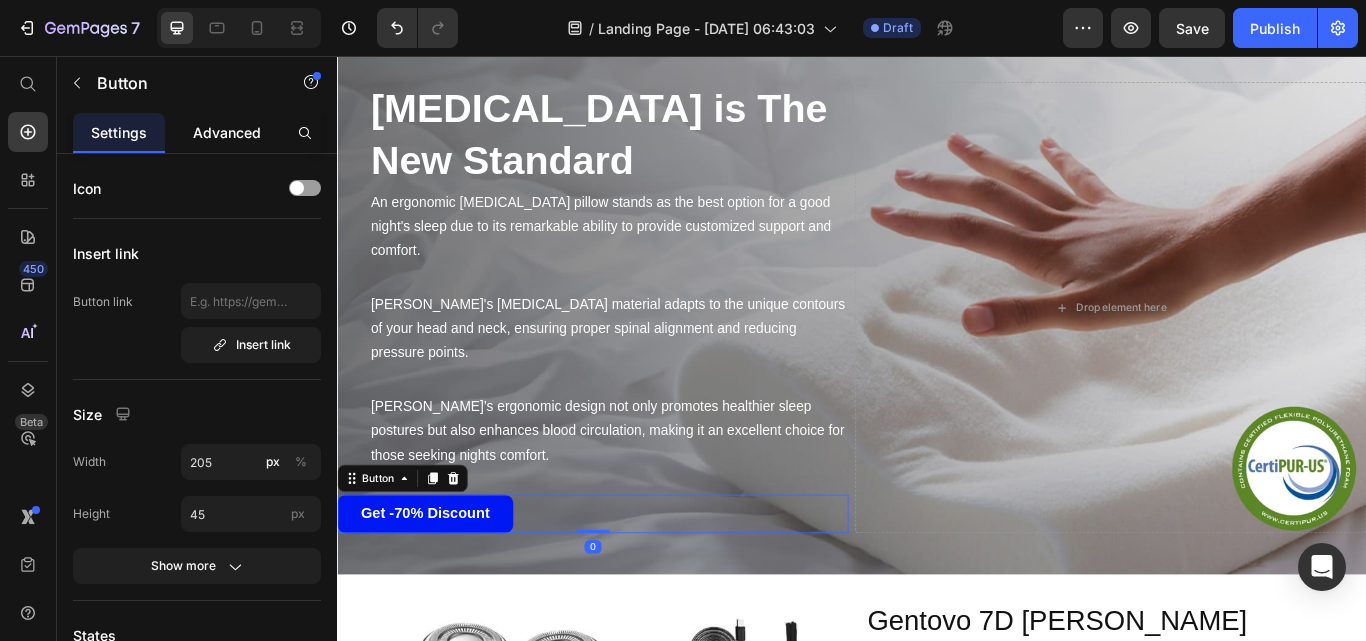 click on "Advanced" 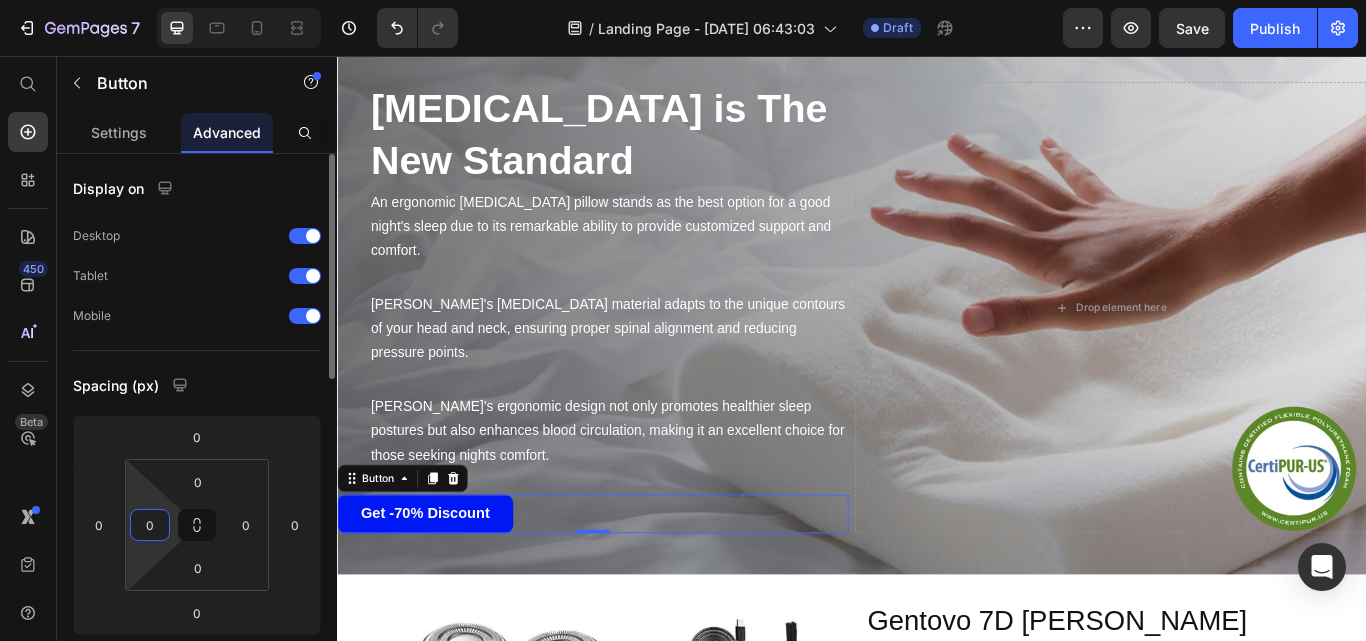 click on "0" at bounding box center [150, 525] 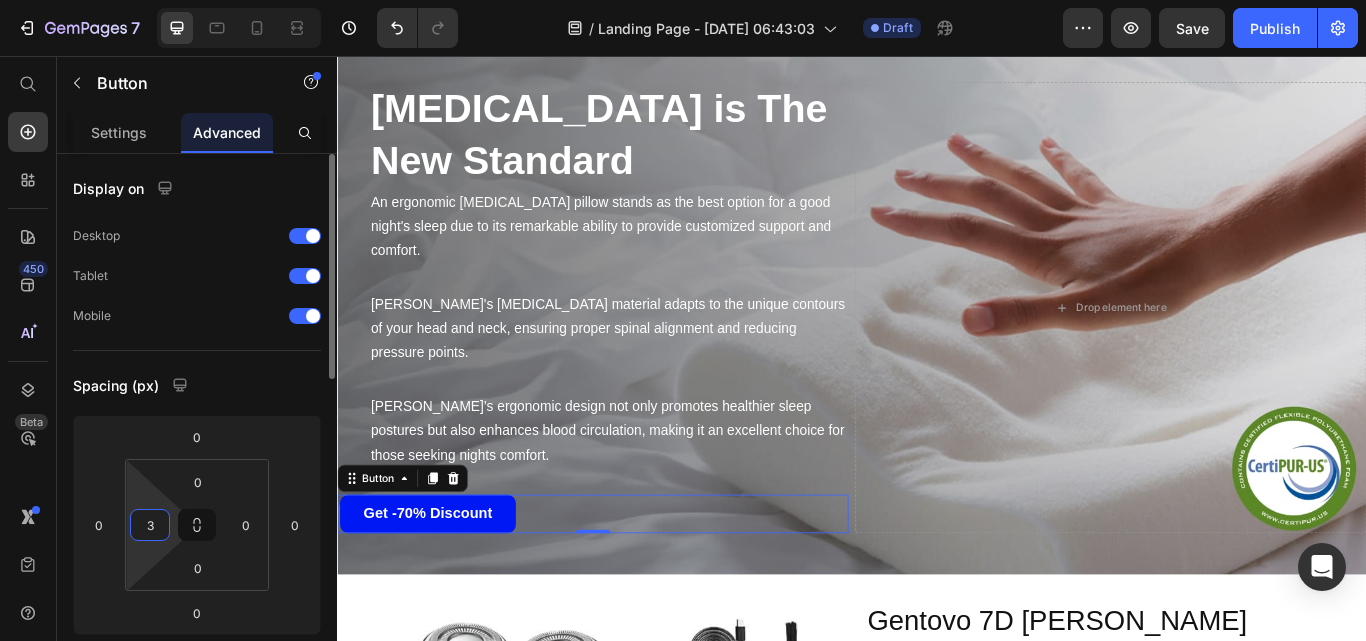 type on "37" 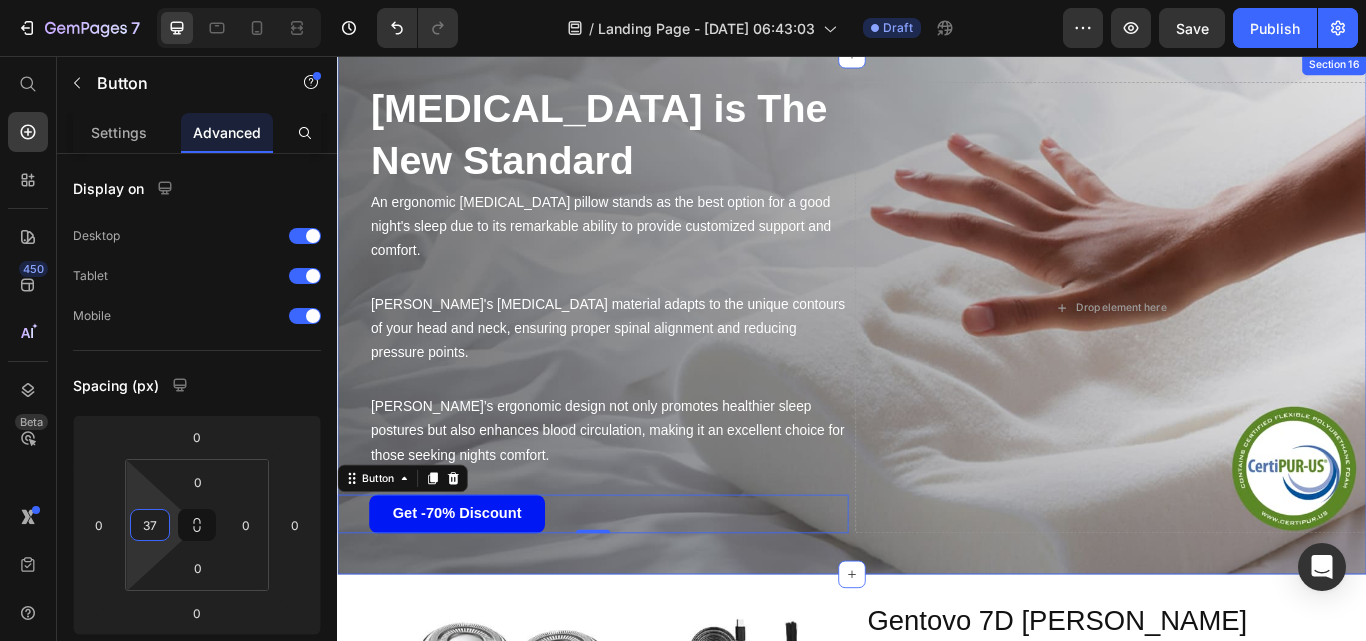 click on "Memory Foam is The New Standard Heading An ergonomic memory foam pillow stands as the best option for a good night's sleep due to its remarkable ability to provide customized support and comfort.   Text Block Derila's memory foam material adapts to the unique contours of your head and neck, ensuring proper spinal alignment and reducing pressure points.   Text Block Derila’s ergonomic design not only promotes healthier sleep postures but also enhances blood circulation, making it an excellent choice for those seeking nights comfort.   Text Block    Get -70% Discount Button   0
Drop element here Row Row Section 16" at bounding box center (937, 358) 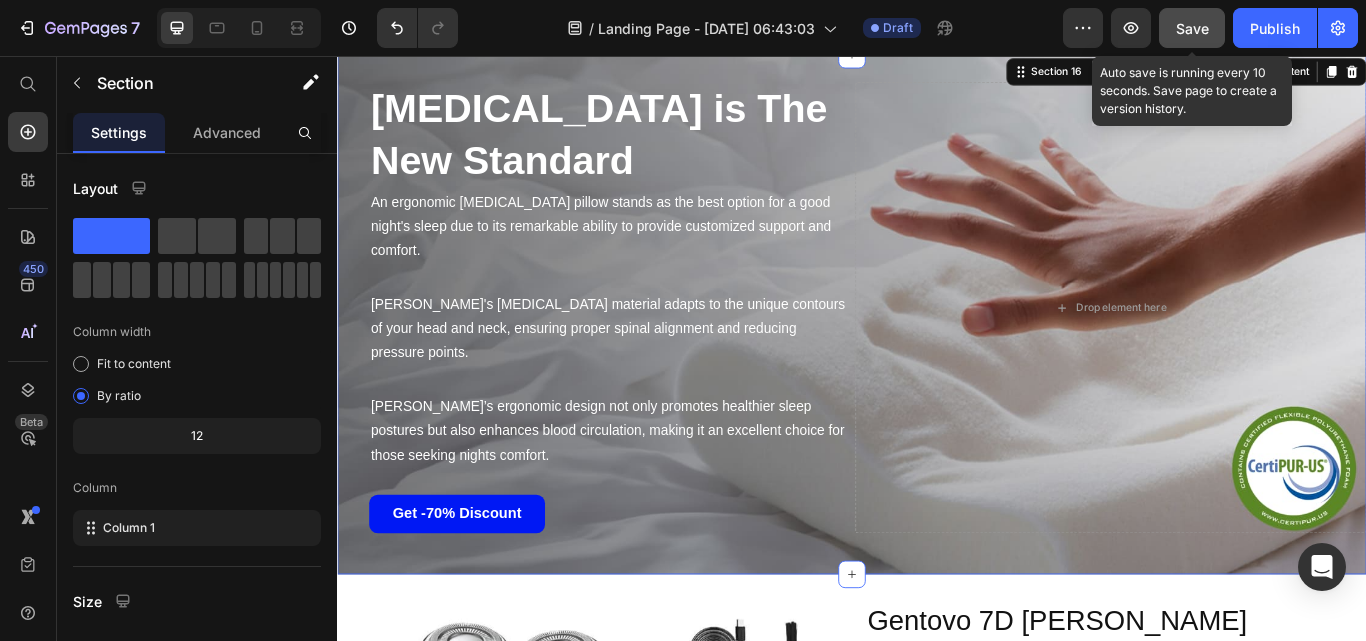 click on "Save" at bounding box center (1192, 28) 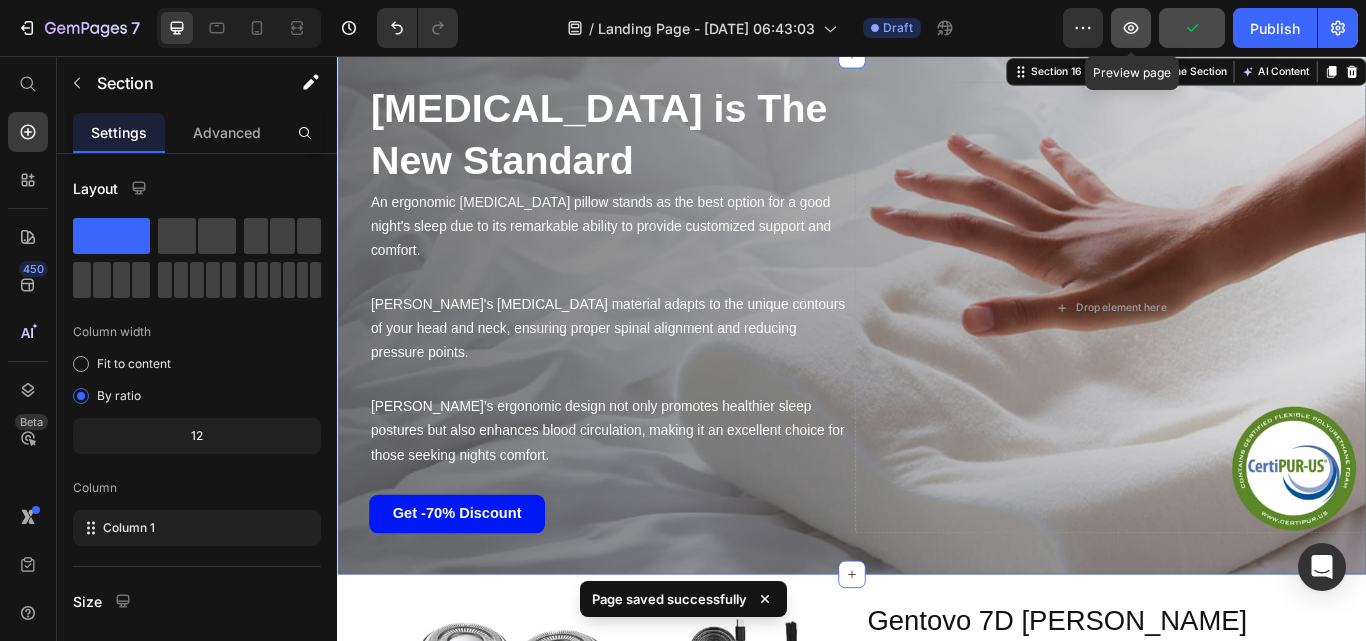 click 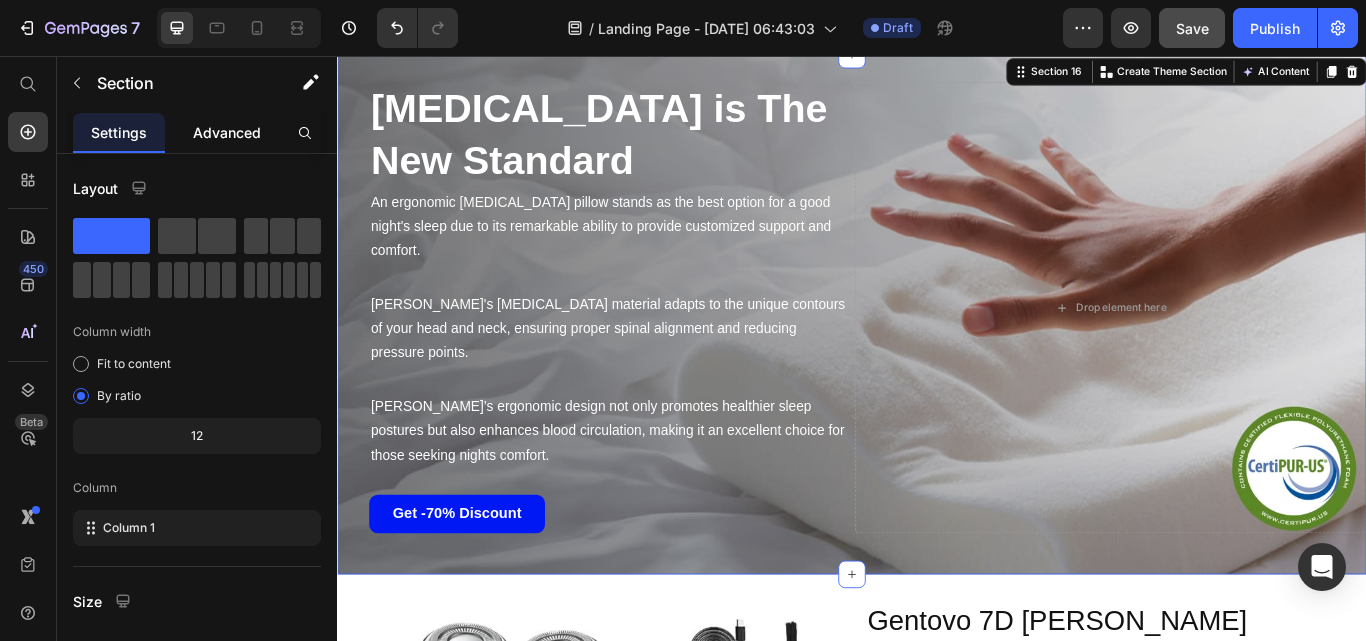 click on "Advanced" at bounding box center [227, 132] 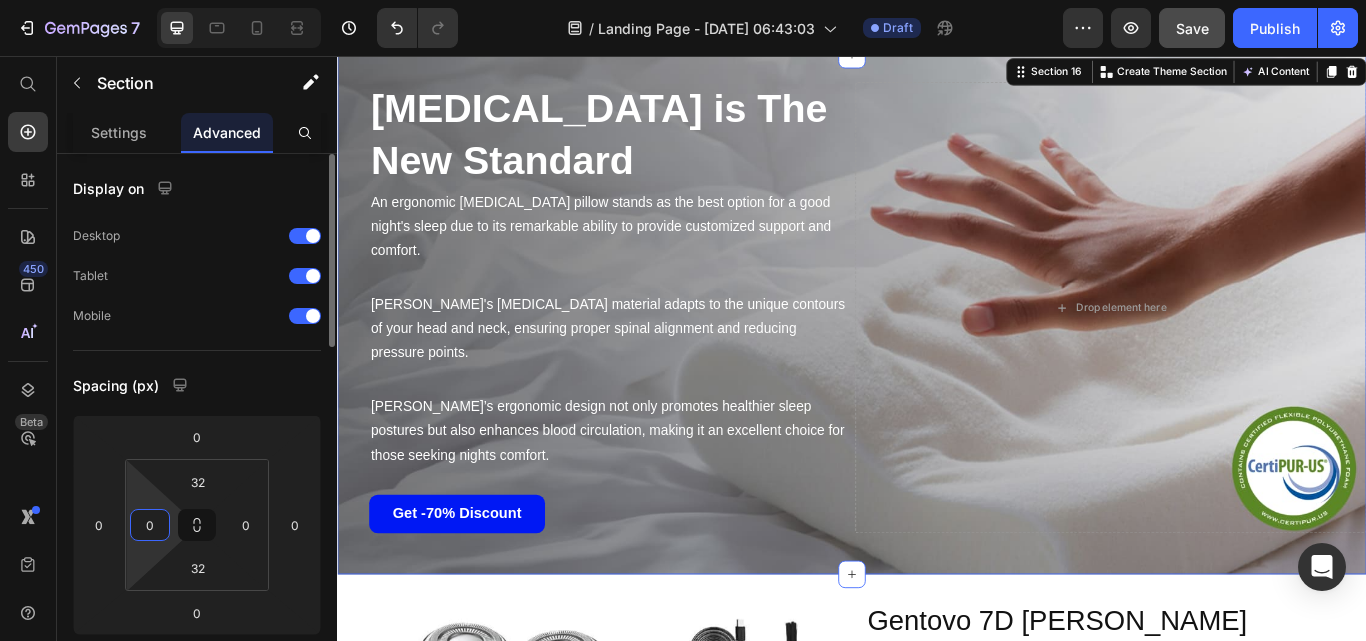 click on "0" at bounding box center (150, 525) 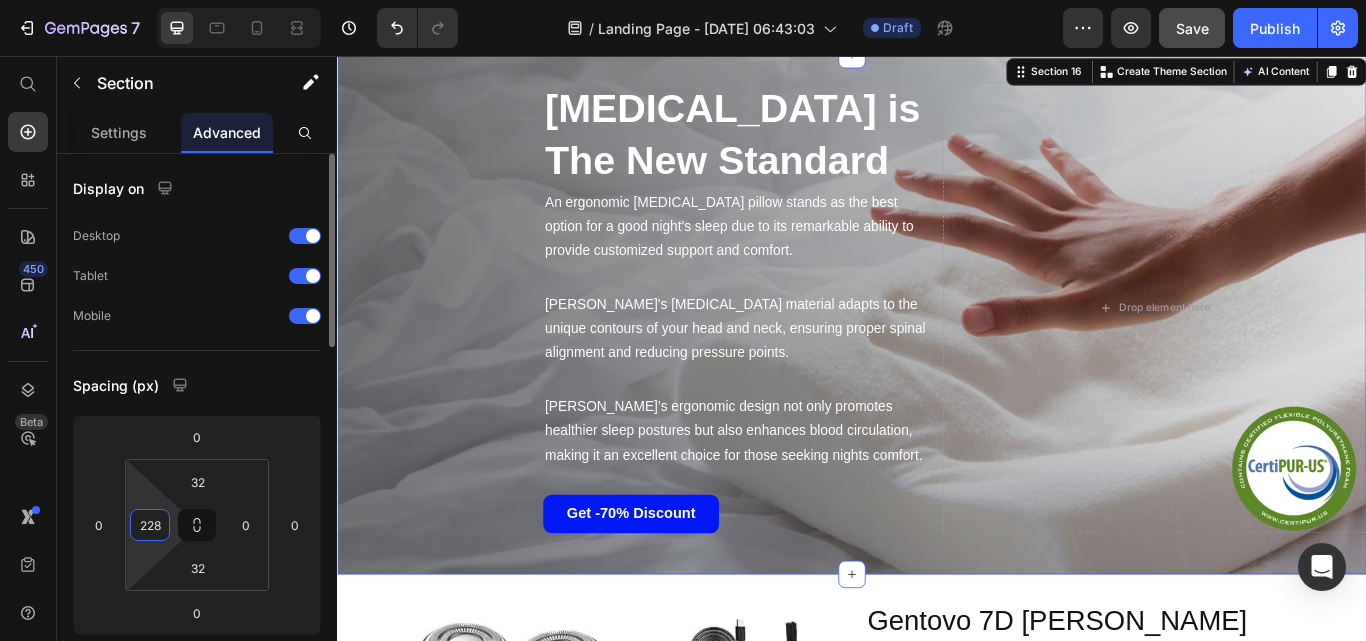 type on "229" 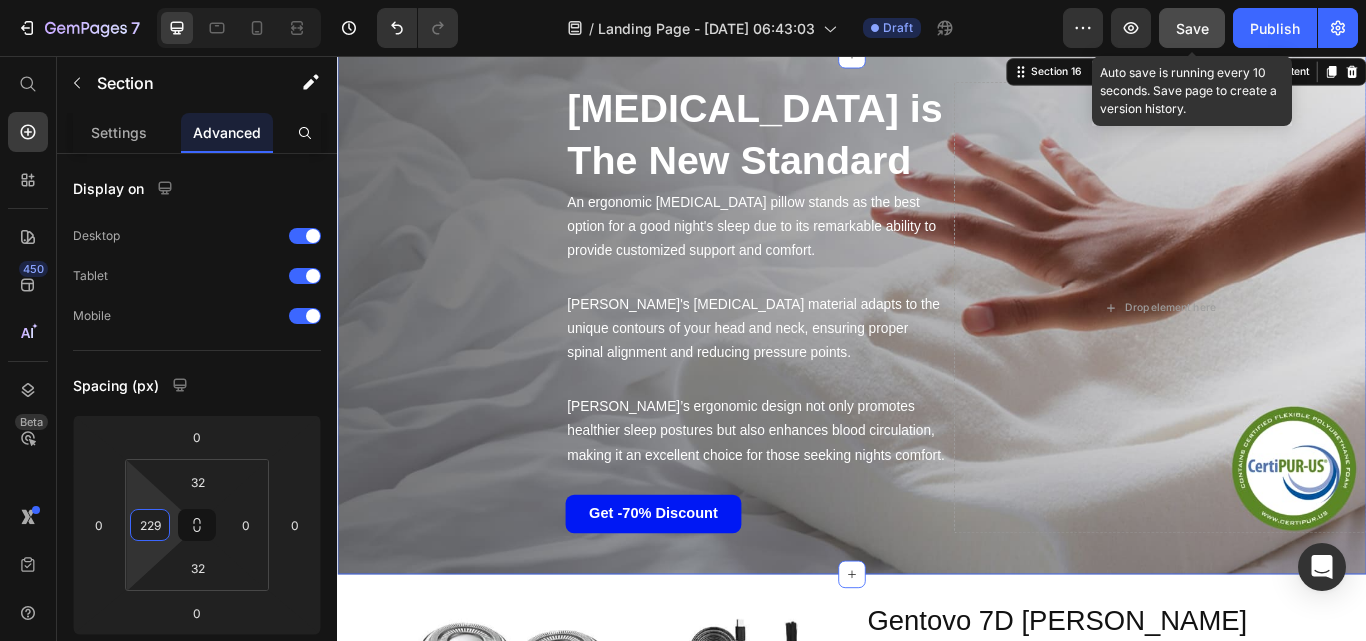 click on "Save" 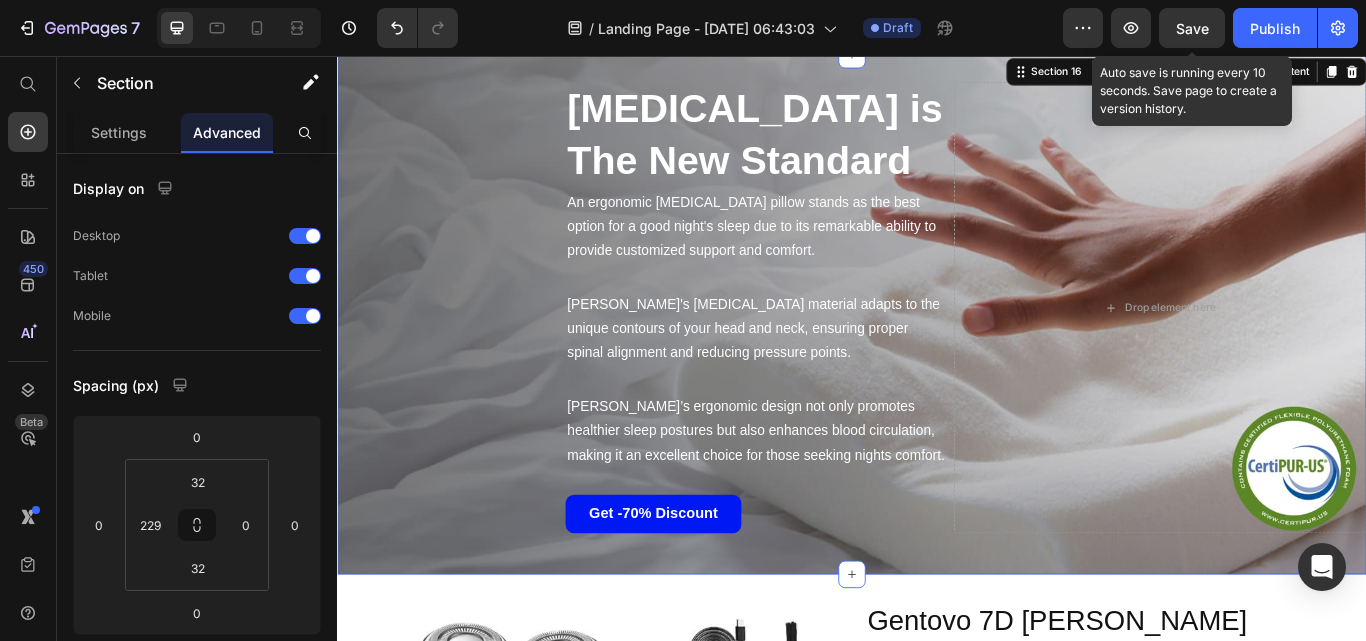 click on "Save" at bounding box center (1192, 28) 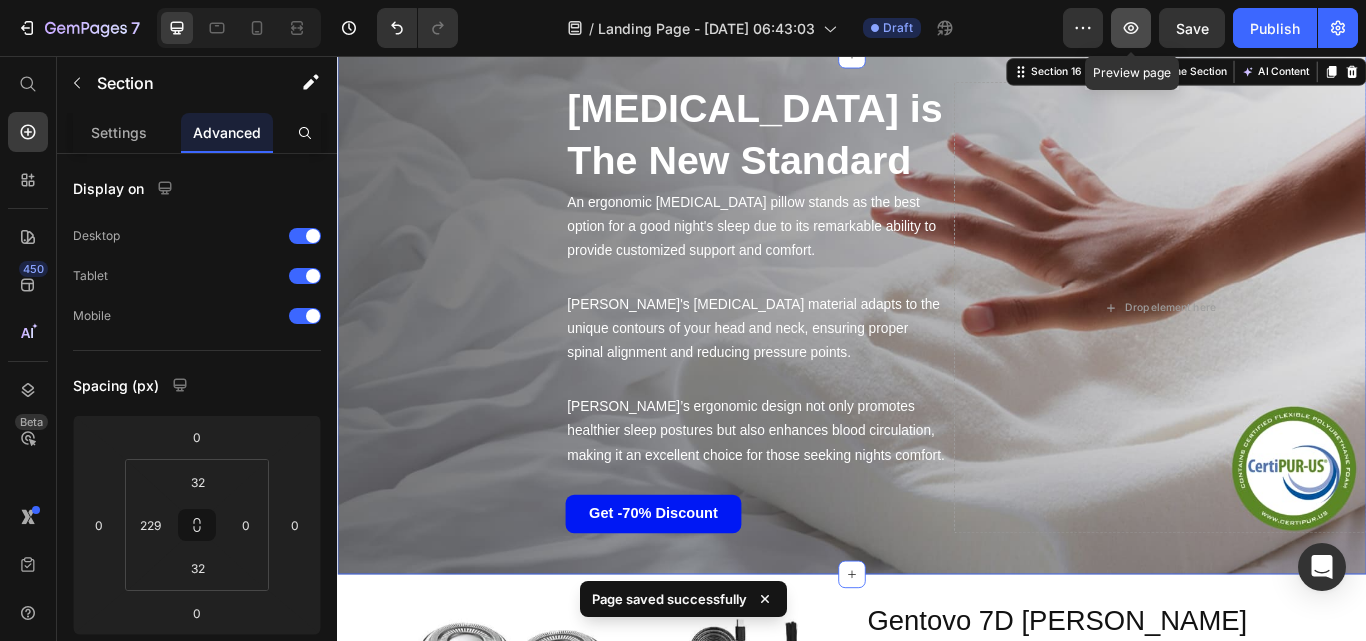 click 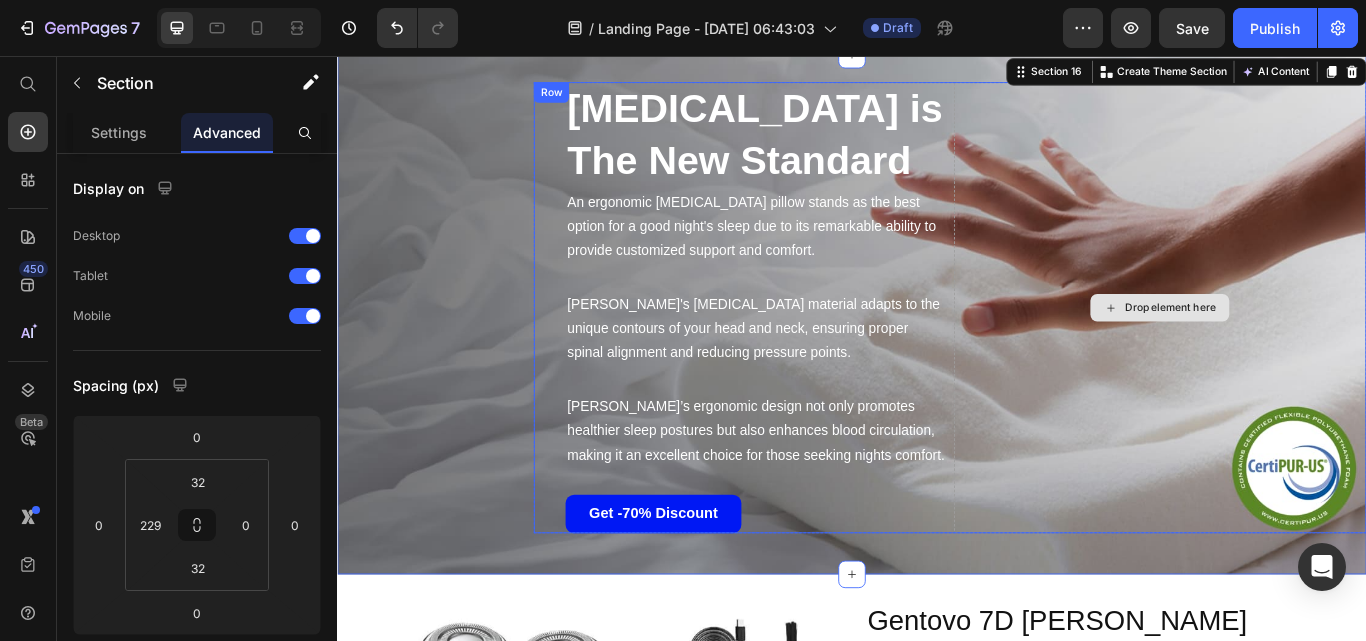 click on "Drop element here" at bounding box center [1297, 350] 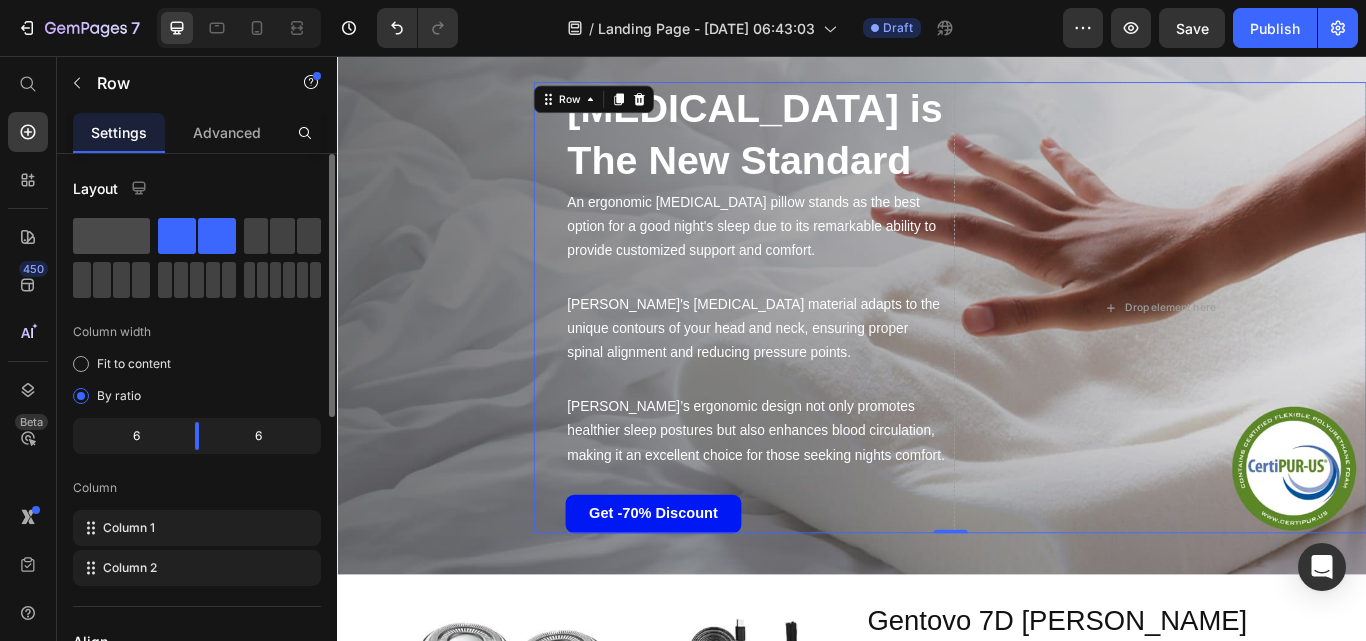 click 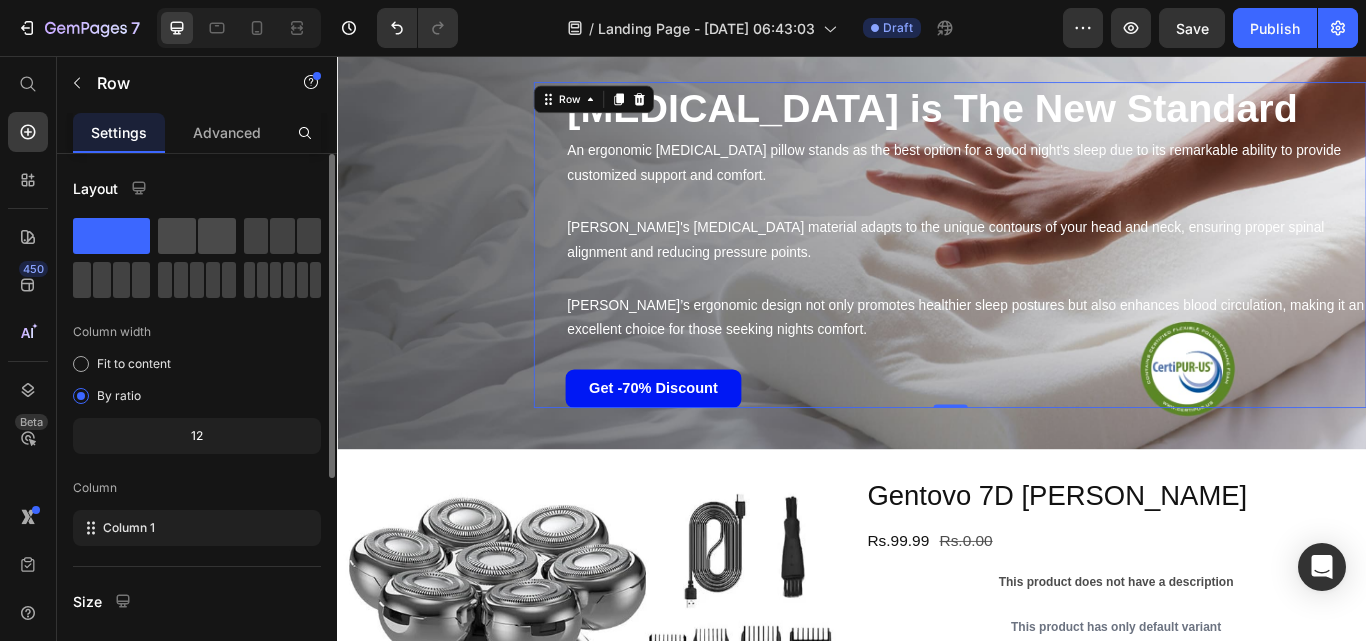 click 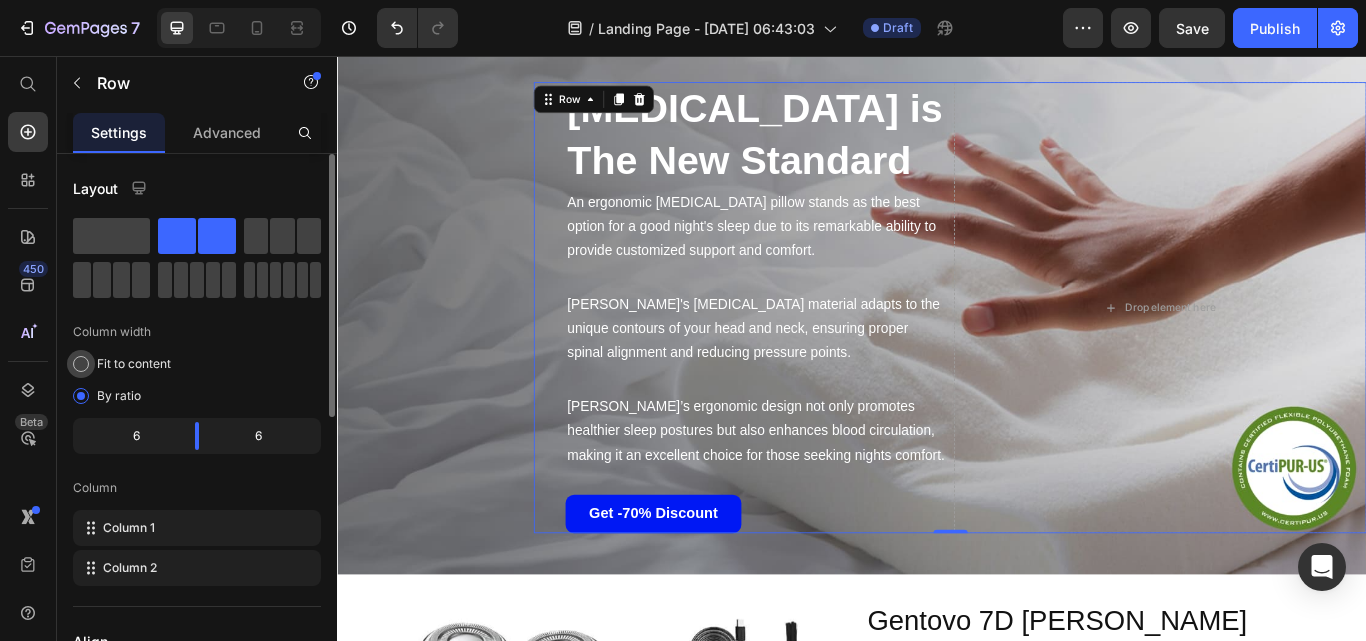 click on "Fit to content" 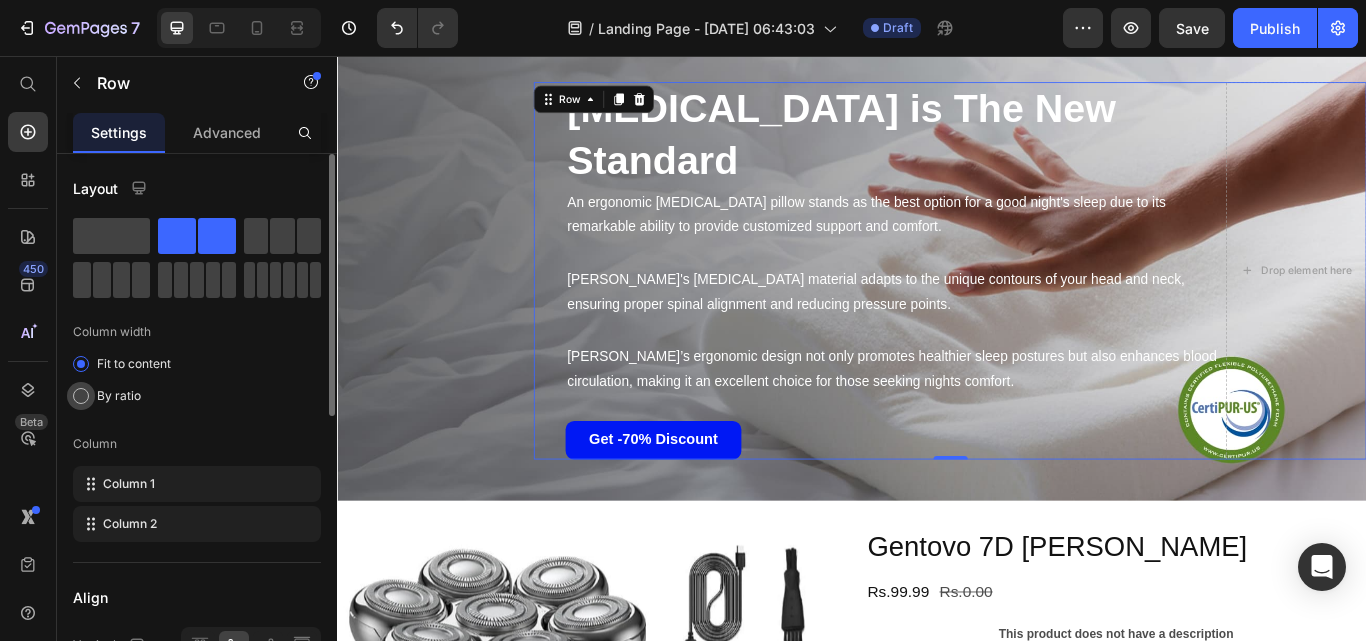 drag, startPoint x: 78, startPoint y: 393, endPoint x: 1, endPoint y: 137, distance: 267.32938 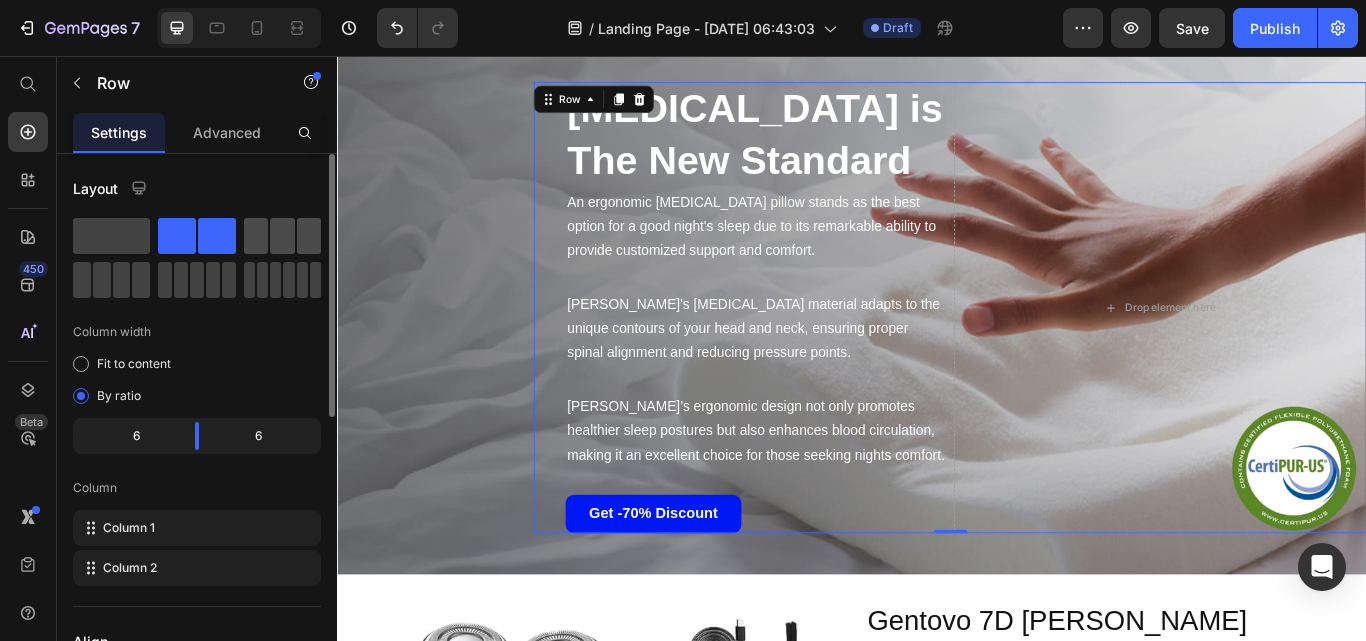 click 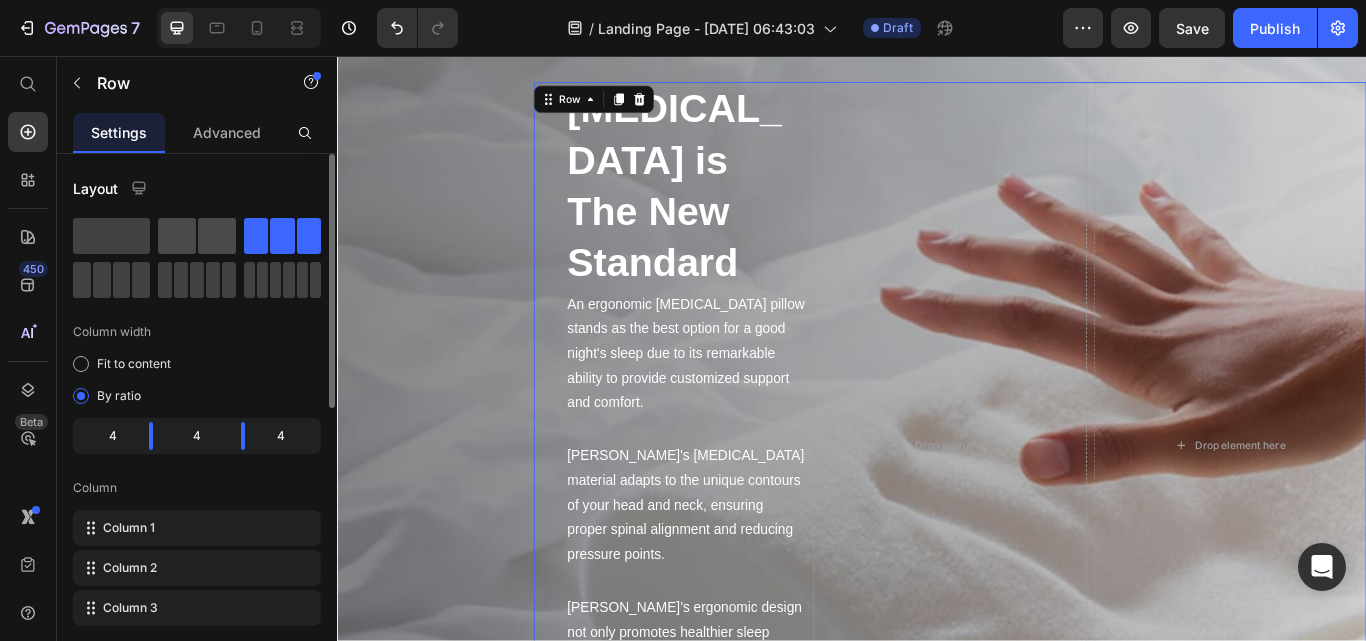 drag, startPoint x: 203, startPoint y: 236, endPoint x: 144, endPoint y: 292, distance: 81.34495 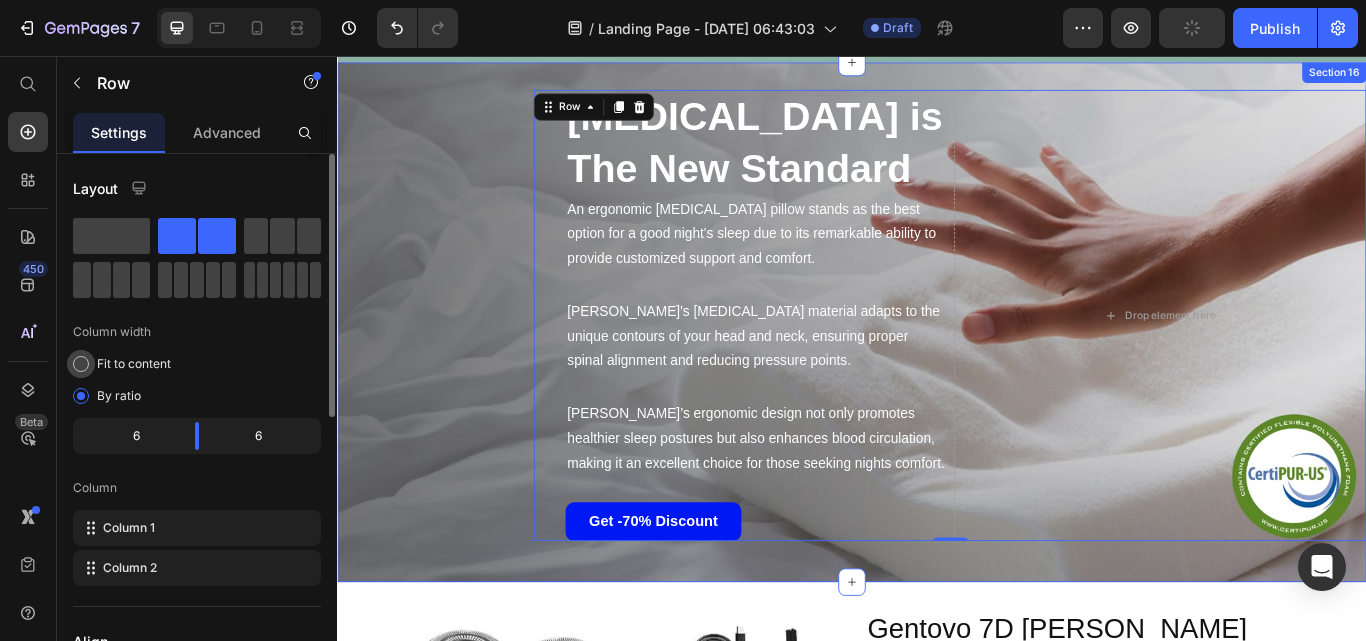 scroll, scrollTop: 5170, scrollLeft: 0, axis: vertical 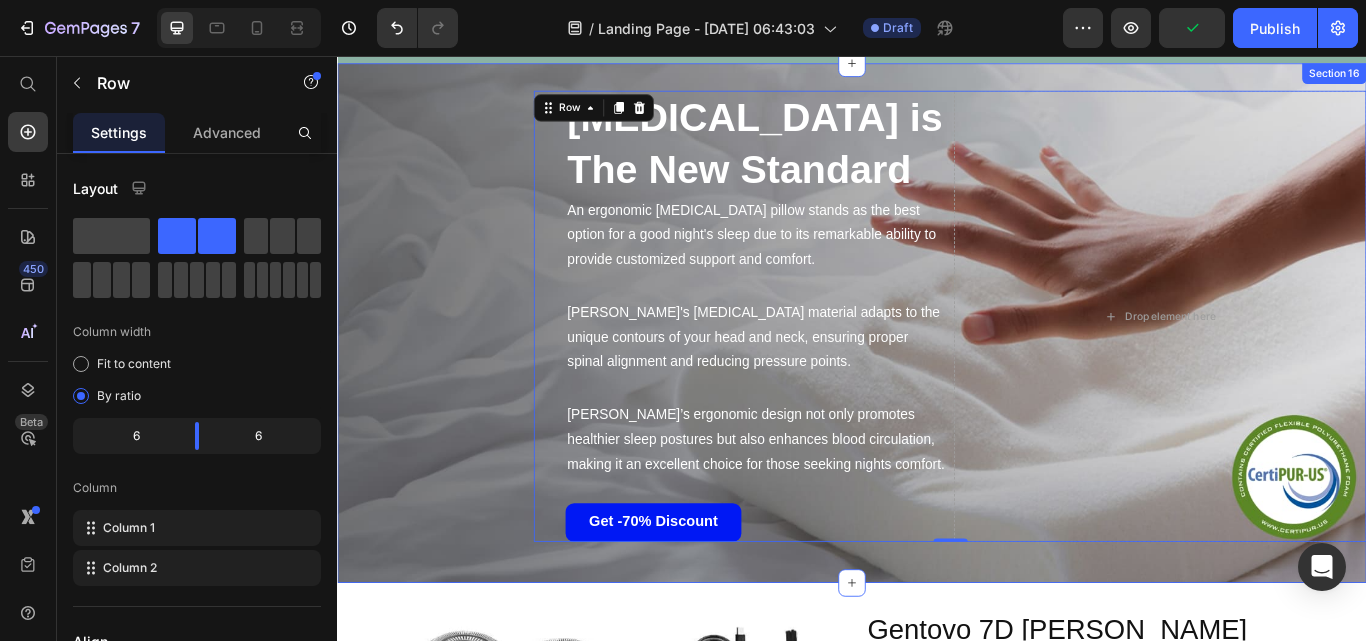 click on "Memory Foam is The New Standard Heading An ergonomic memory foam pillow stands as the best option for a good night's sleep due to its remarkable ability to provide customized support and comfort.   Text Block Derila's memory foam material adapts to the unique contours of your head and neck, ensuring proper spinal alignment and reducing pressure points.   Text Block Derila’s ergonomic design not only promotes healthier sleep postures but also enhances blood circulation, making it an excellent choice for those seeking nights comfort.   Text Block    Get -70% Discount Button
Drop element here Row   0 Row Section 16" at bounding box center (937, 368) 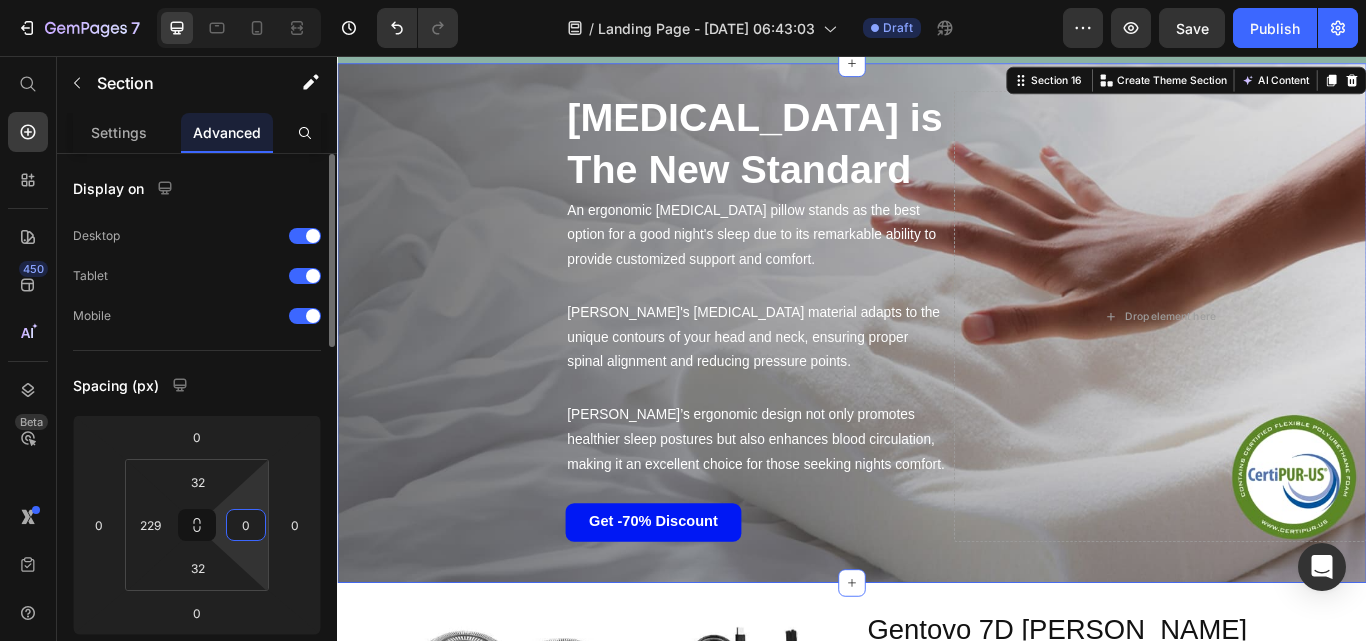 click on "0" at bounding box center (246, 525) 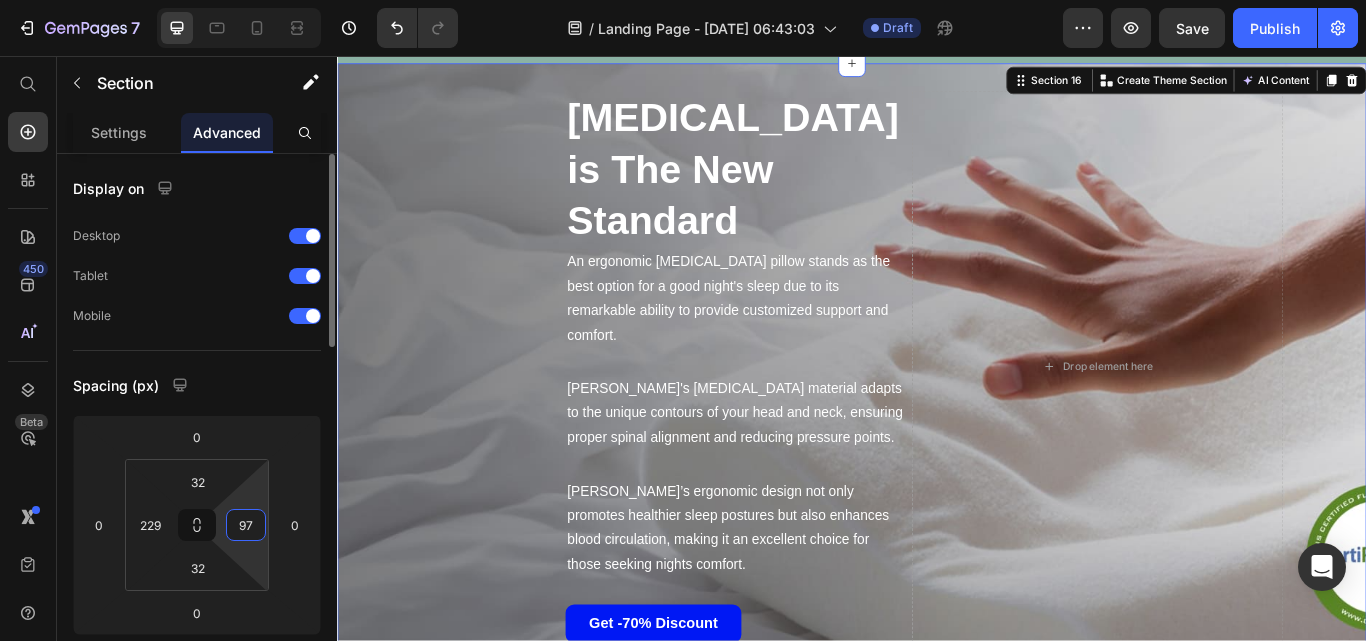 click on "97" at bounding box center [246, 525] 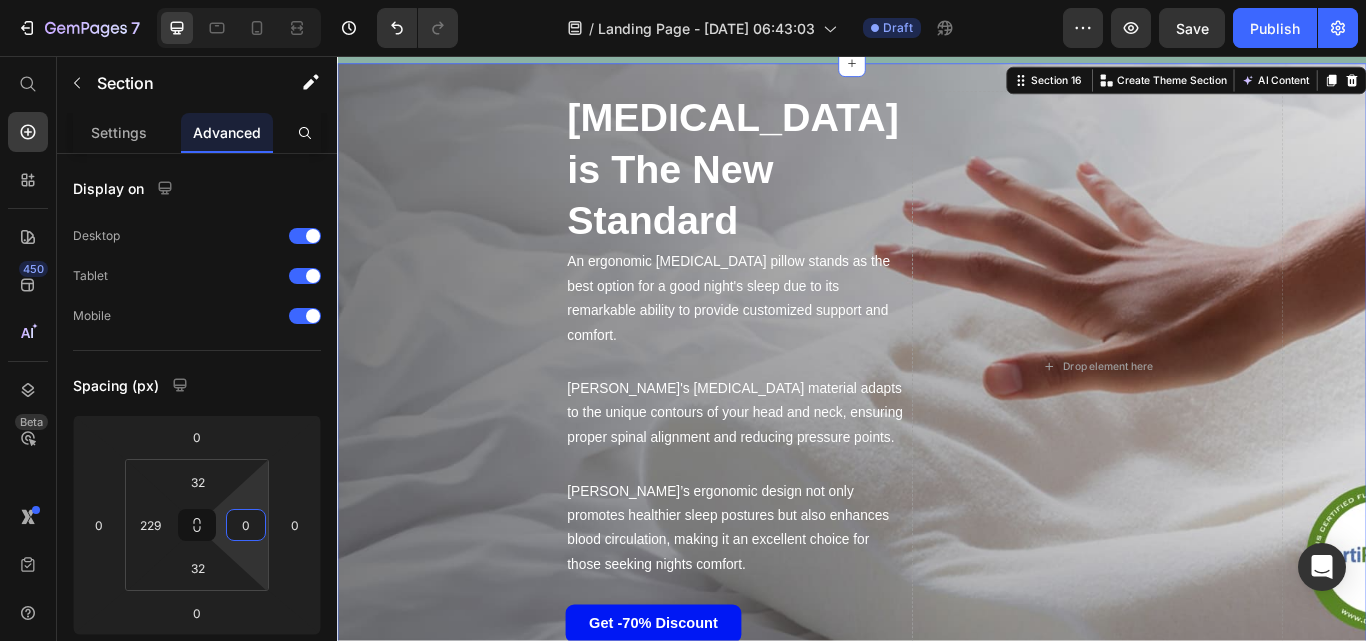 type on "0" 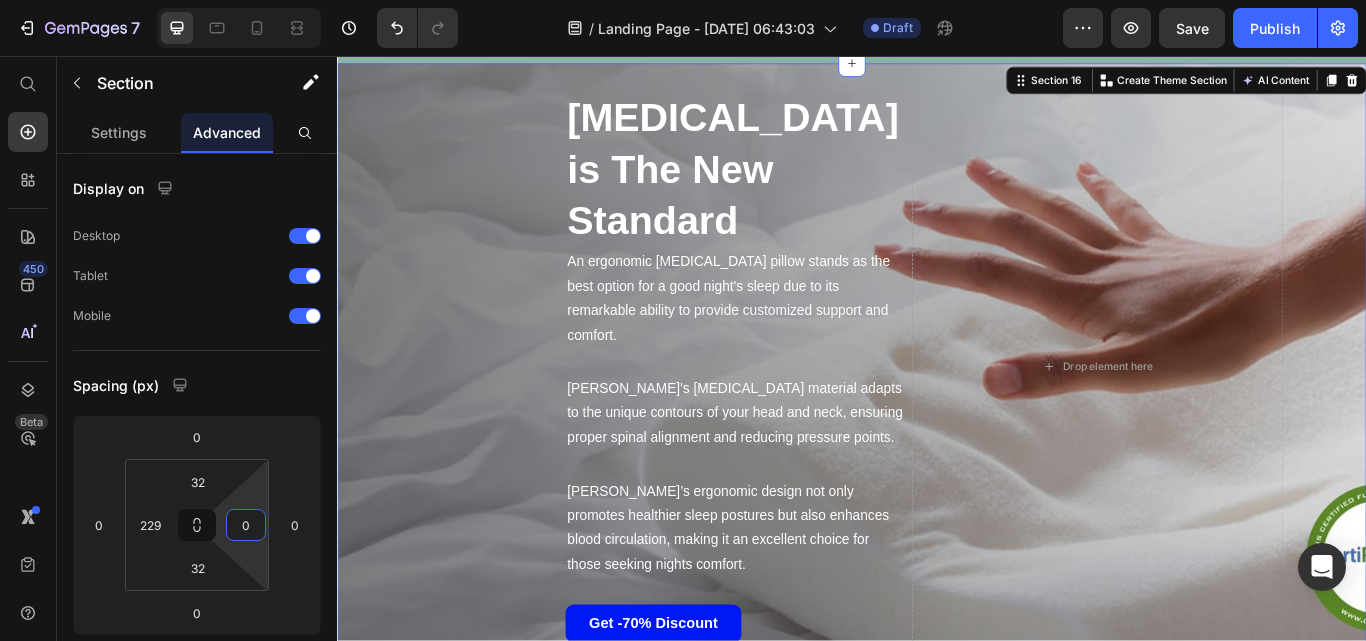 click on "Icon Icon Icon Icon Icon Icon List Row Derila - America’s #1 Pillow Perfected Discount Heading -70% Heading Last Chance Heading Last day to Grab this BIG Promo Text Block GET -70 OFF Button
- Only € 39,95 vs. € 133,17 (retail)       - Available Online Only         - While supplies last Item List
Row Image Image Image Image Image Image Row
Ergonomic Pillow Benefits Mentioned On Text Block
Row Row Section 1                Title Line As Seen In Text Block                Title Line Row Image Image Image Image Image Image Carousel Row Section 6                Title Line As Seen In Text Block                Title Line Row Image Image Image Image Image Image Carousel Row Section 7                Title Line As Seen In Text Block                Title Line Row Image Image Image Image Image Image Carousel Row Section 8                Title Line As Seen In Text Block                Title Line Row Image Image Image Image Image Image Row" at bounding box center [937, -1640] 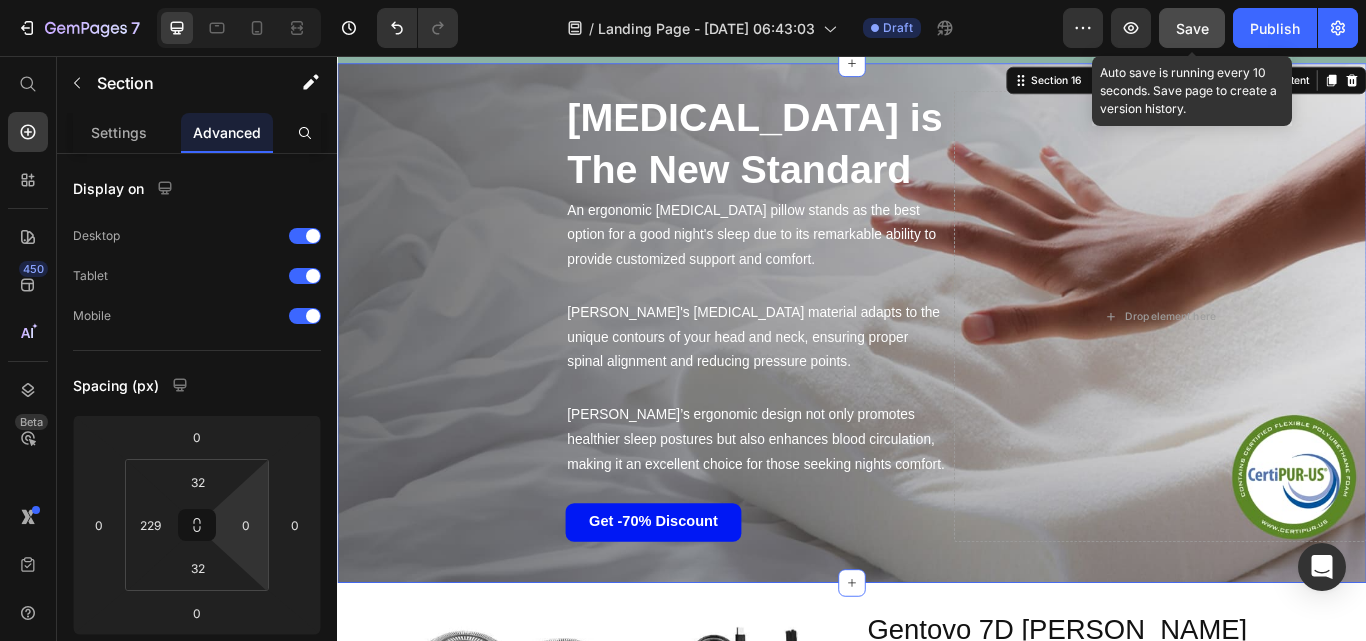 click on "Save" 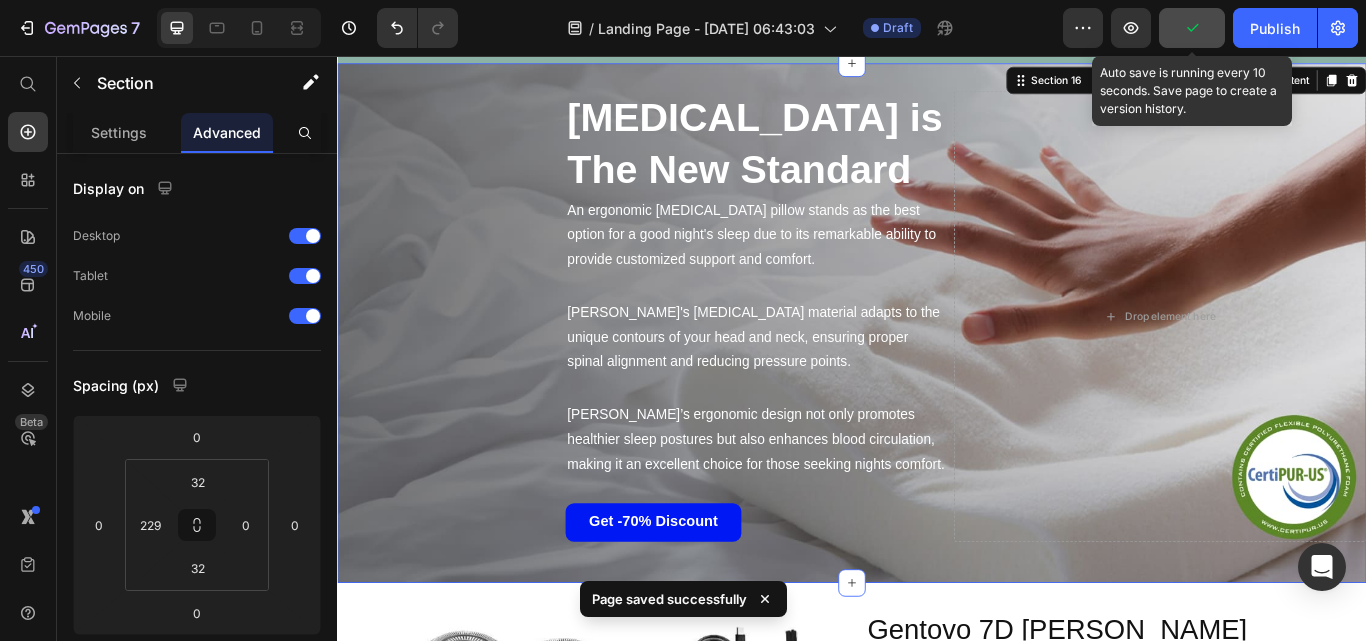 click 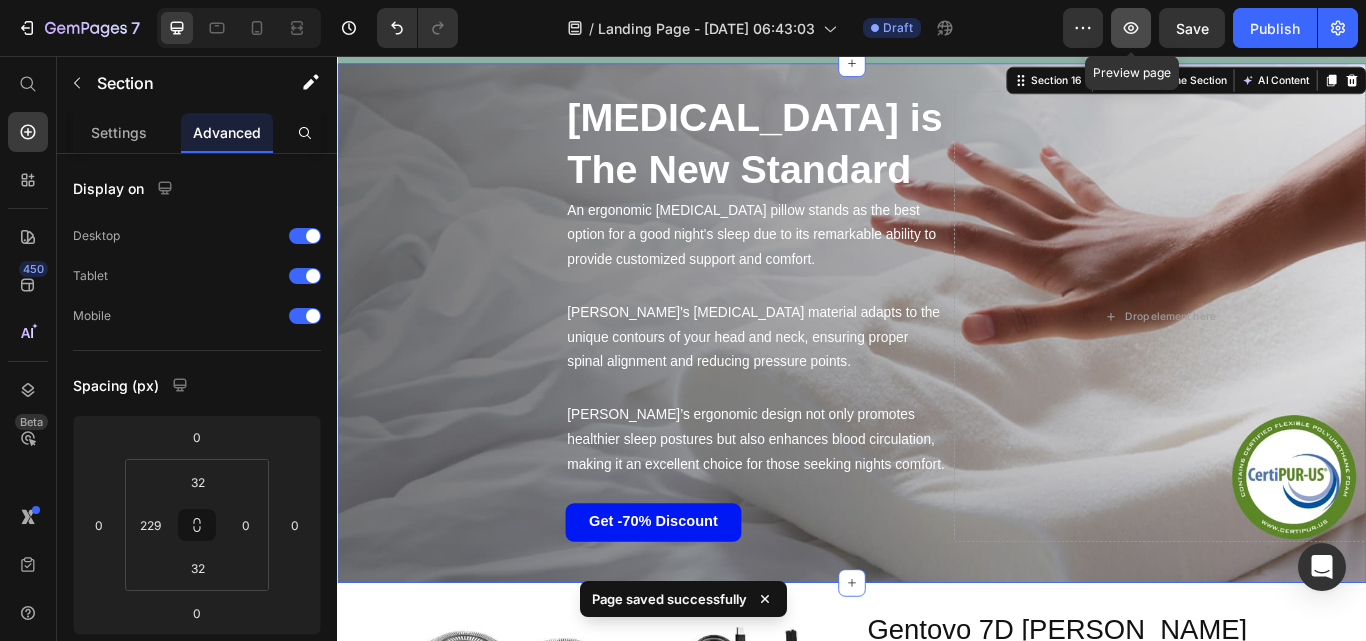click 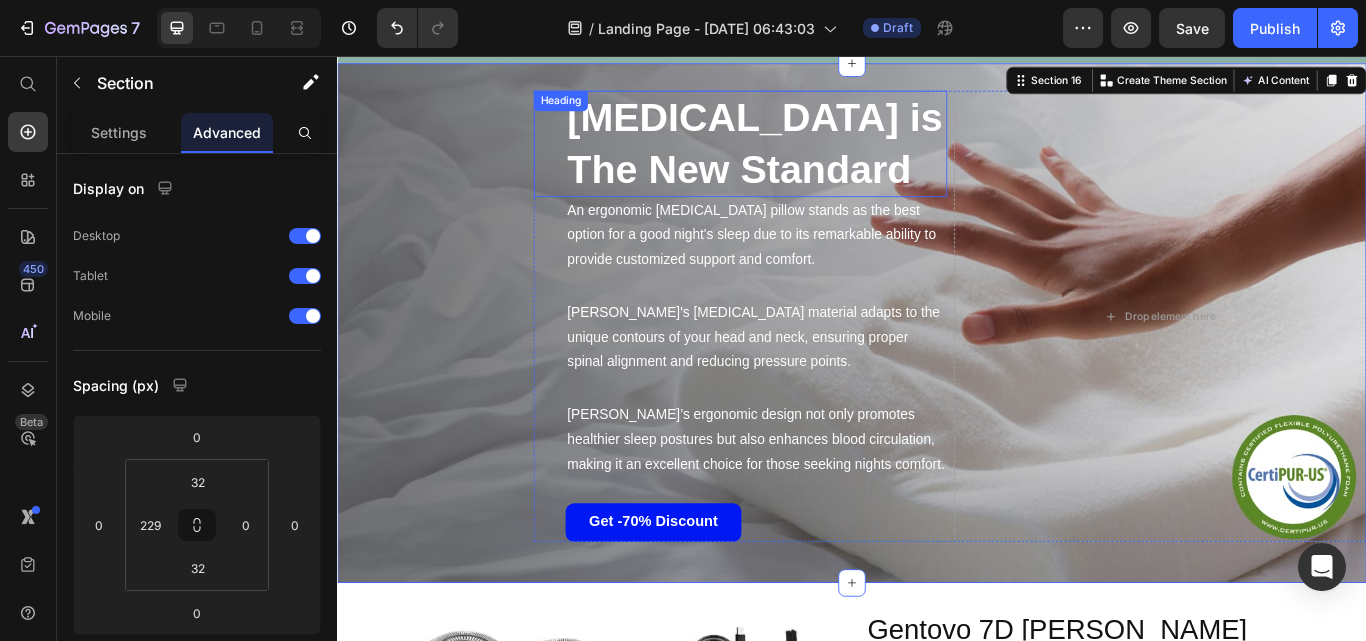 click on "Memory Foam is The New Standard" at bounding box center [824, 158] 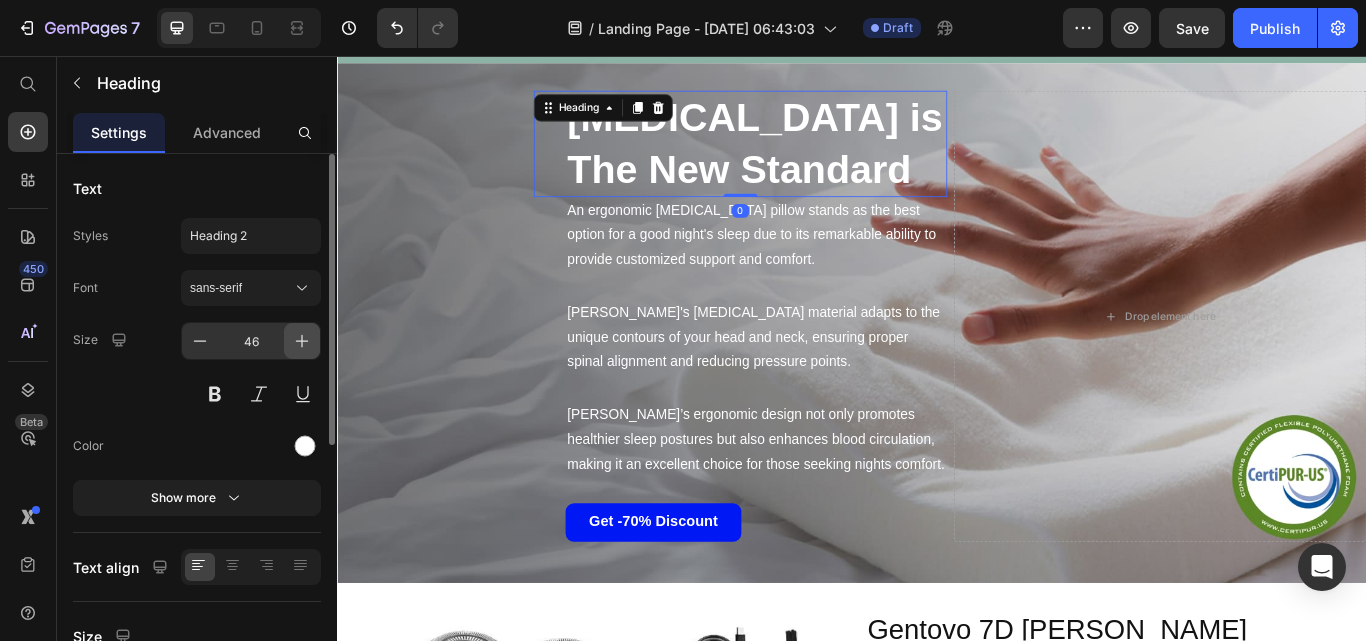click 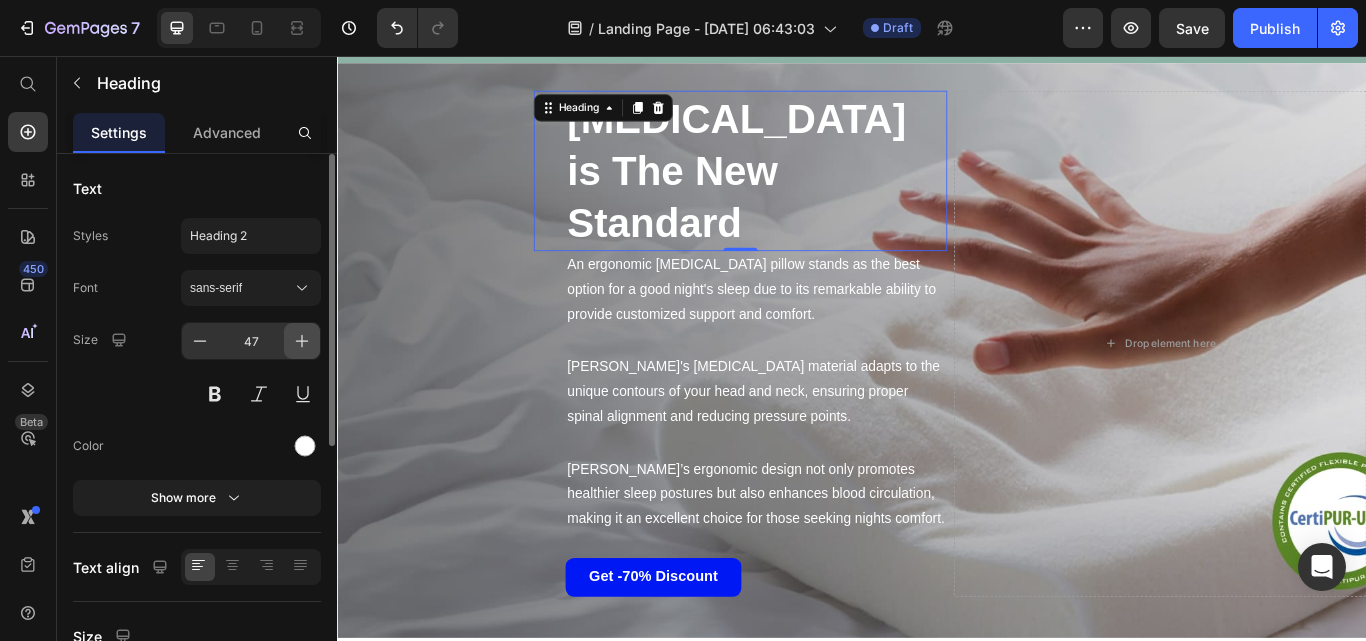 click 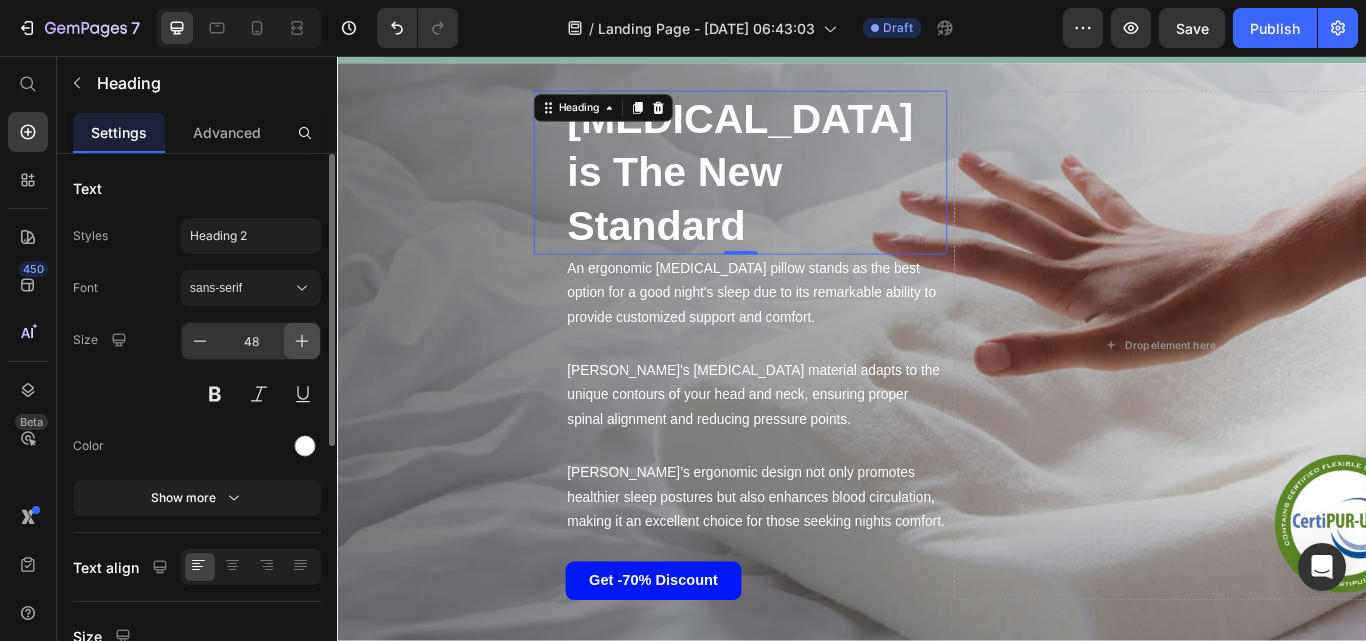 click 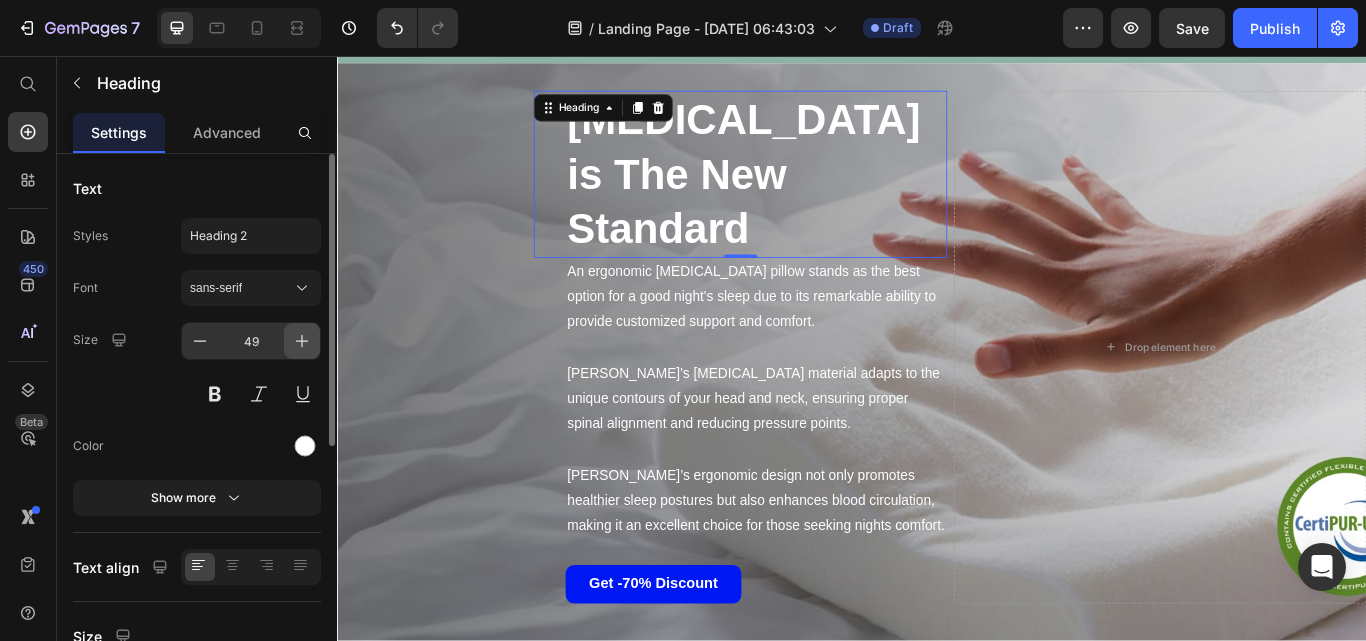 click 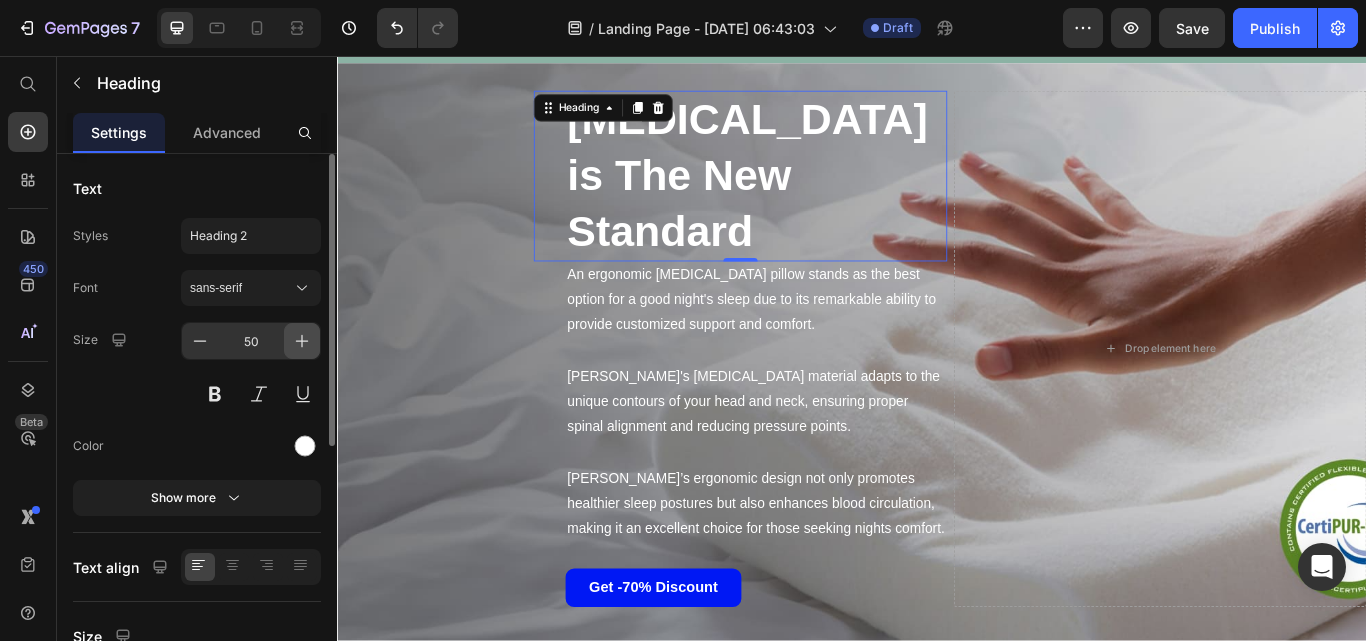 click 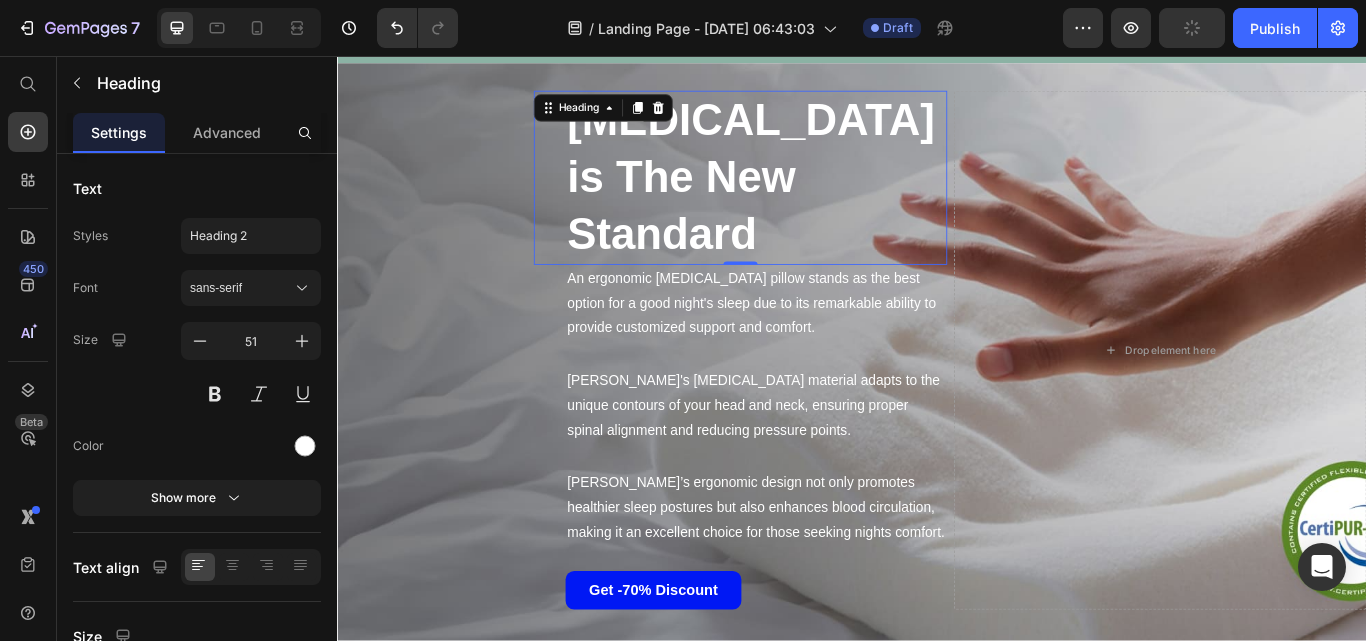 click on "Memory Foam is The New Standard" at bounding box center [819, 198] 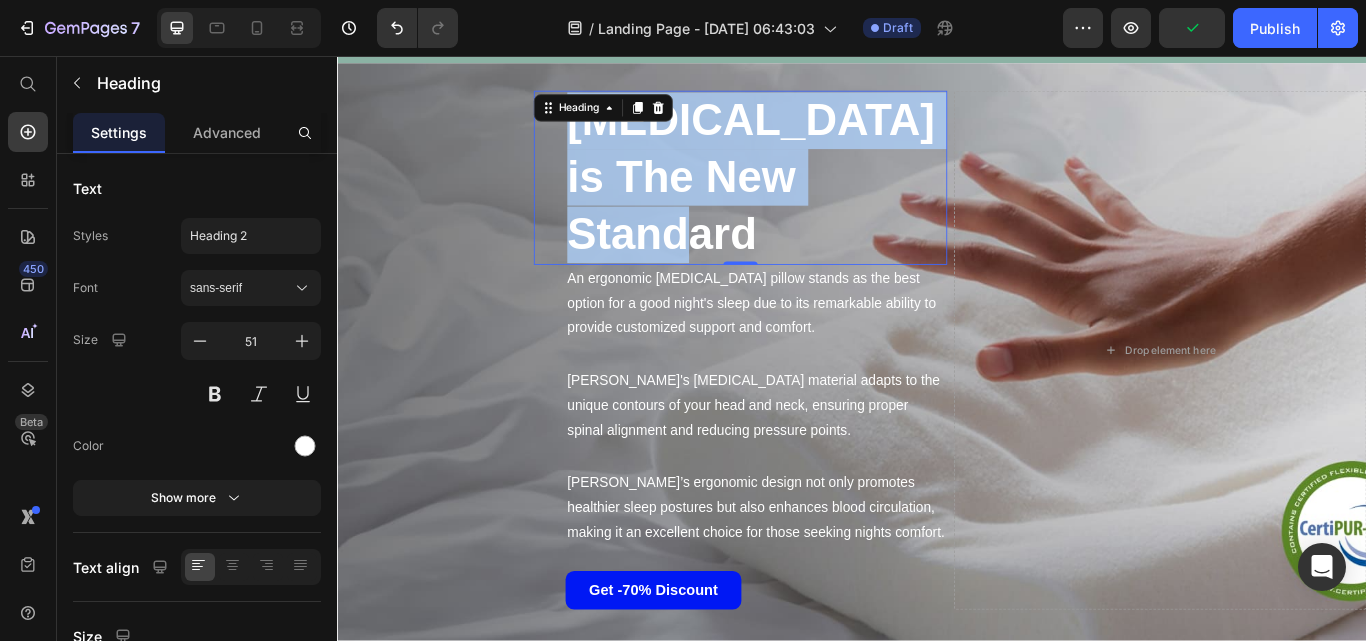 click on "Memory Foam is The New Standard" at bounding box center (819, 198) 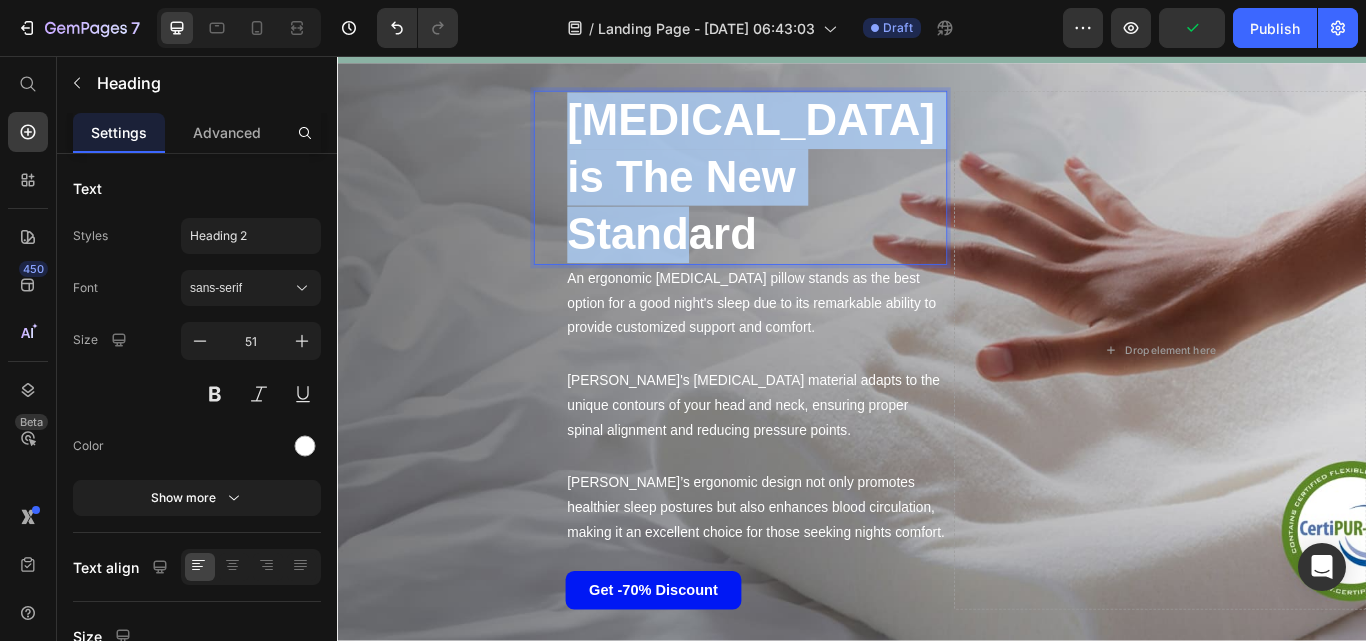 click on "Memory Foam is The New Standard" at bounding box center [819, 198] 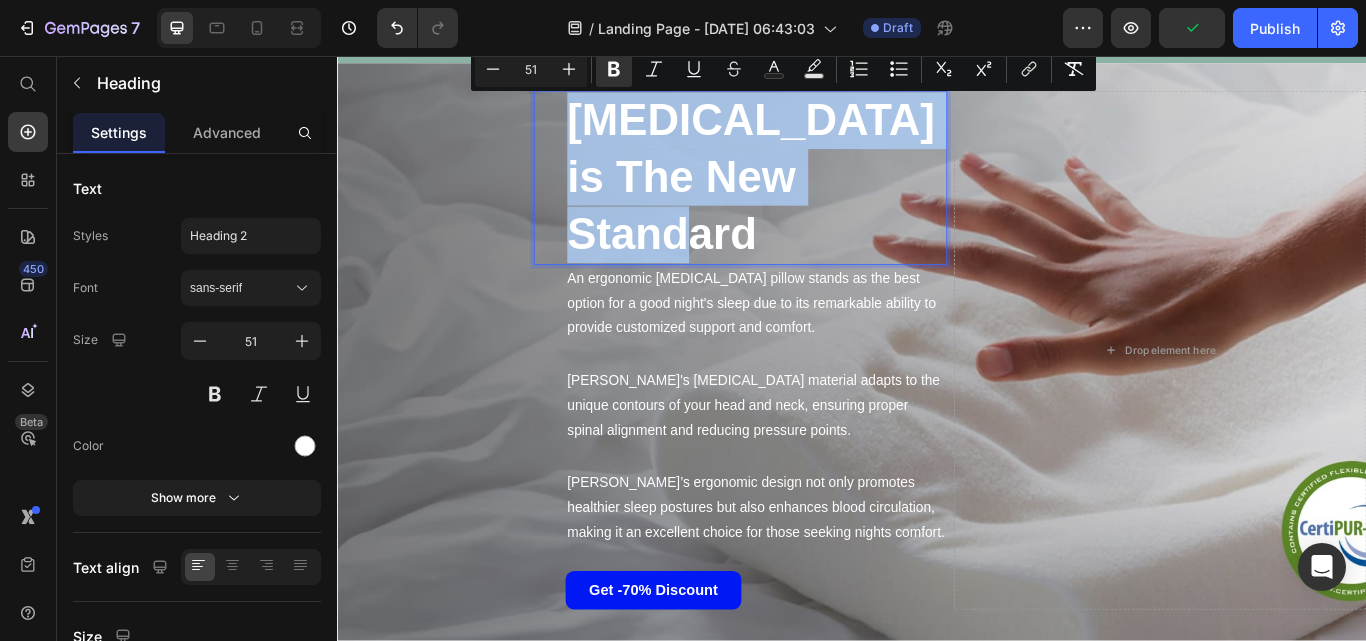 click on "Memory Foam is The New Standard" at bounding box center (819, 198) 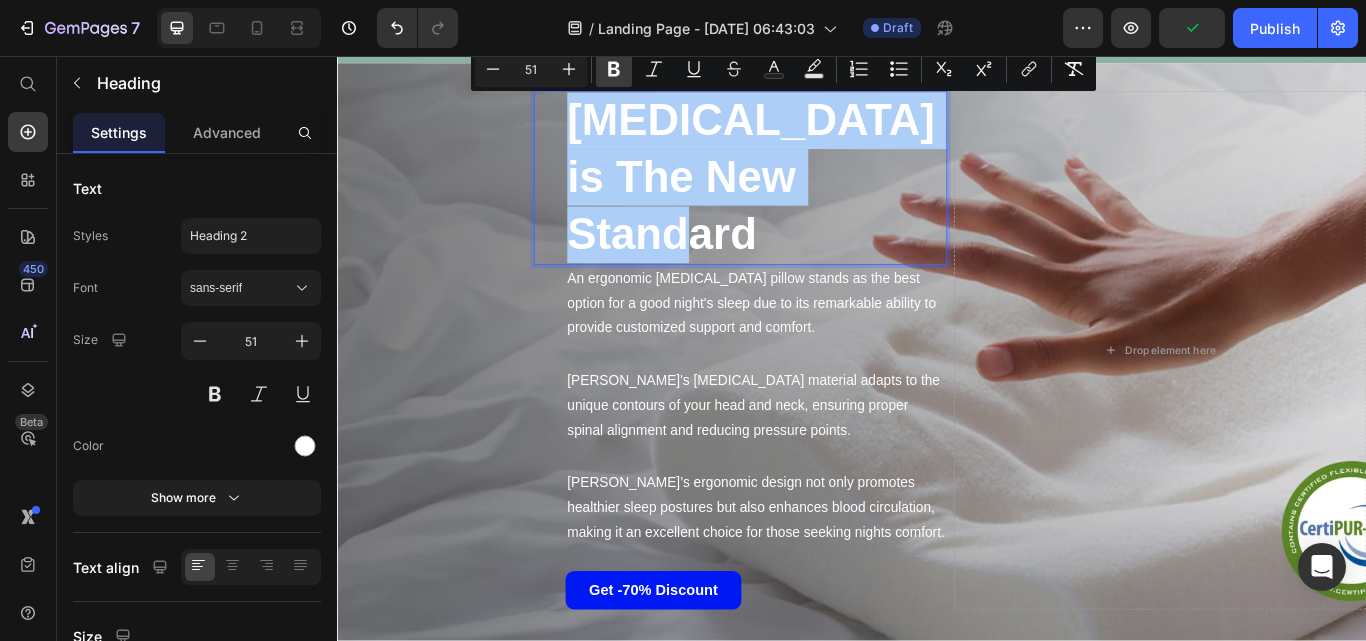 click 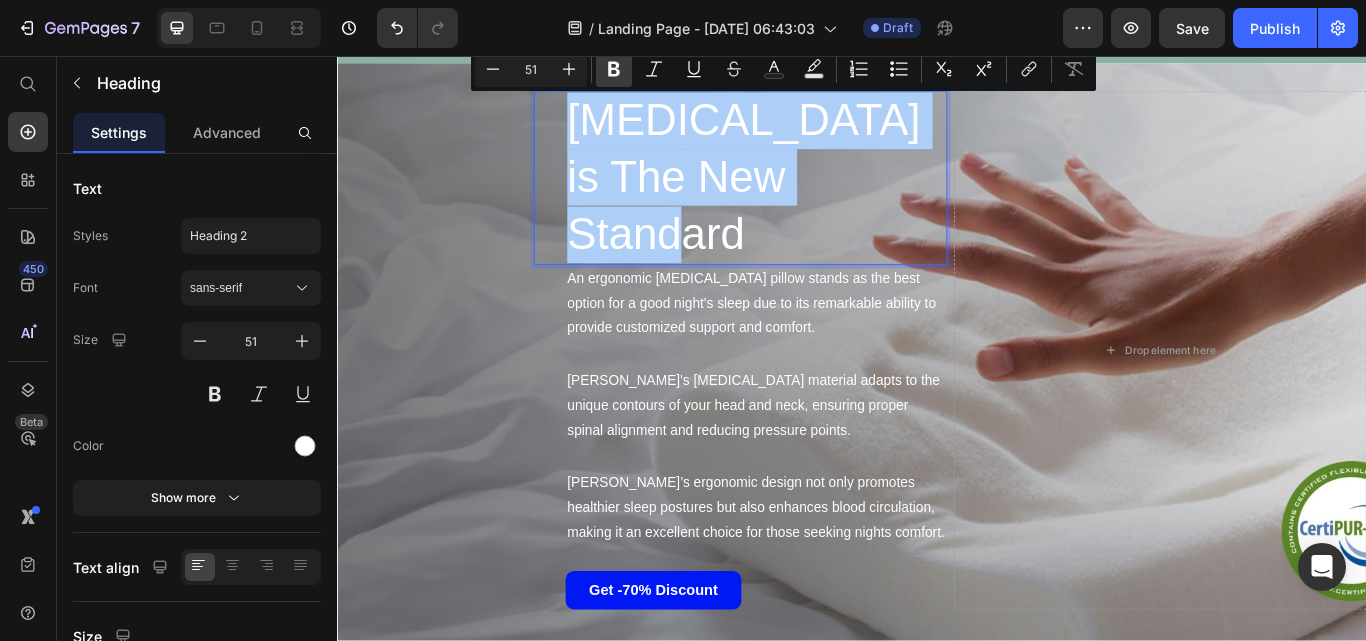 click 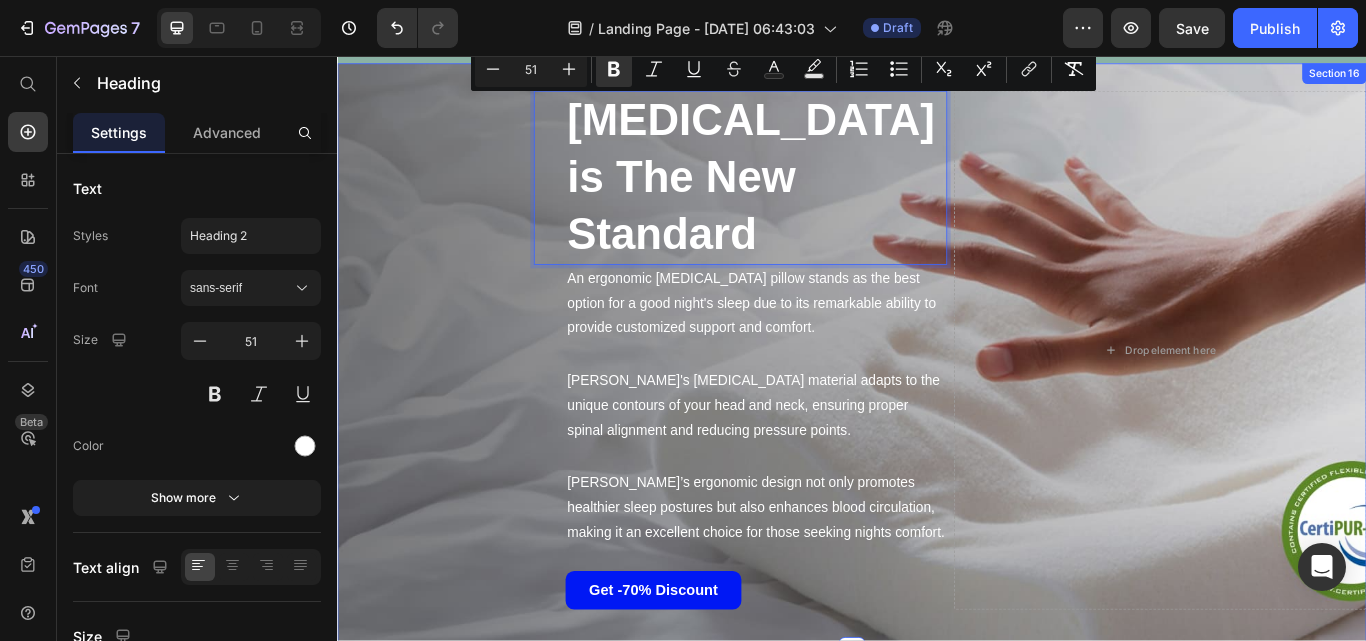 click on "Memory Foam is The New Standard Heading   0 An ergonomic memory foam pillow stands as the best option for a good night's sleep due to its remarkable ability to provide customized support and comfort.   Text Block Derila's memory foam material adapts to the unique contours of your head and neck, ensuring proper spinal alignment and reducing pressure points.   Text Block Derila’s ergonomic design not only promotes healthier sleep postures but also enhances blood circulation, making it an excellent choice for those seeking nights comfort.   Text Block    Get -70% Discount Button
Drop element here Row Row Section 16" at bounding box center [937, 407] 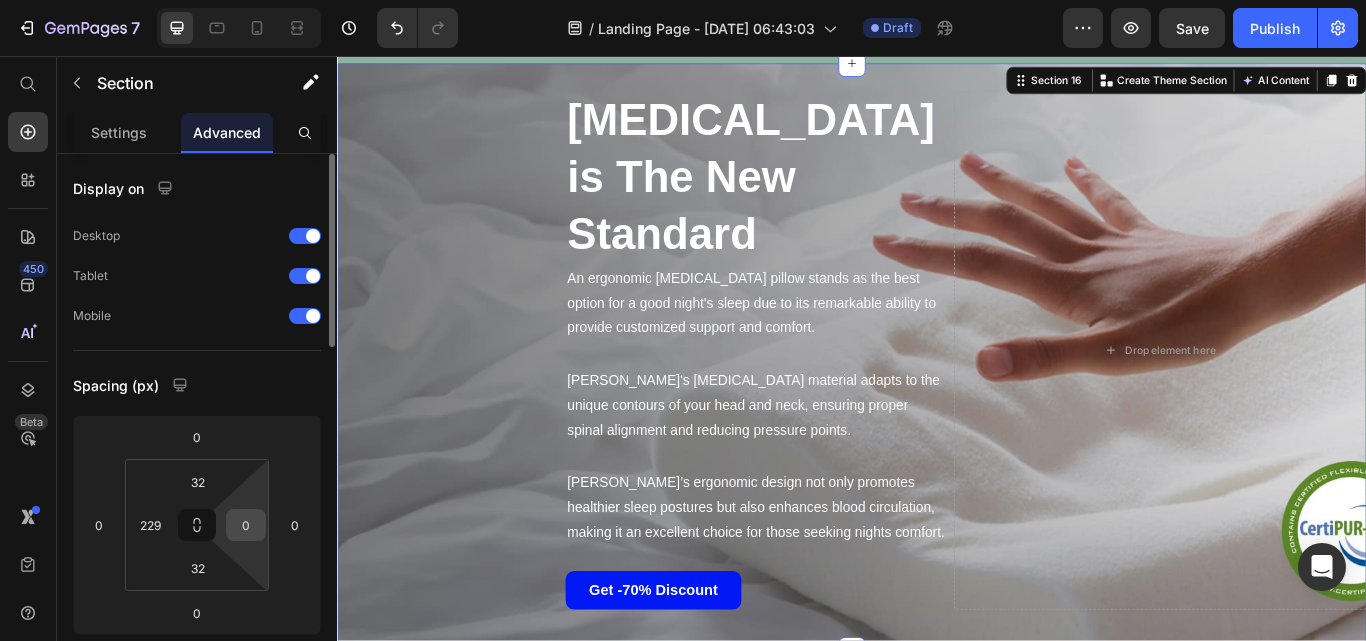 click on "0" at bounding box center (246, 525) 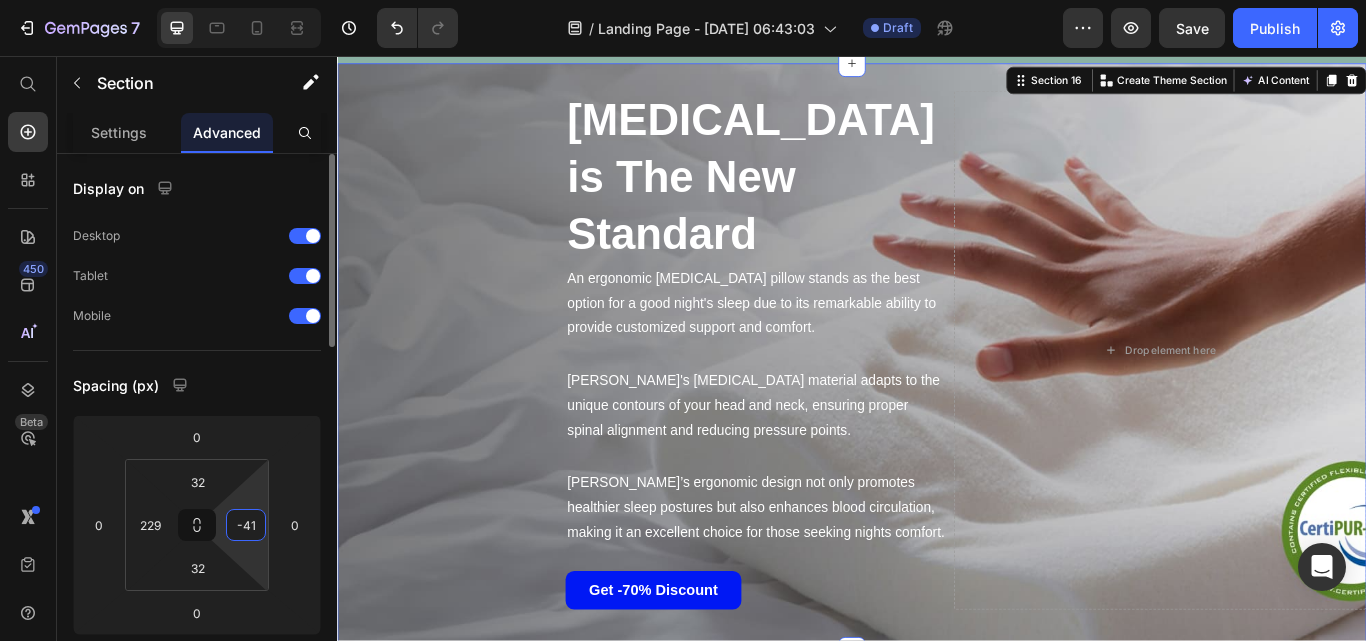click on "-41" at bounding box center (246, 525) 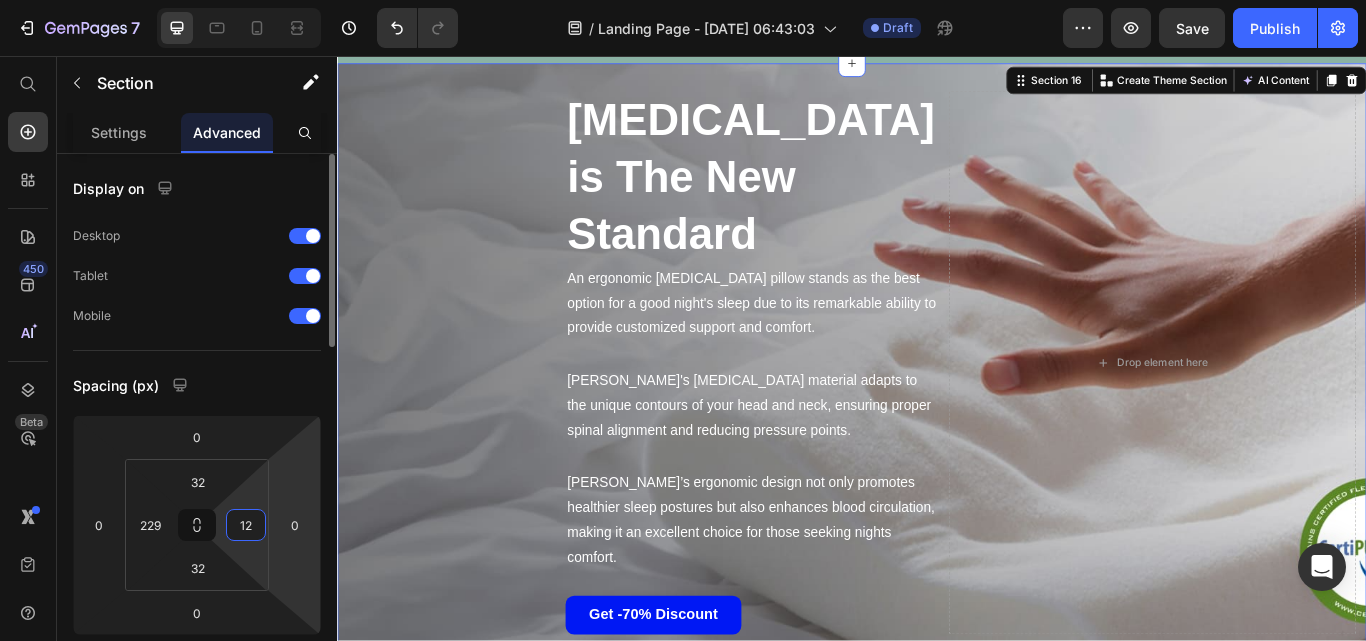 click on "12" at bounding box center (246, 525) 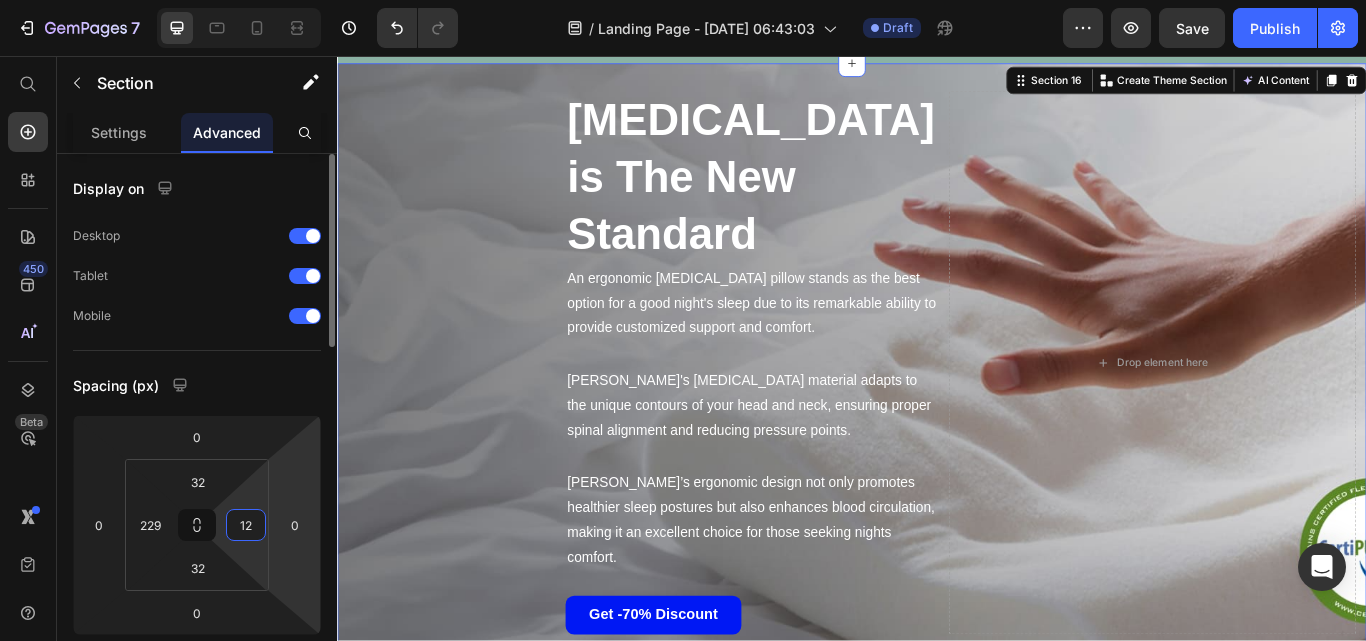click on "12" at bounding box center [246, 525] 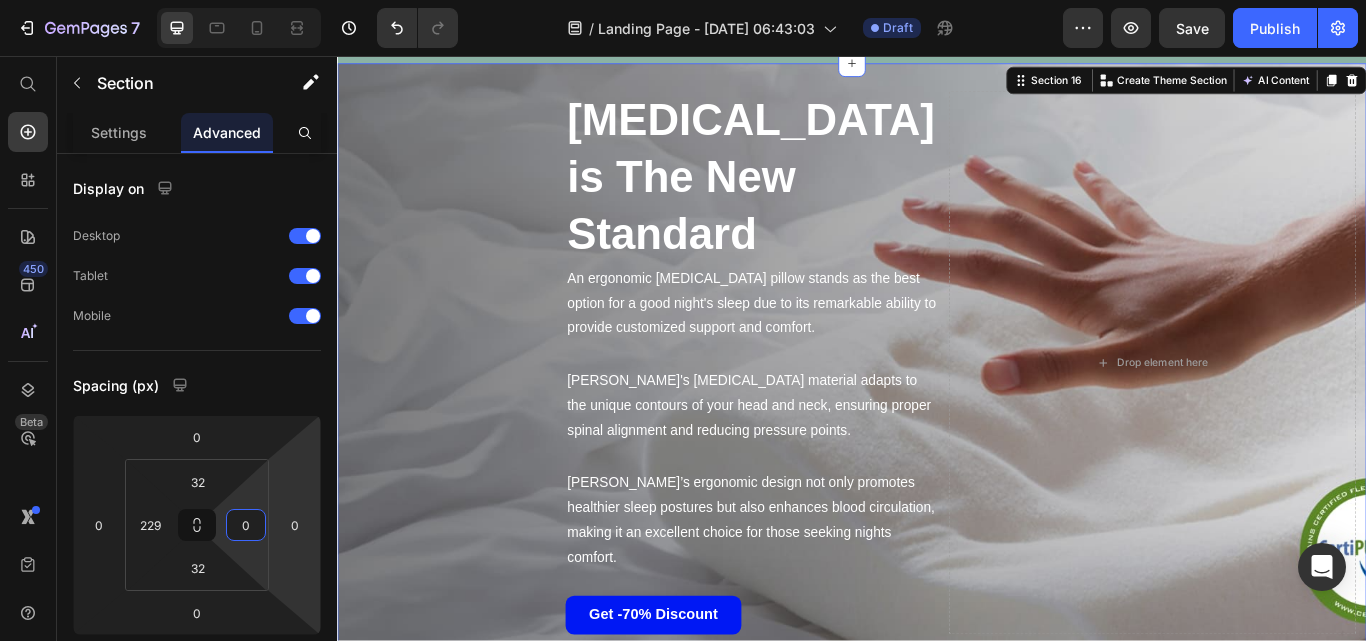 type on "0" 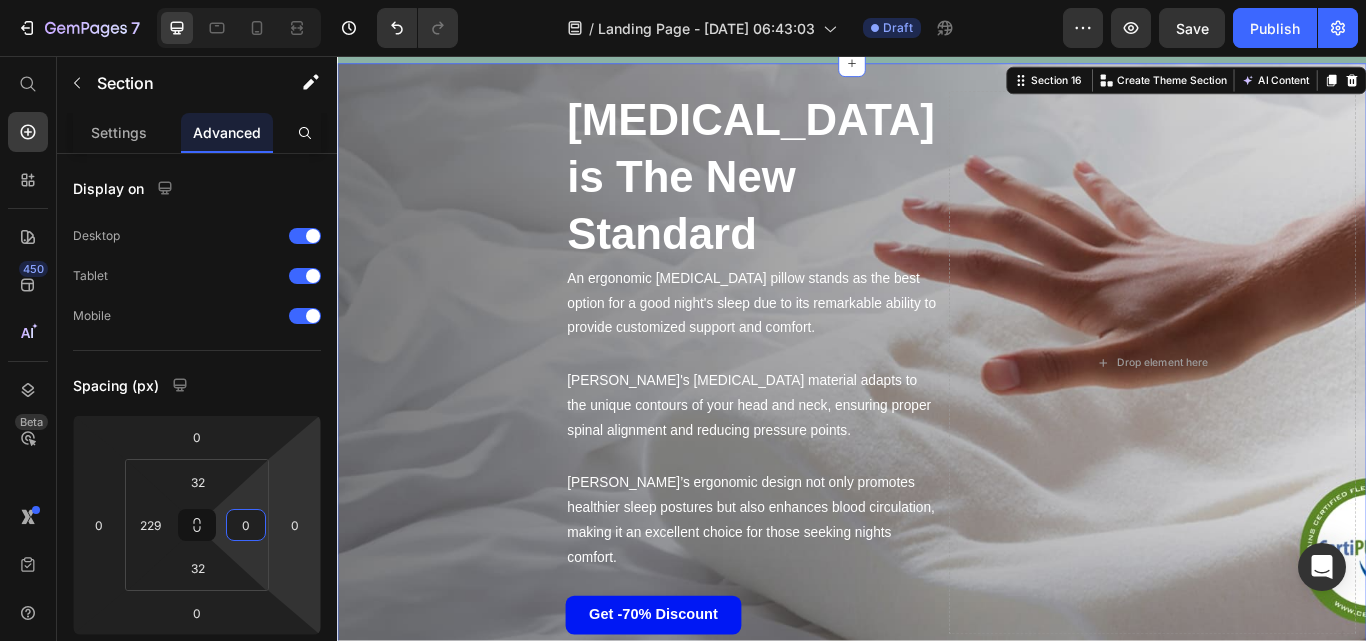 click on "⁠⁠⁠⁠⁠⁠⁠ Memory Foam is The New Standard Heading An ergonomic memory foam pillow stands as the best option for a good night's sleep due to its remarkable ability to provide customized support and comfort.   Text Block Derila's memory foam material adapts to the unique contours of your head and neck, ensuring proper spinal alignment and reducing pressure points.   Text Block Derila’s ergonomic design not only promotes healthier sleep postures but also enhances blood circulation, making it an excellent choice for those seeking nights comfort.   Text Block    Get -70% Discount Button
Drop element here Row Row Section 16   You can create reusable sections Create Theme Section AI Content Write with GemAI What would you like to describe here? Tone and Voice Persuasive Product Gentovo 7D shaver Show more Generate" at bounding box center (937, 422) 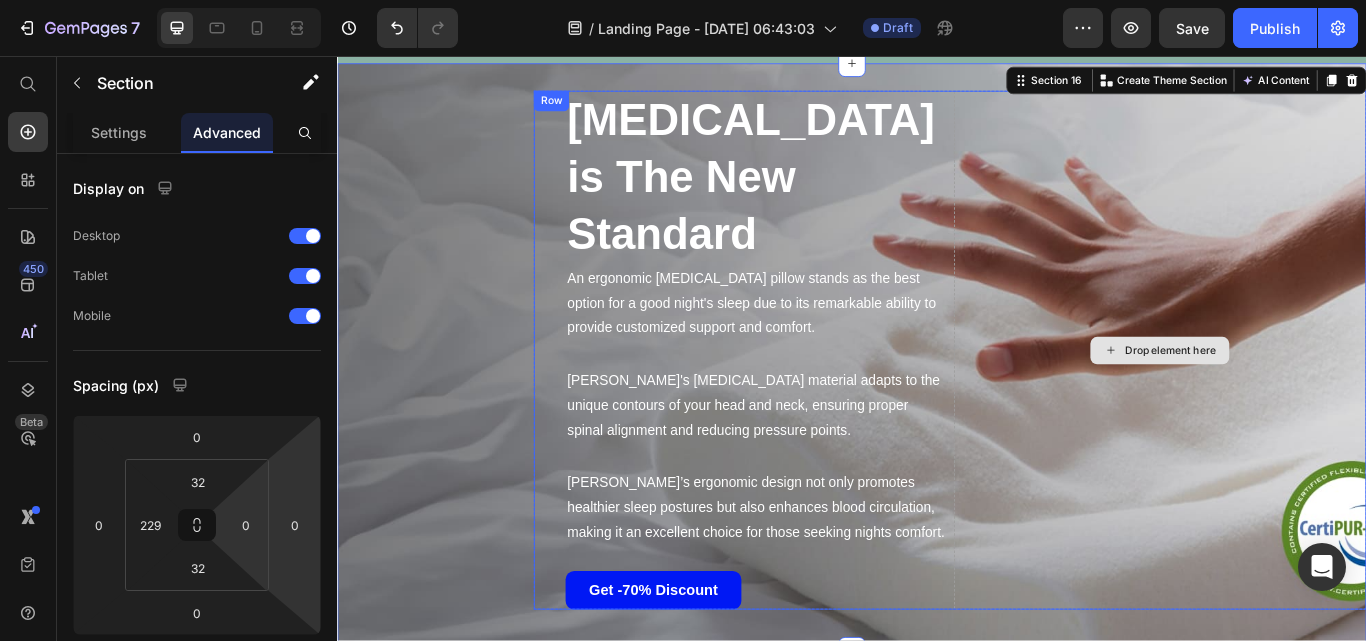 click on "Drop element here" at bounding box center [1297, 399] 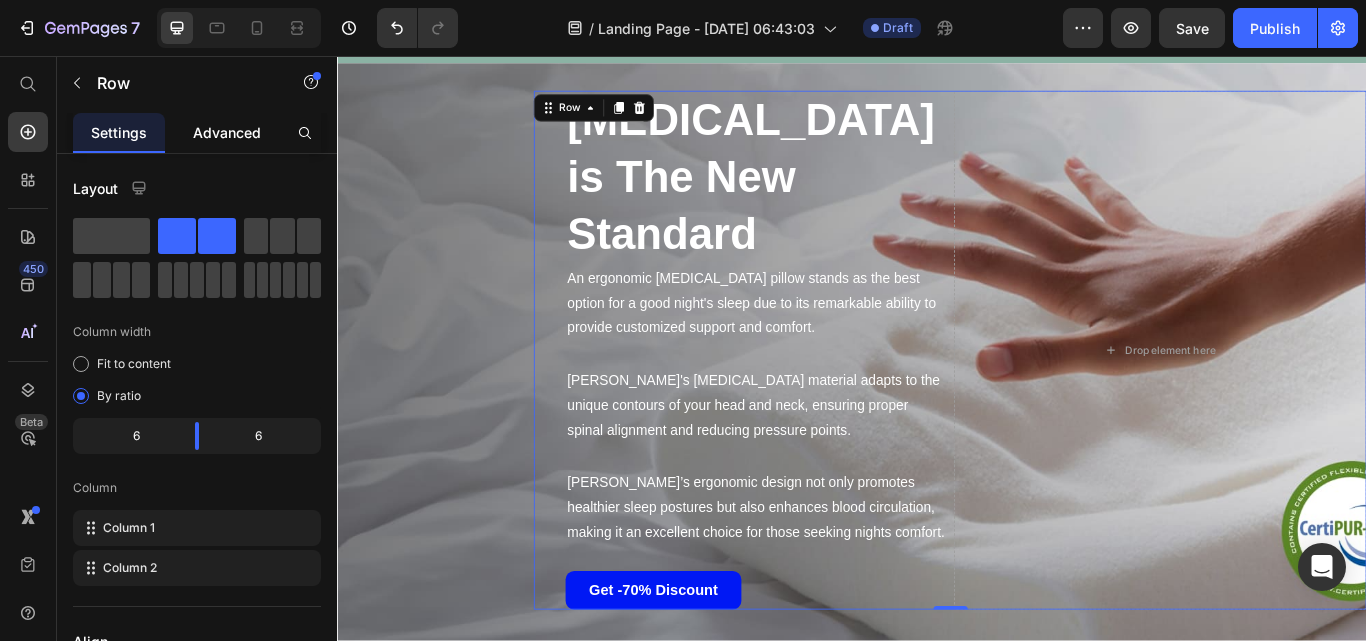 click on "Advanced" at bounding box center (227, 132) 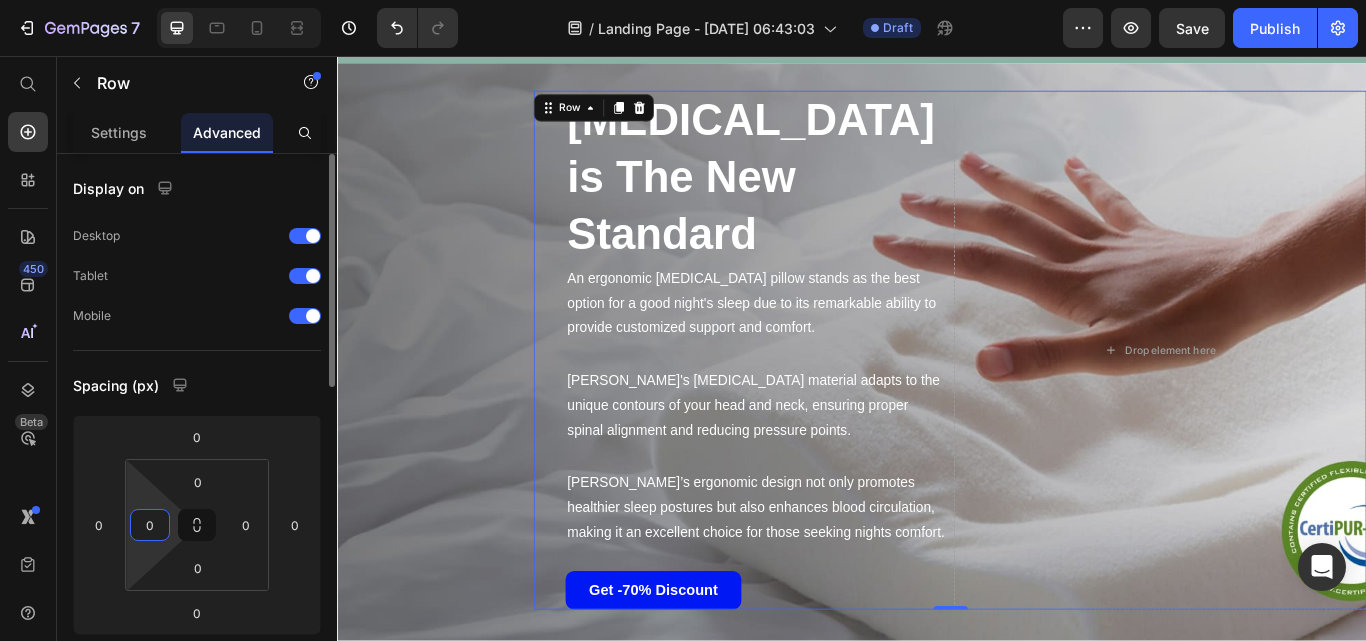 click on "0" at bounding box center (150, 525) 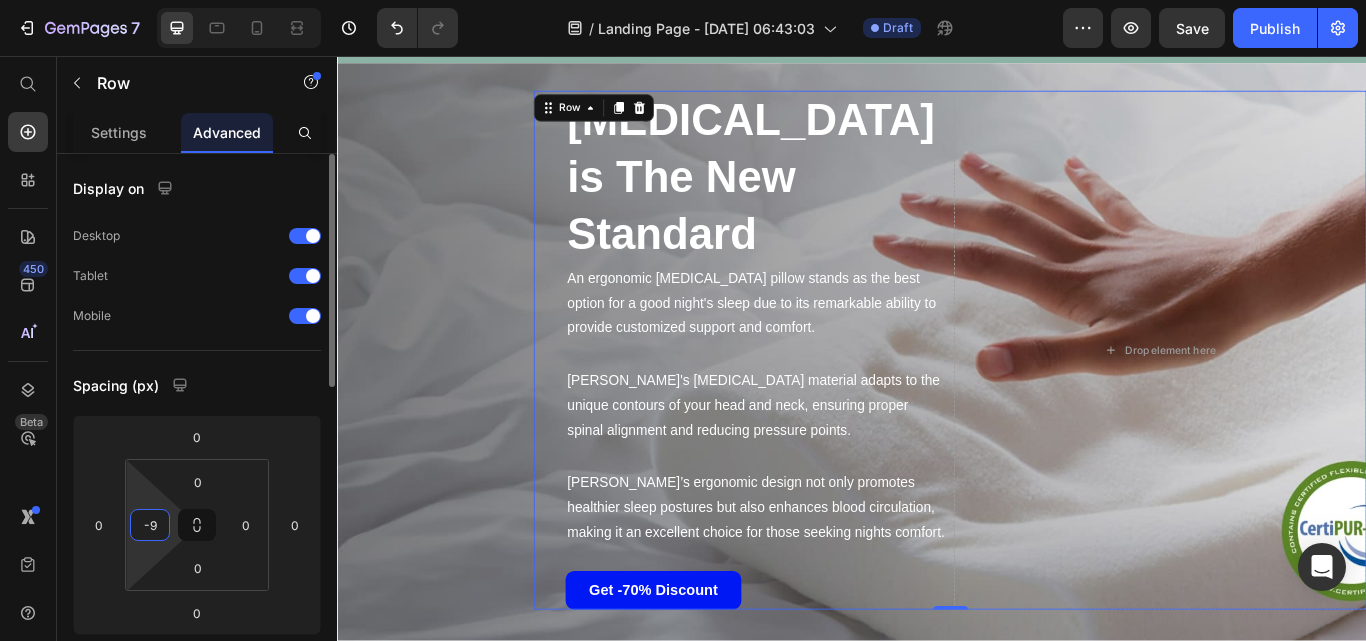 click on "-9" at bounding box center [150, 525] 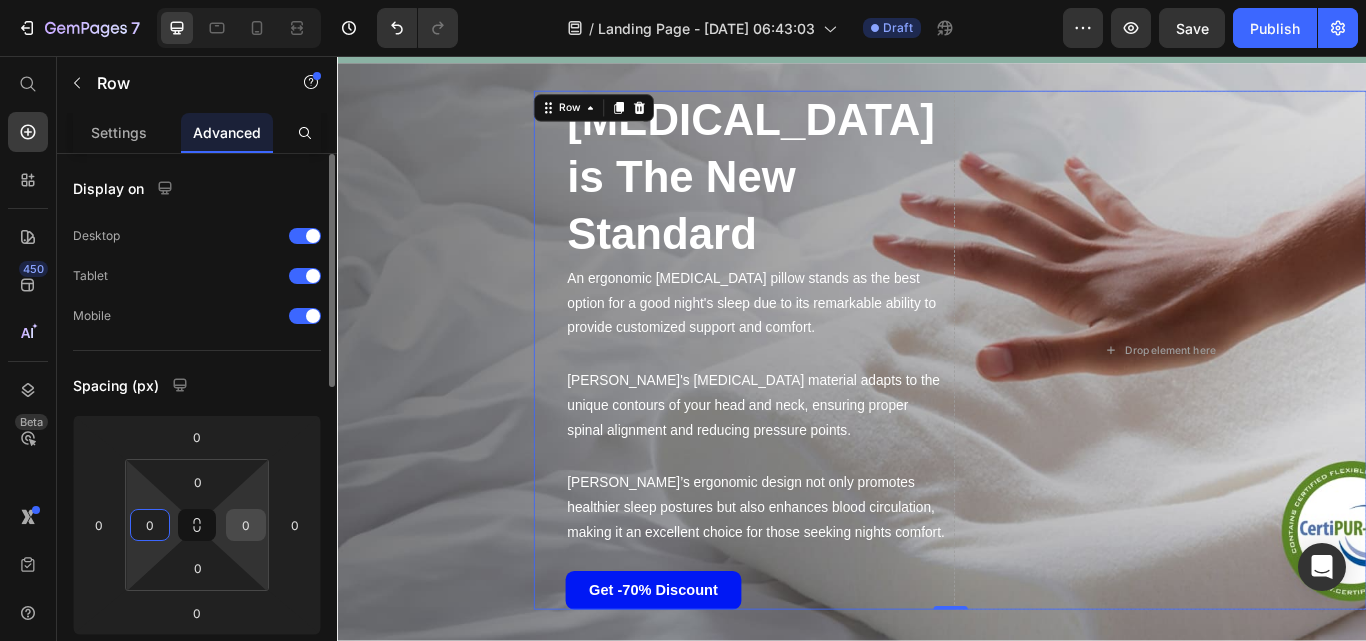 type on "0" 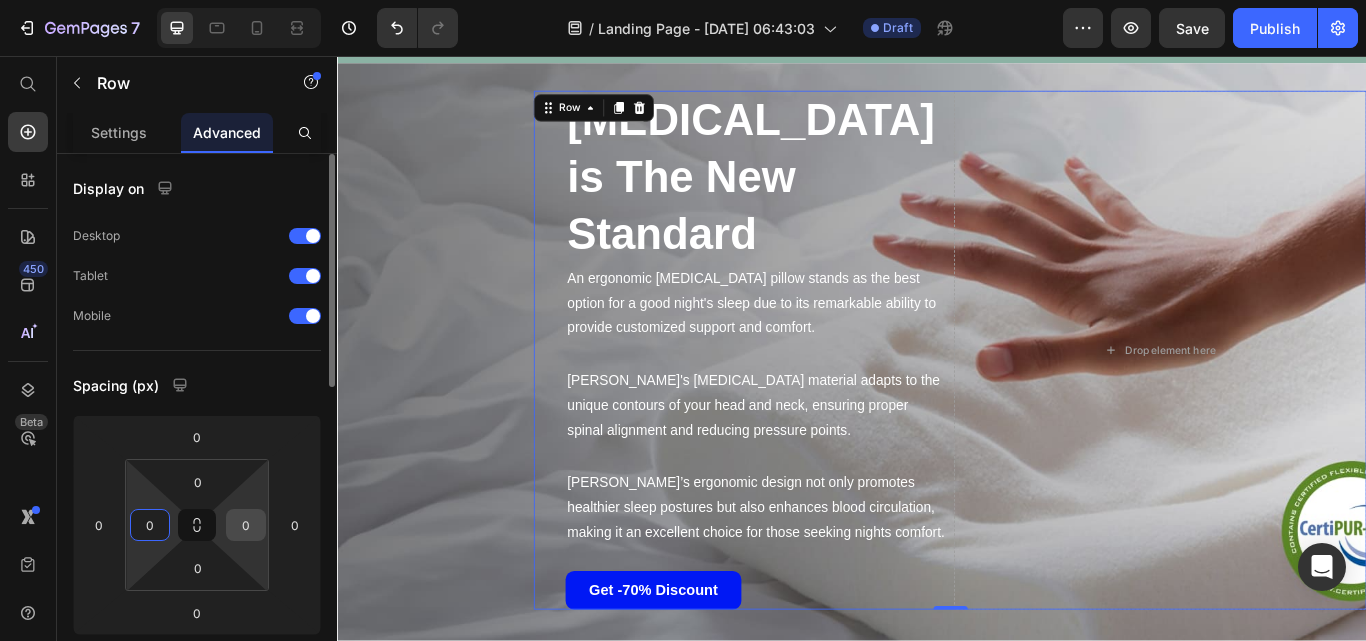 click on "0" at bounding box center [246, 525] 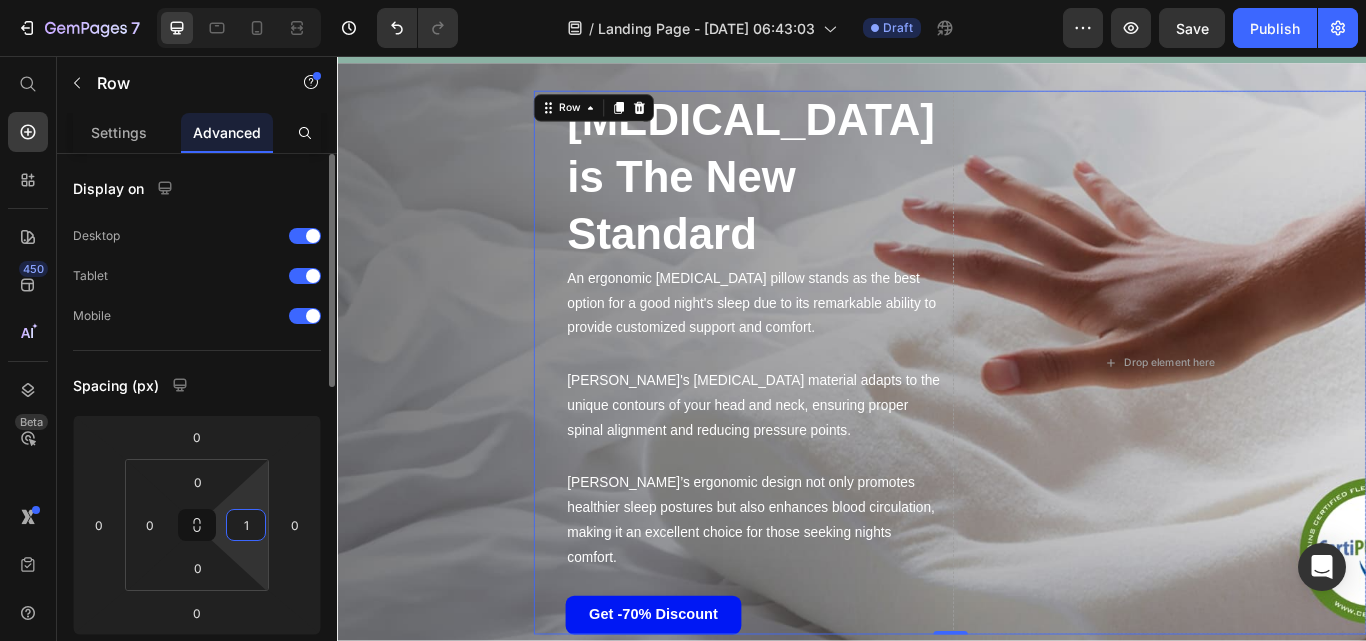type on "0" 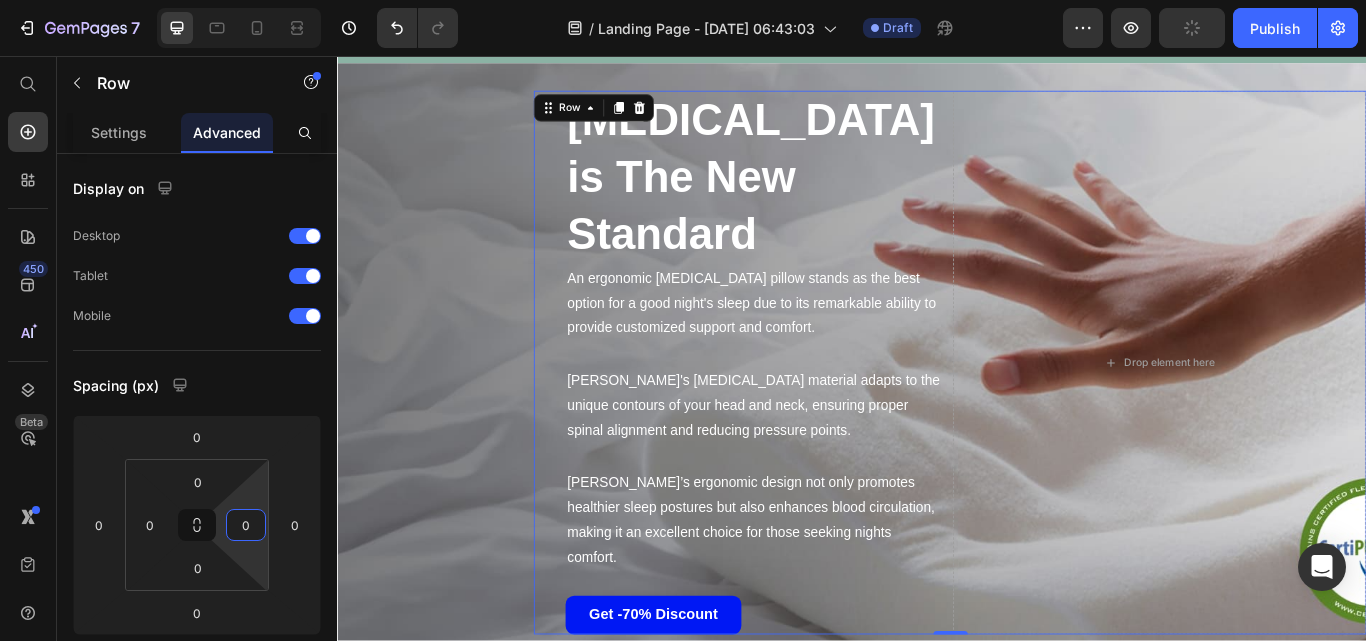 click 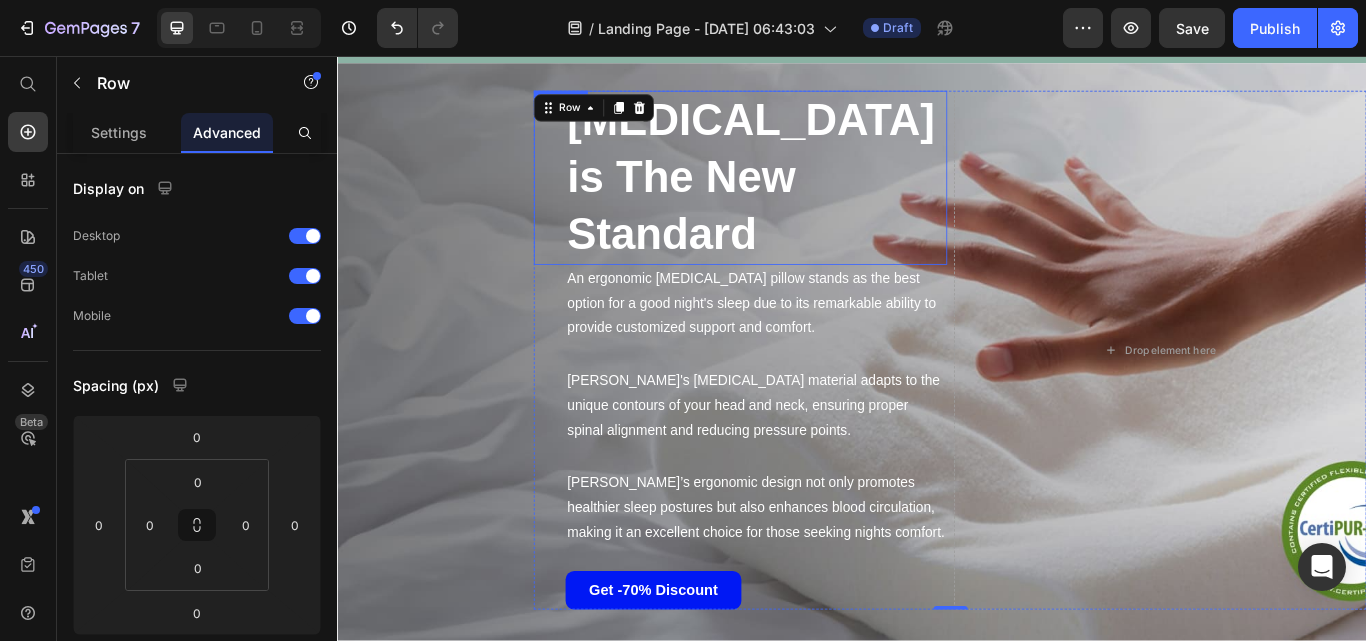 click on "⁠⁠⁠⁠⁠⁠⁠ Memory Foam is The New Standard" at bounding box center [825, 198] 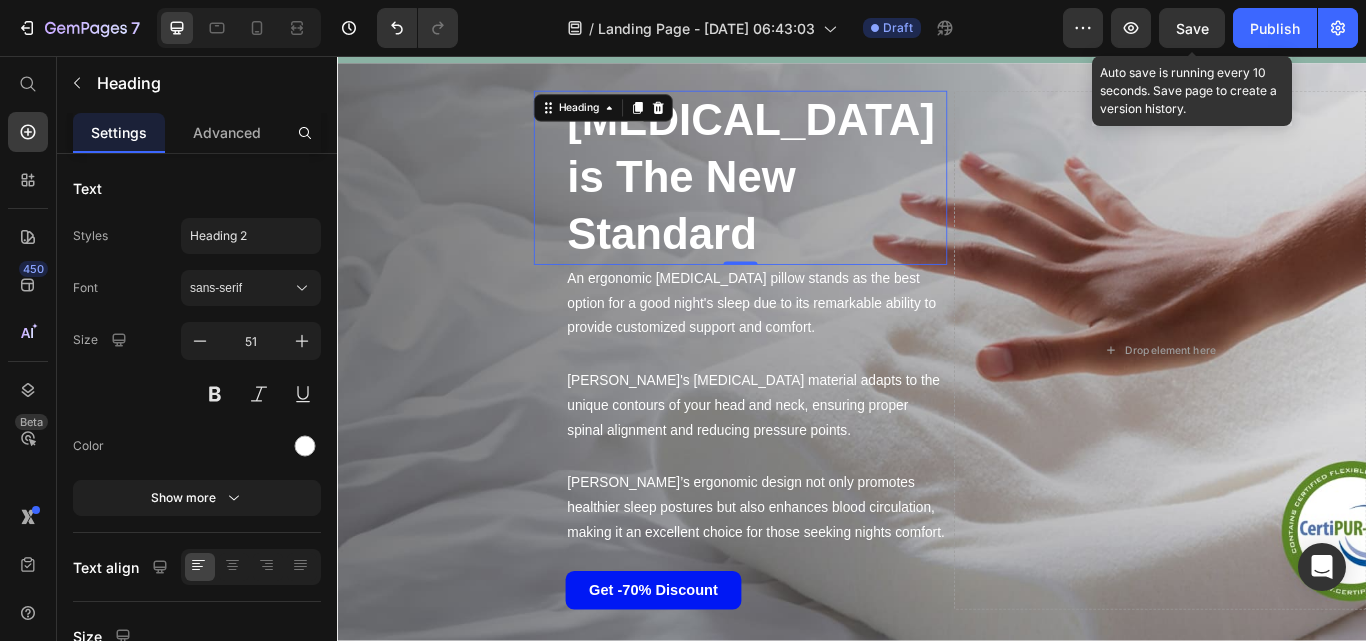 click on "Save" at bounding box center (1192, 28) 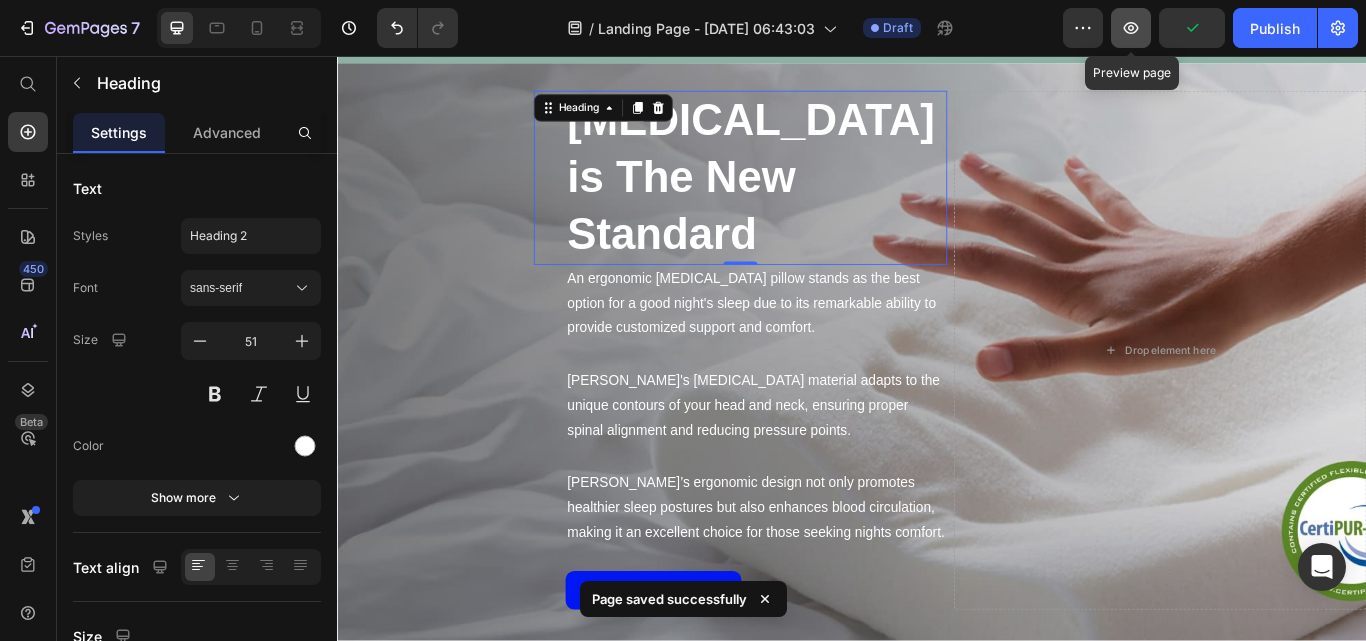click 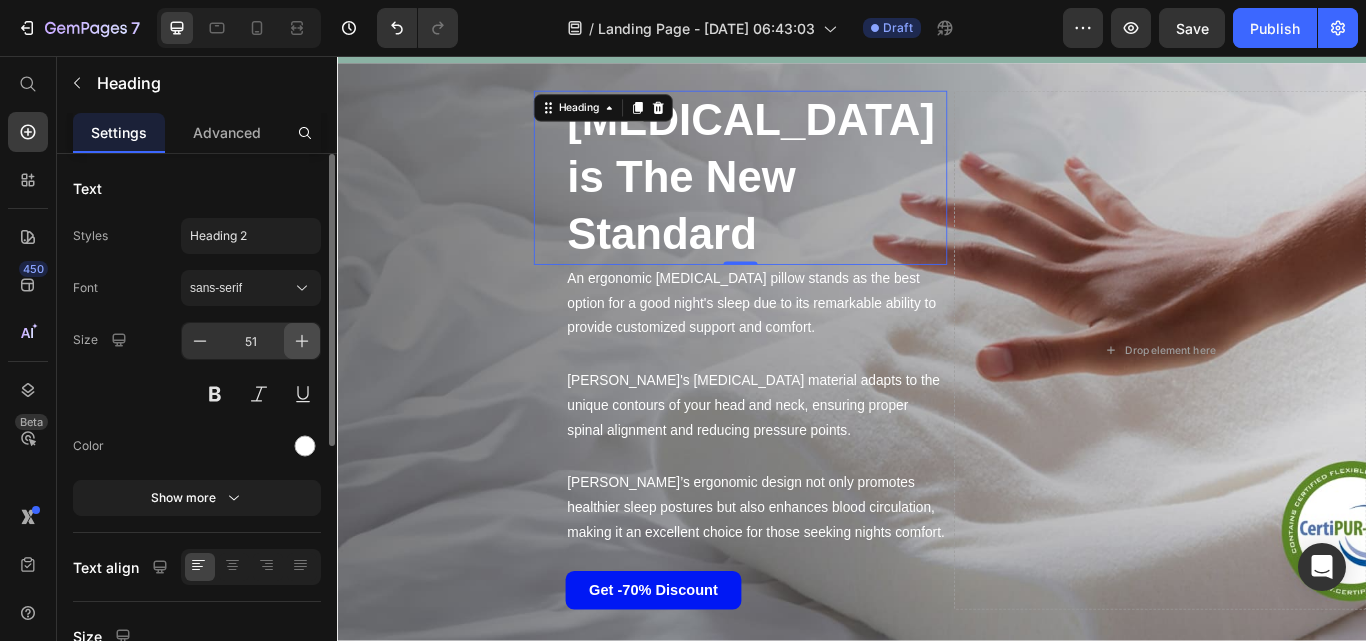 click 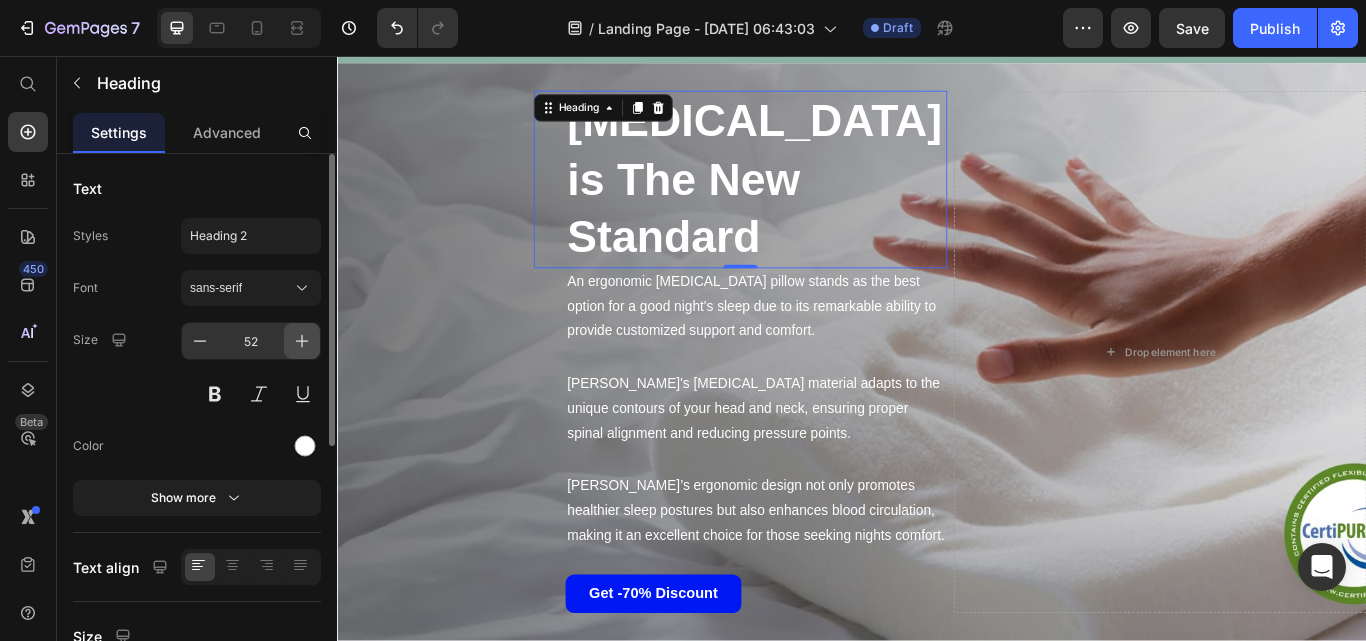 click 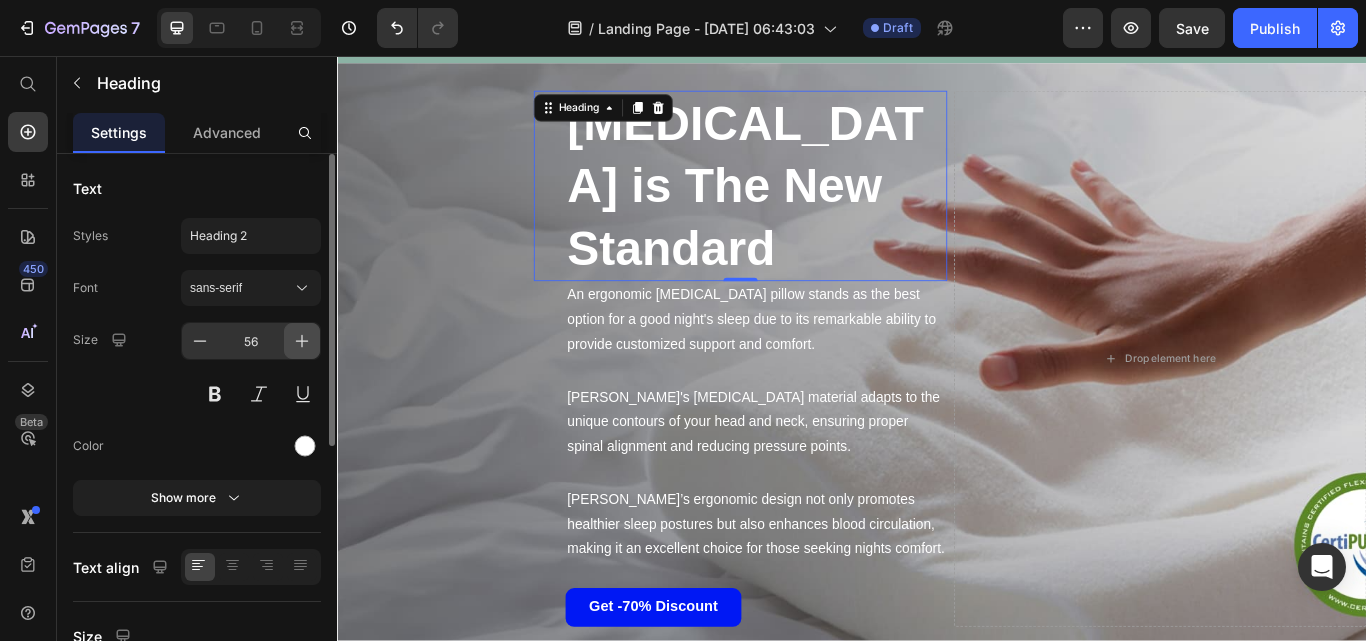 click 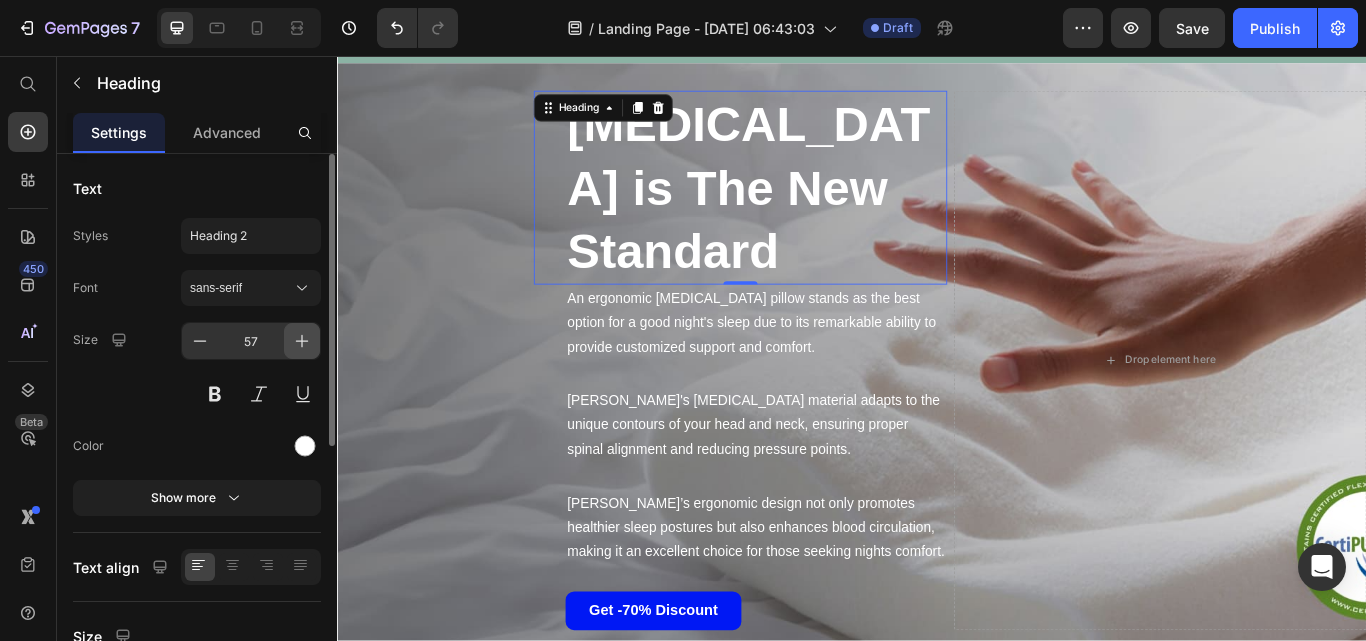 click 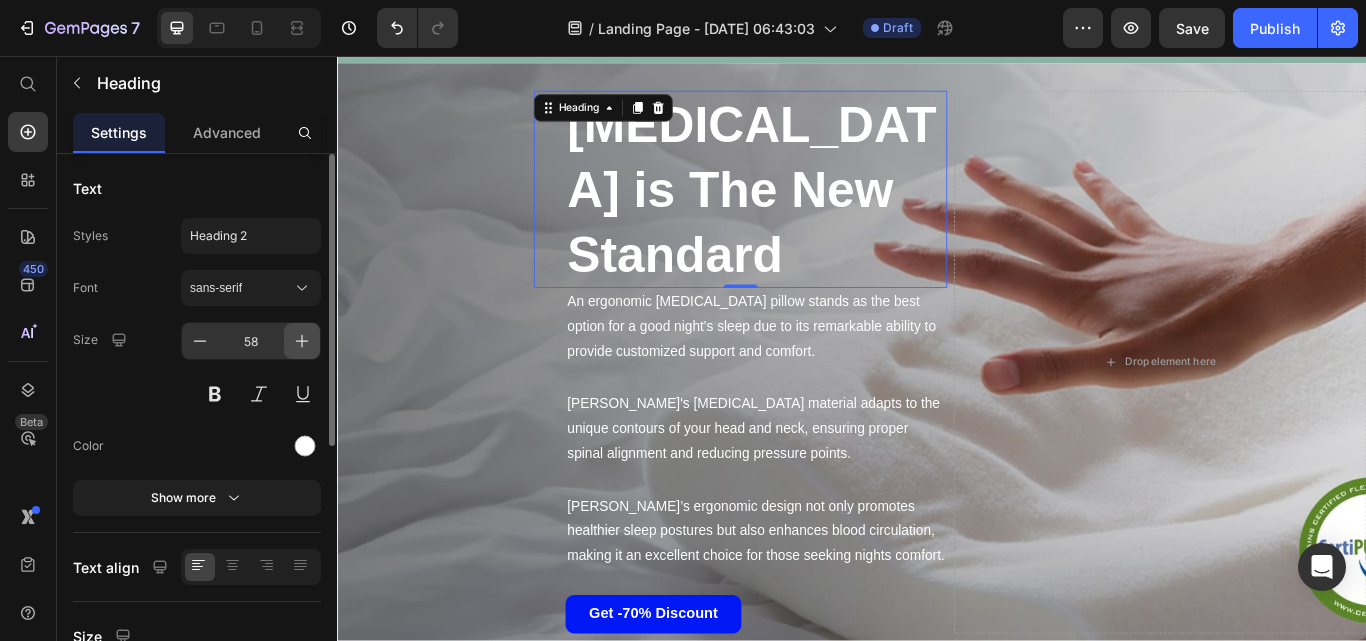 click 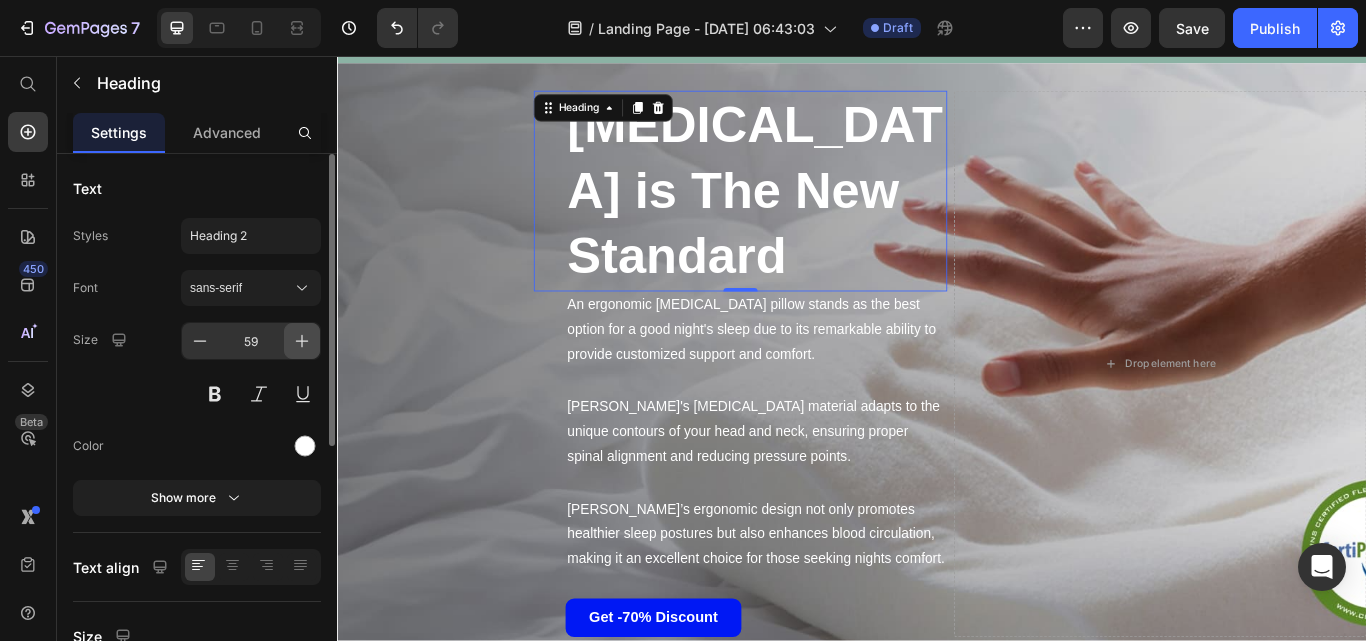 click 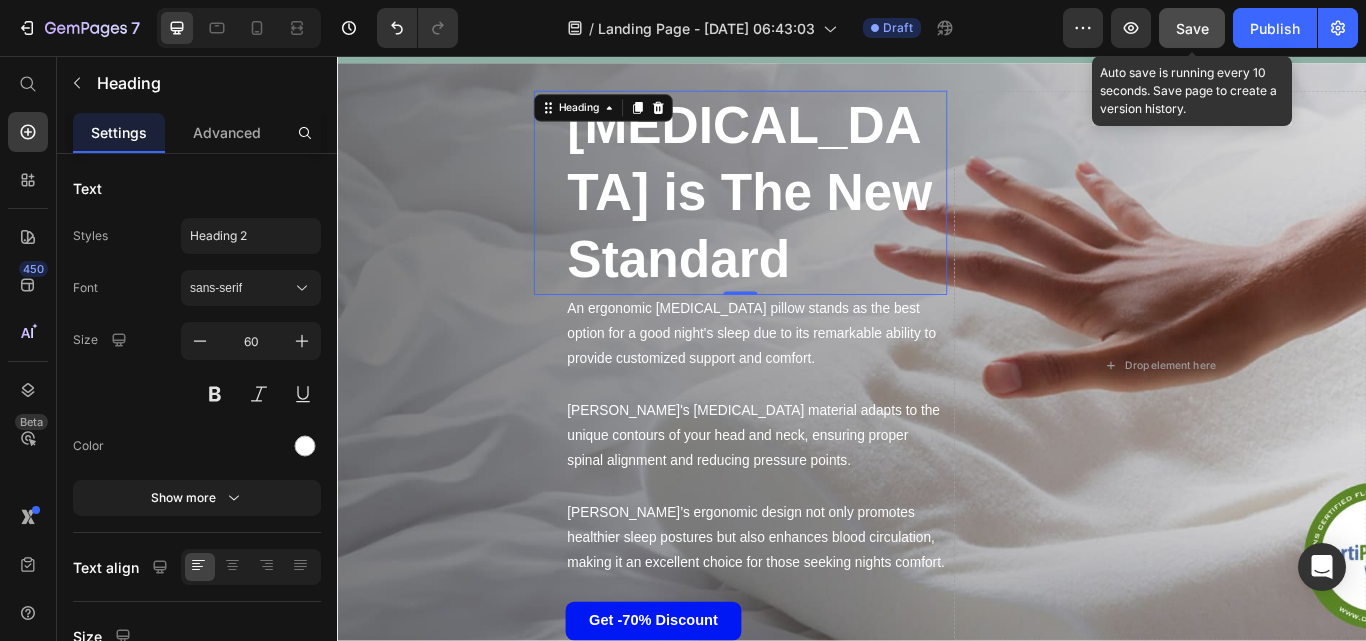 click on "Save" 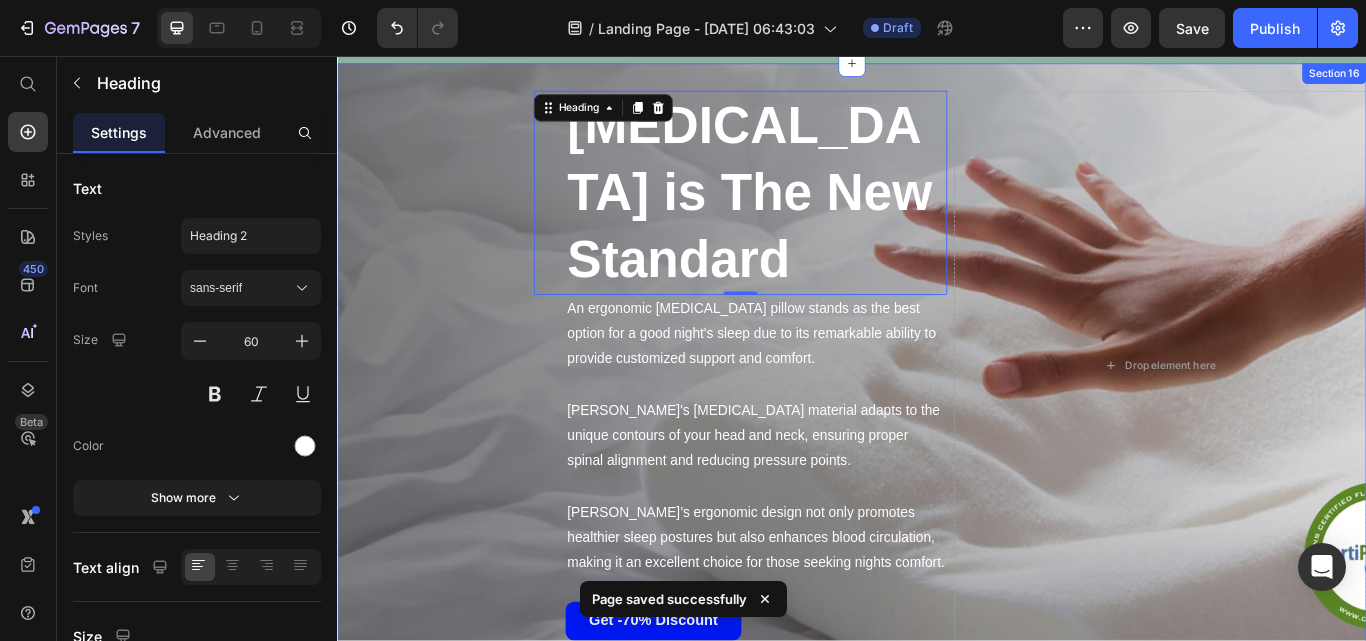 click on "⁠⁠⁠⁠⁠⁠⁠ Memory Foam is The New Standard Heading   0 An ergonomic memory foam pillow stands as the best option for a good night's sleep due to its remarkable ability to provide customized support and comfort.   Text Block Derila's memory foam material adapts to the unique contours of your head and neck, ensuring proper spinal alignment and reducing pressure points.   Text Block Derila’s ergonomic design not only promotes healthier sleep postures but also enhances blood circulation, making it an excellent choice for those seeking nights comfort.   Text Block    Get -70% Discount Button
Drop element here Row Row Section 16" at bounding box center (937, 425) 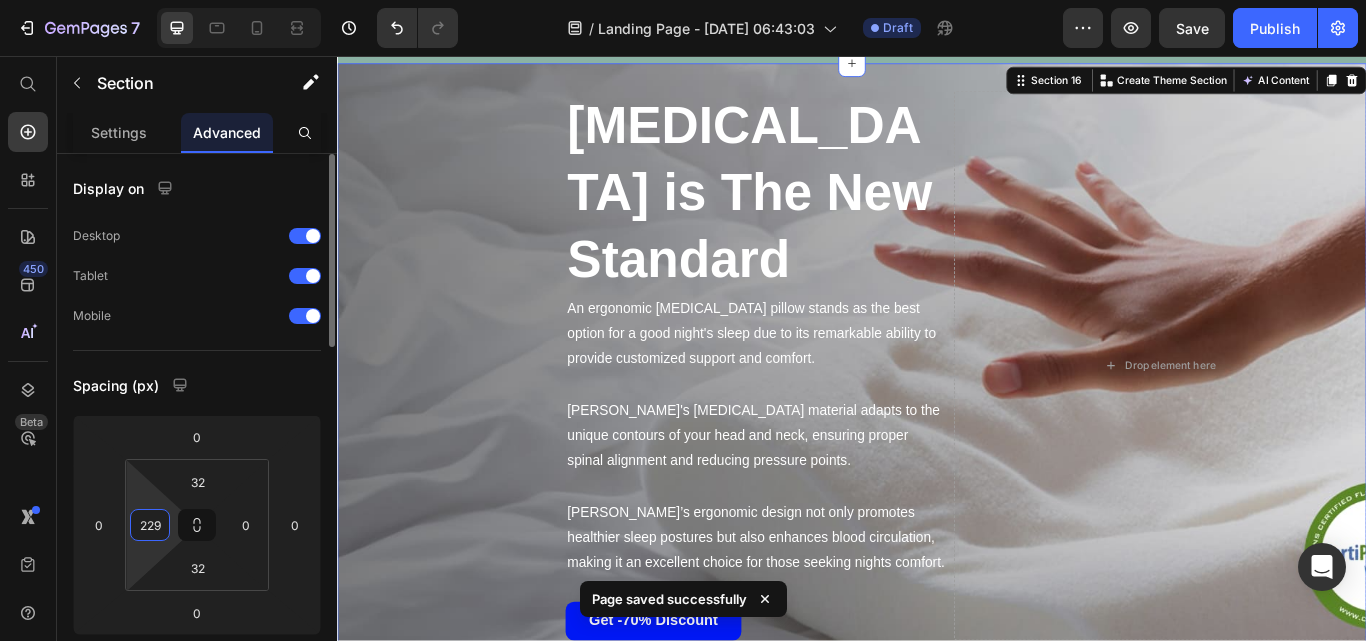 click on "229" at bounding box center (150, 525) 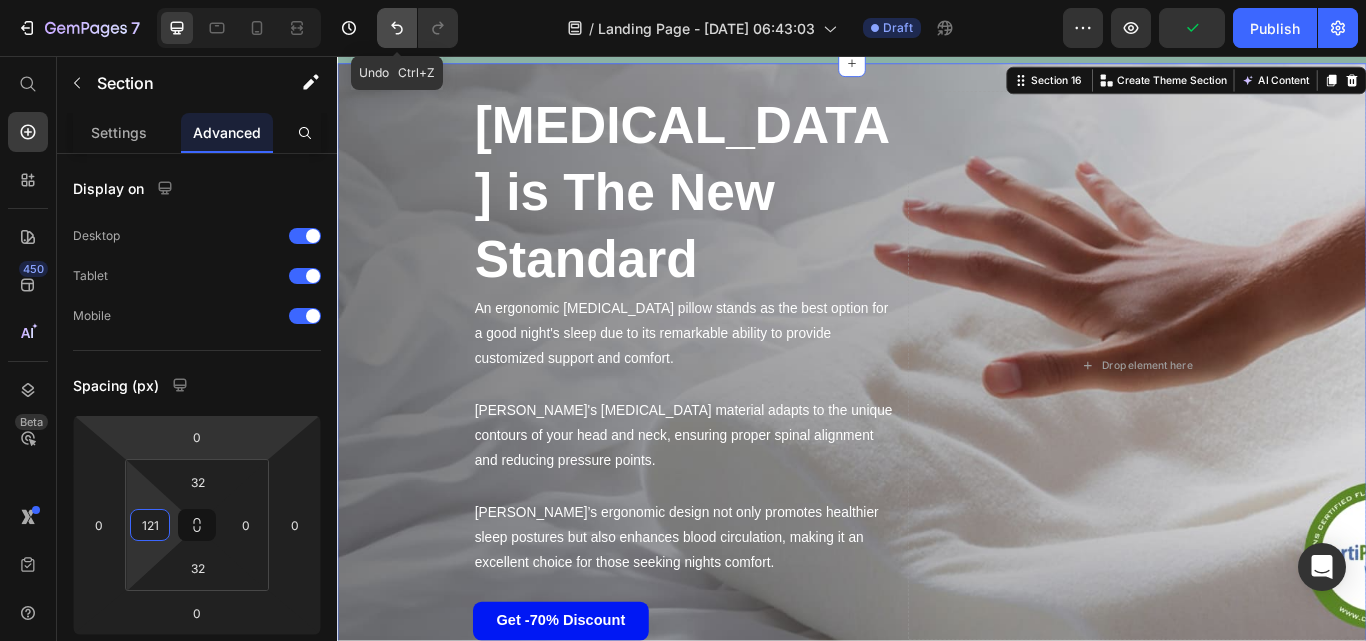 click 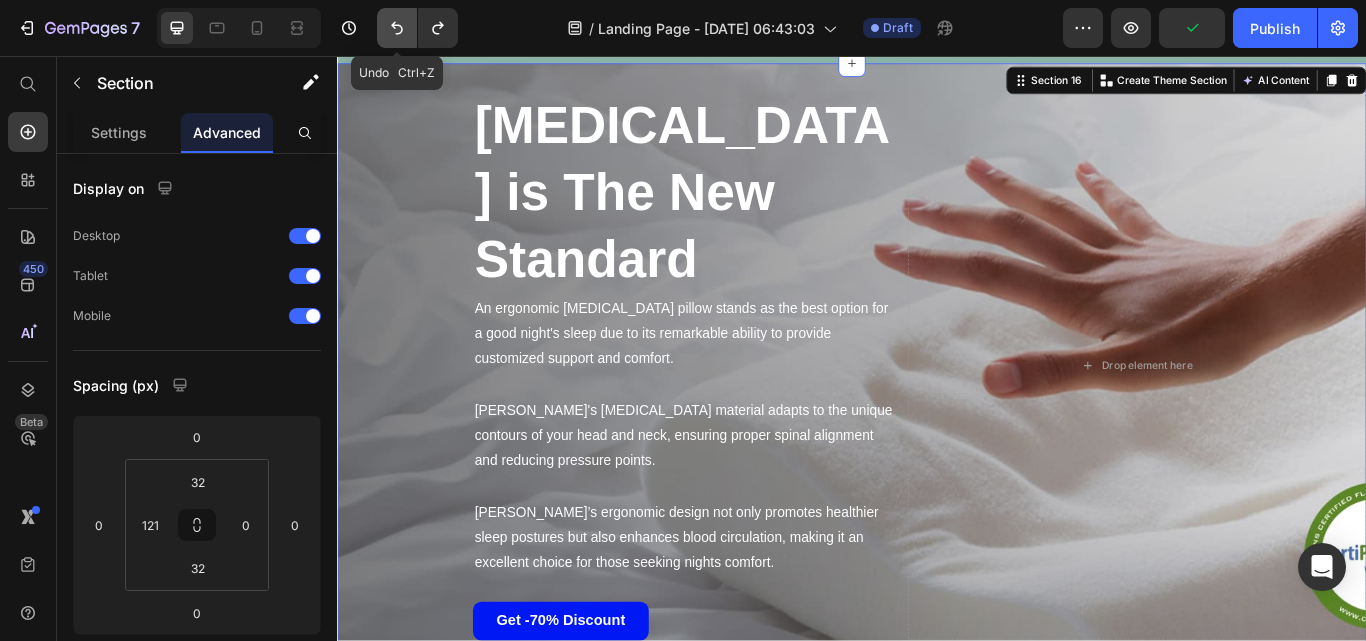 type on "229" 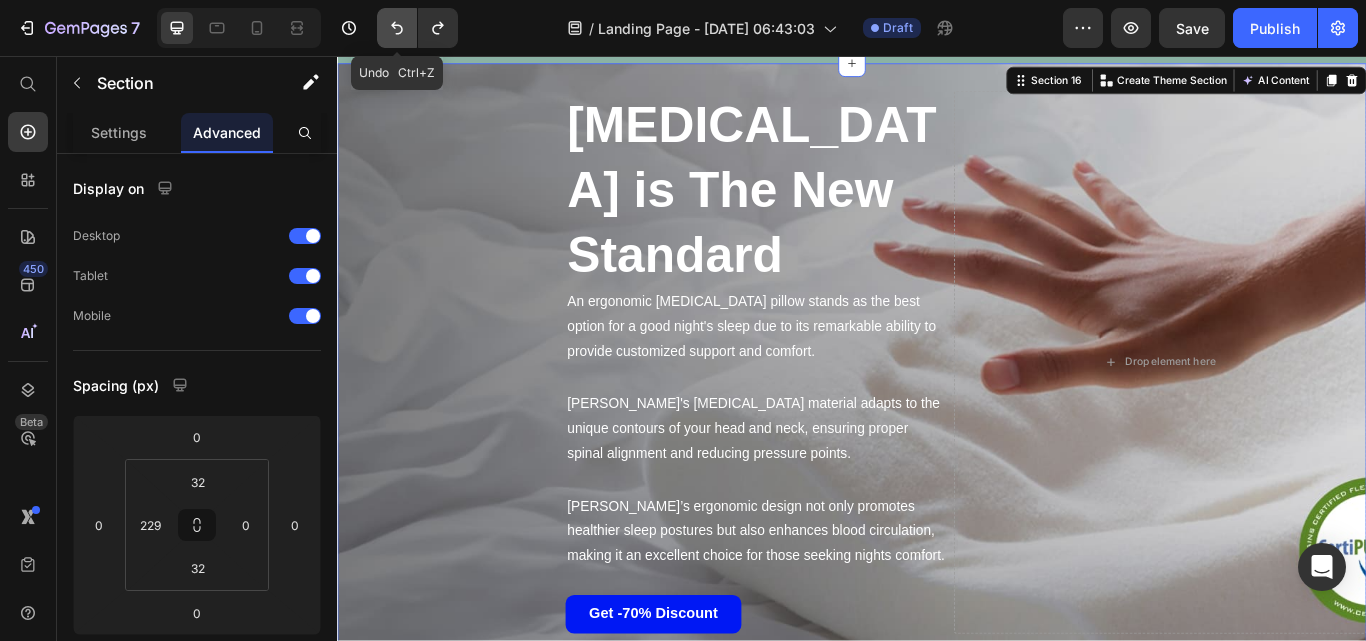 drag, startPoint x: 391, startPoint y: 9, endPoint x: 405, endPoint y: 31, distance: 26.076809 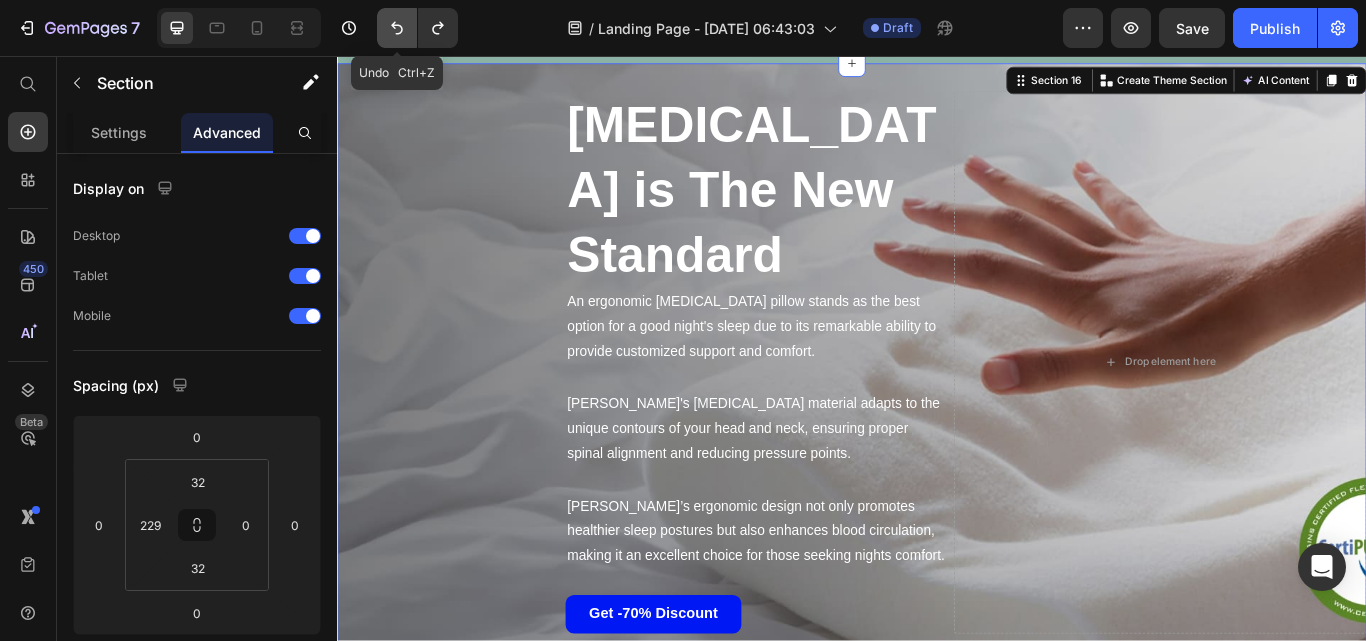click 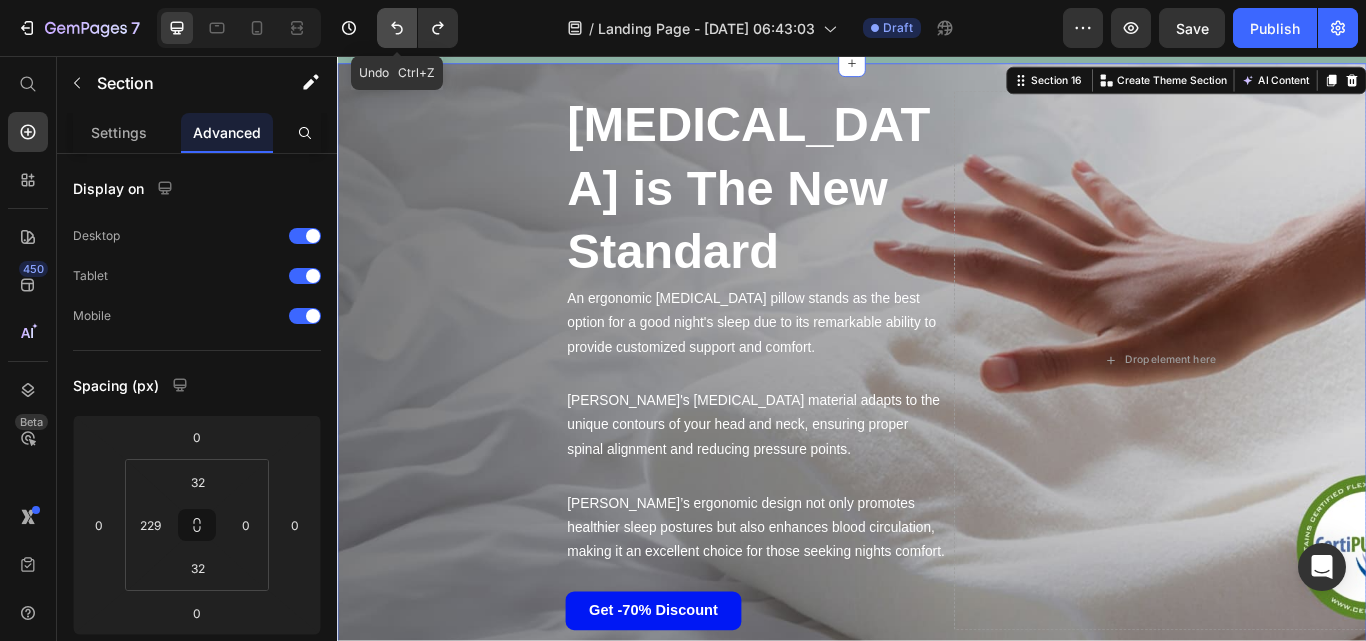 click 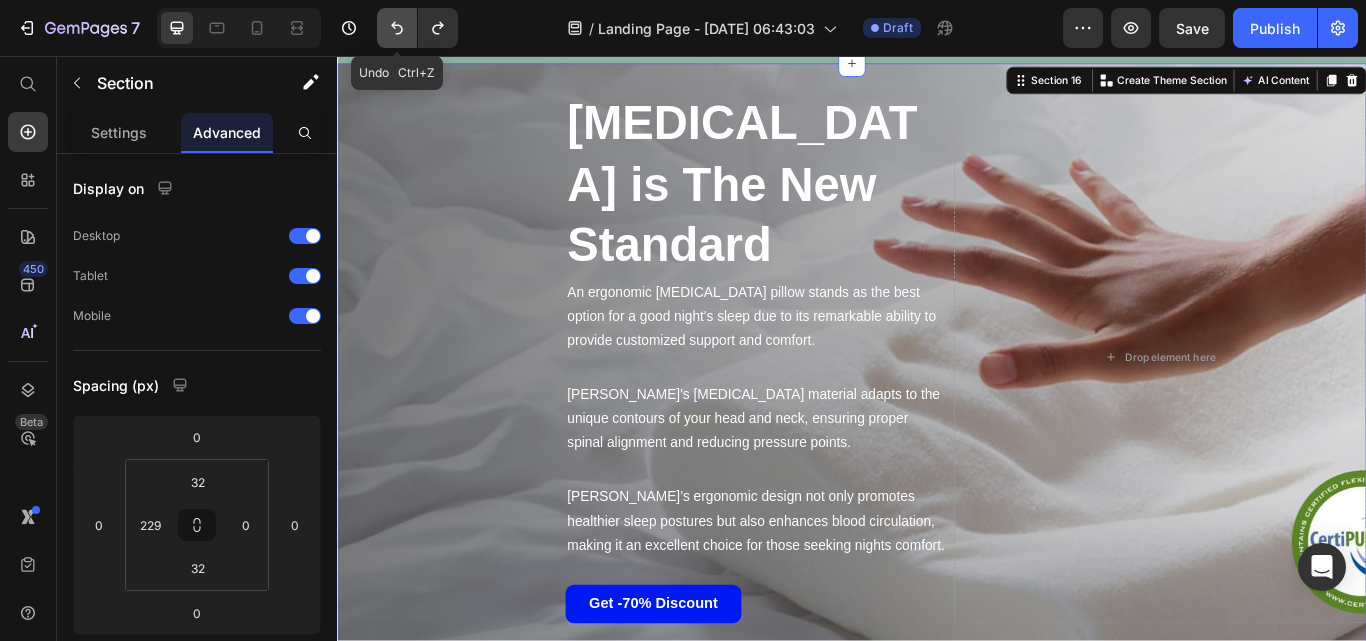 click 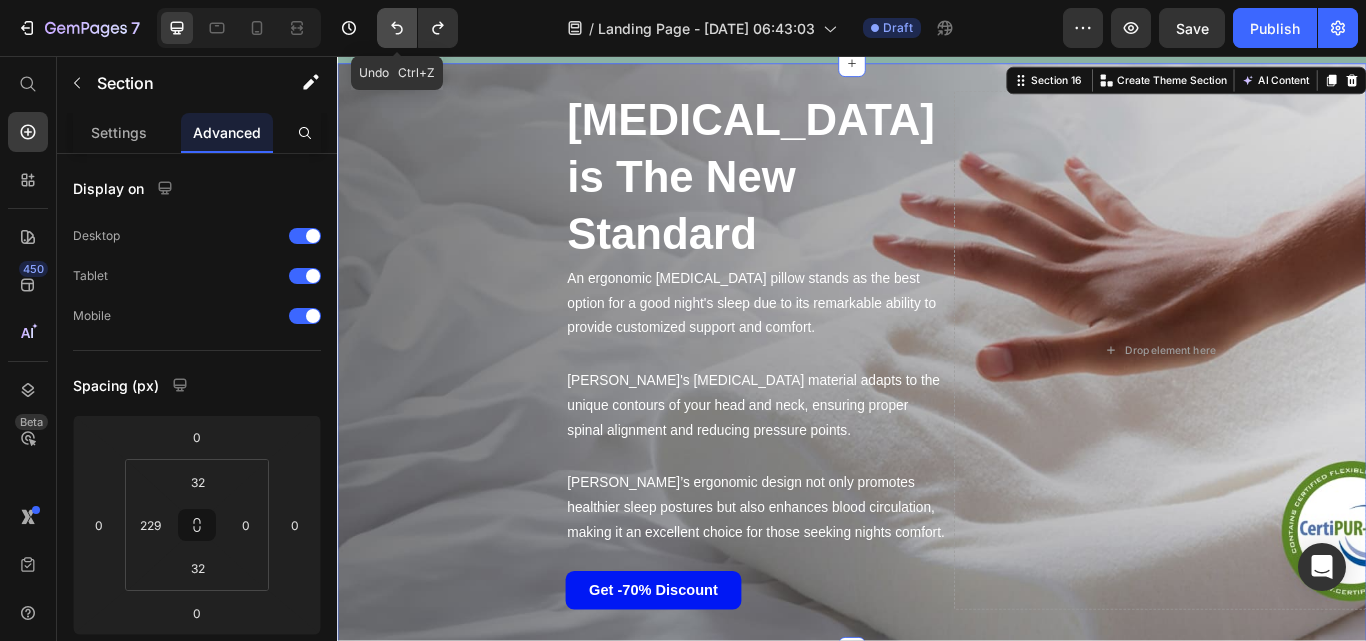 click 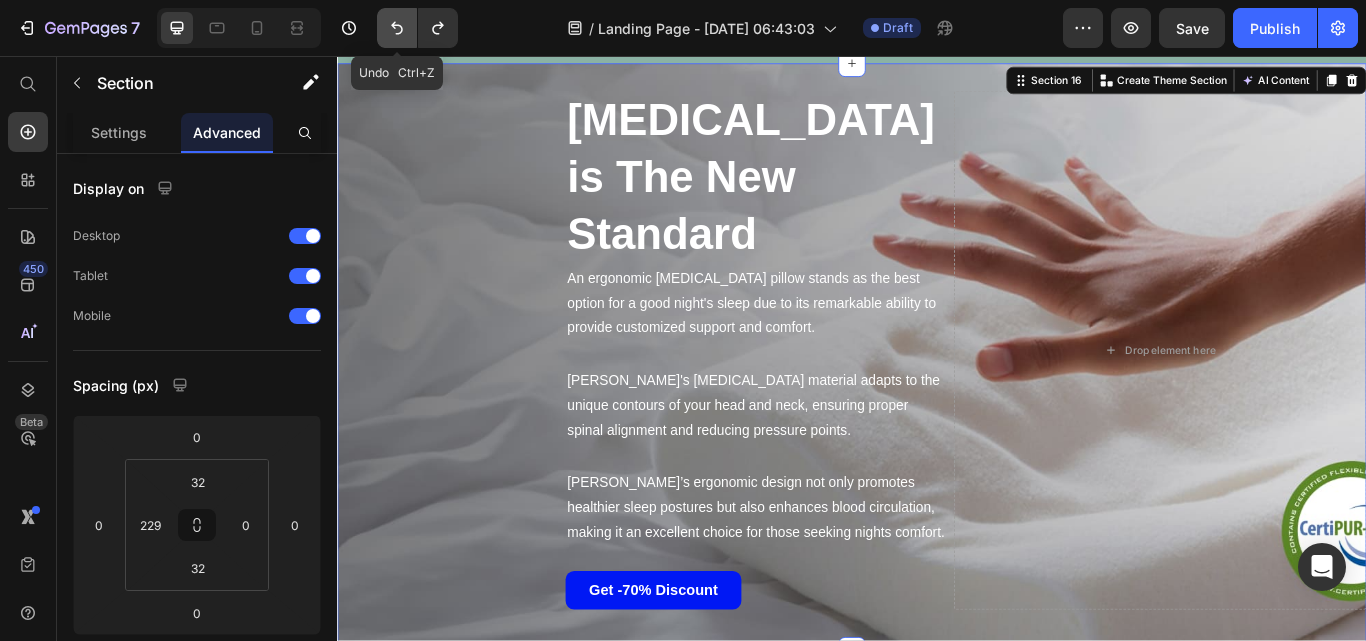 click 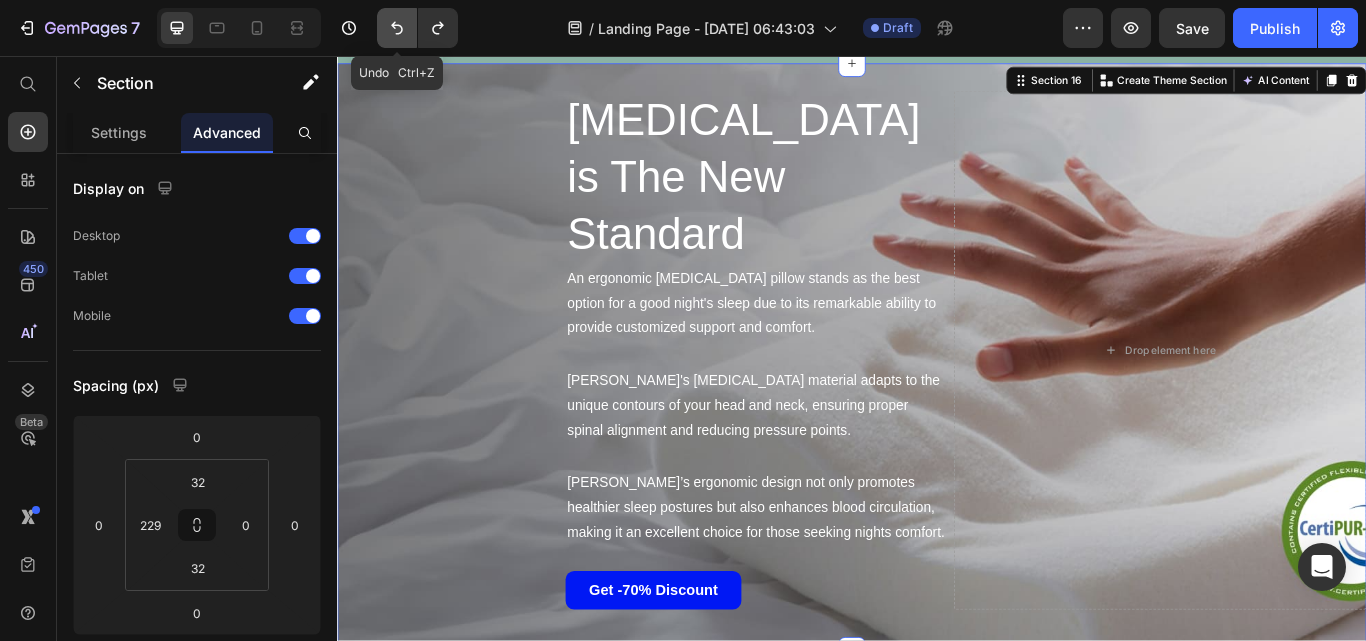 click 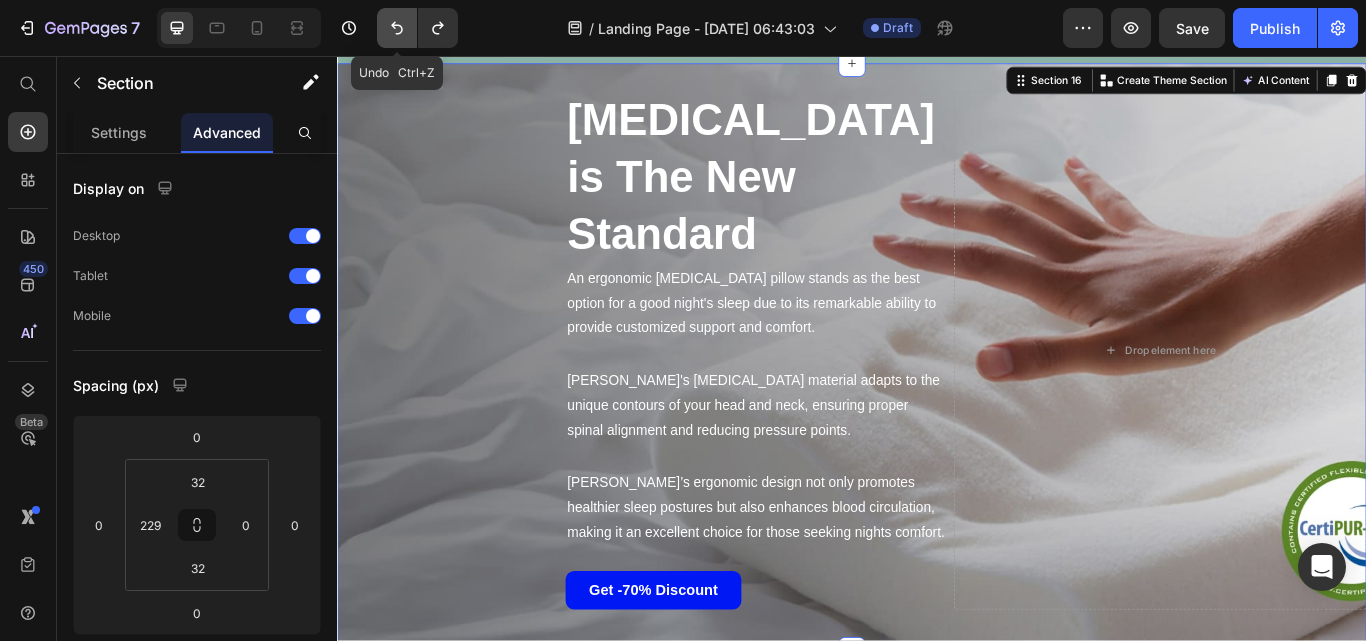 click 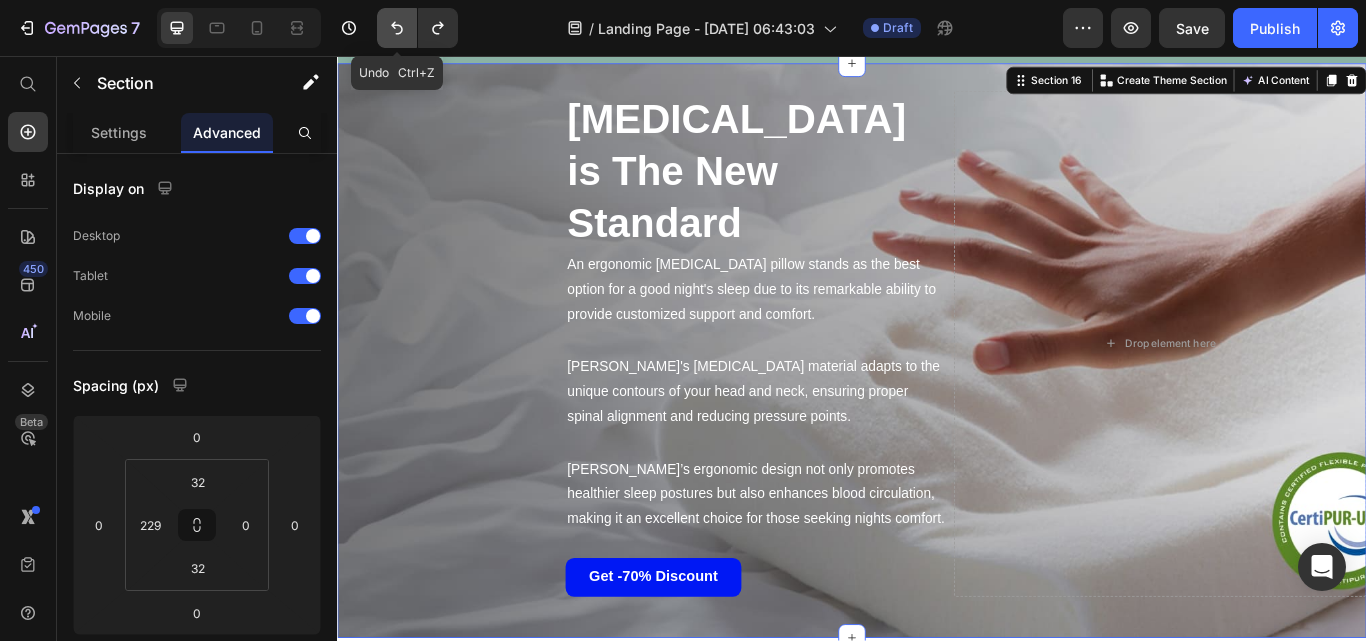 click 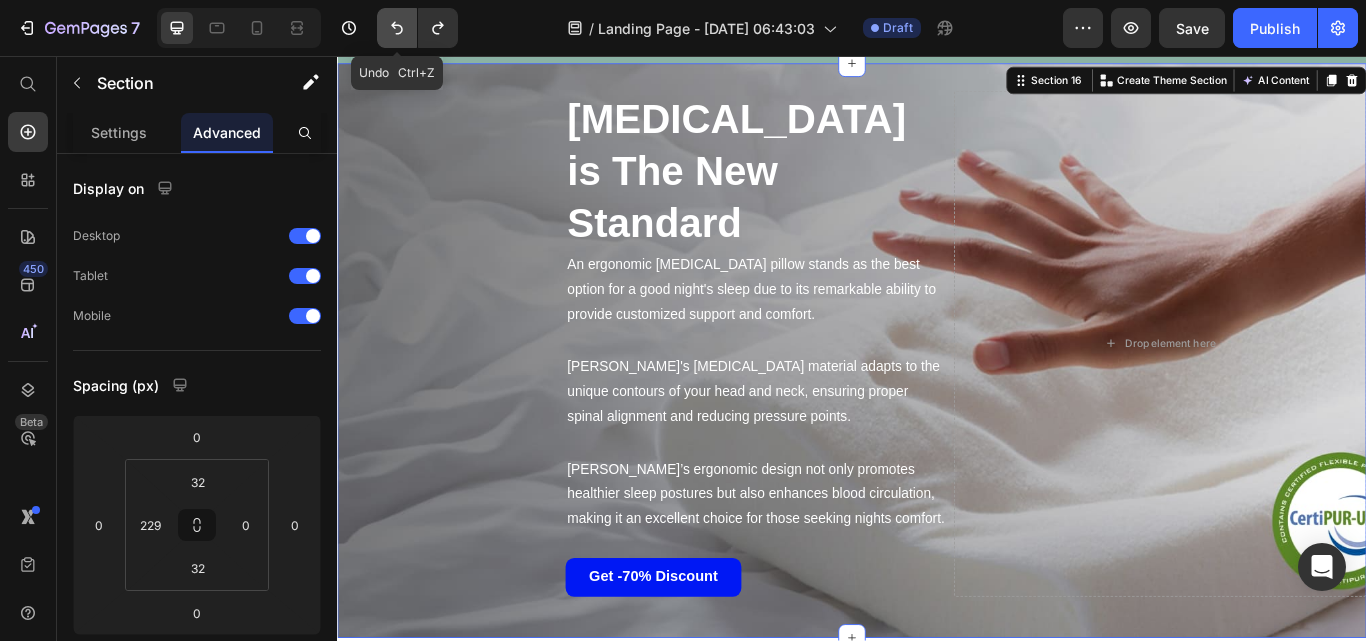 click 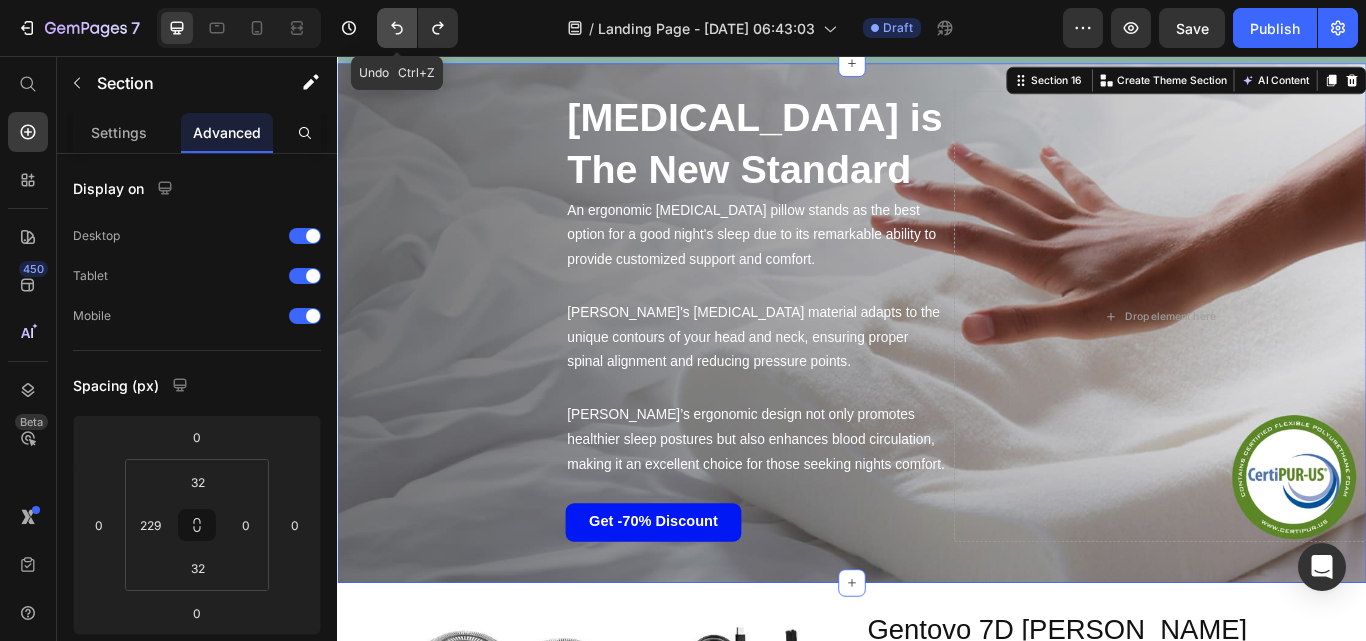 click 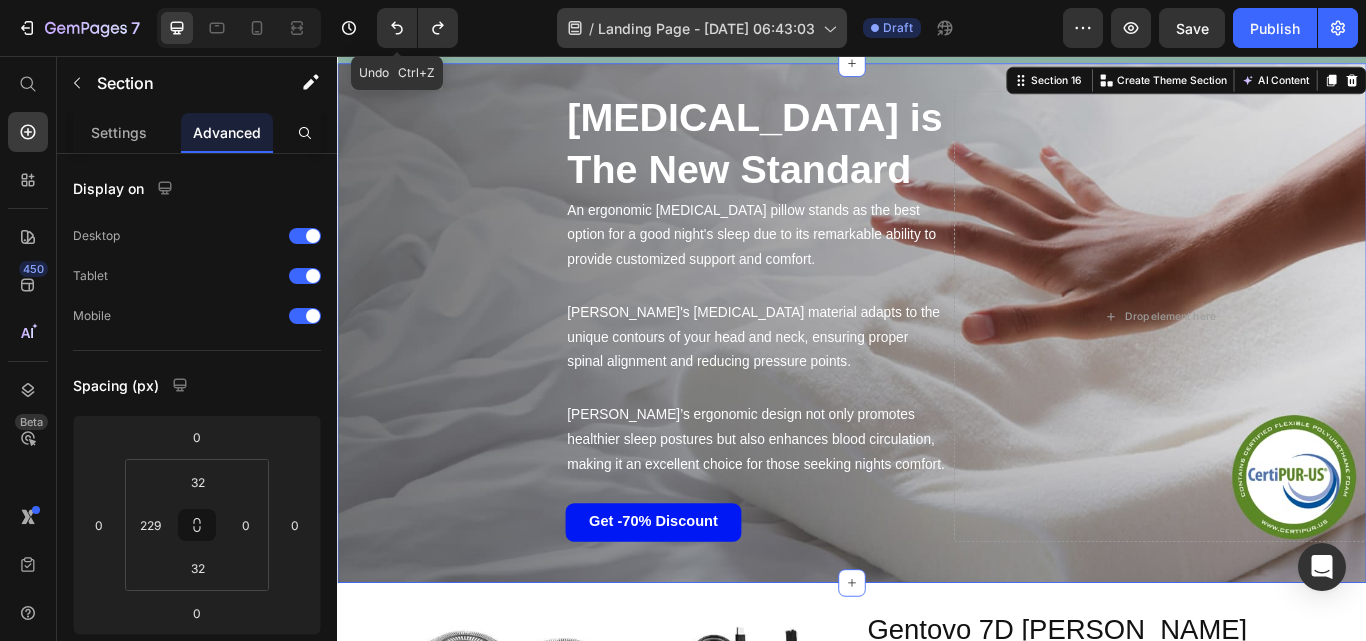 click 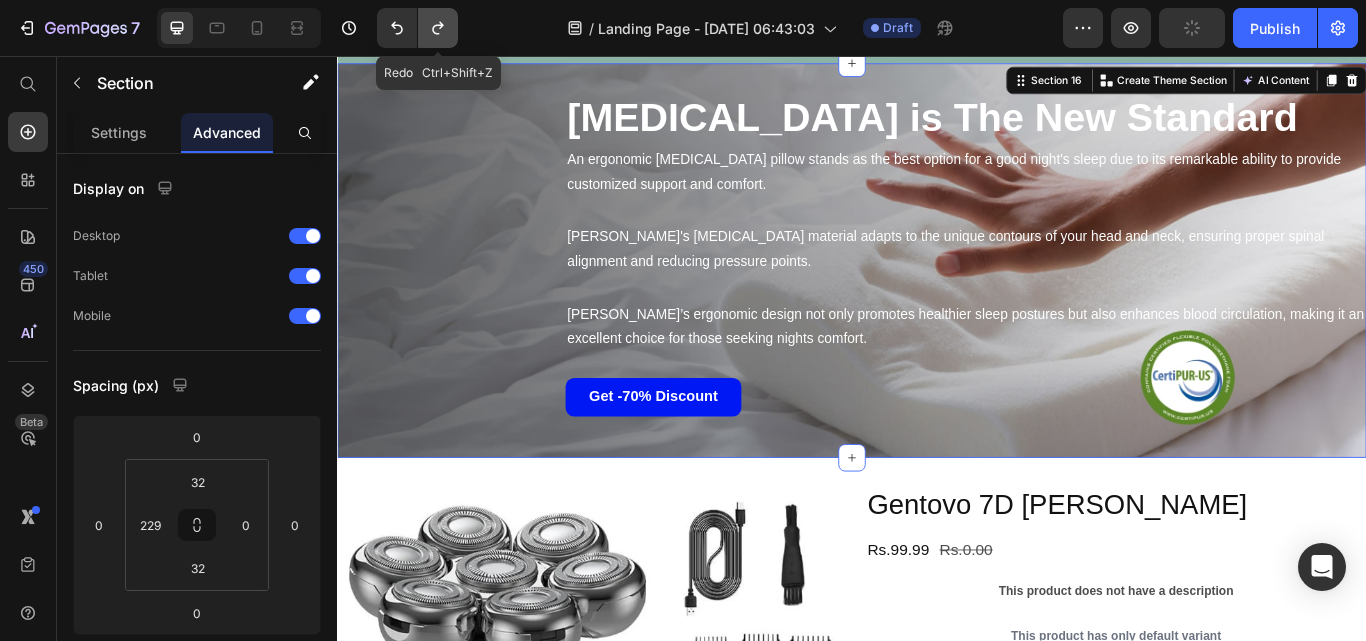 click 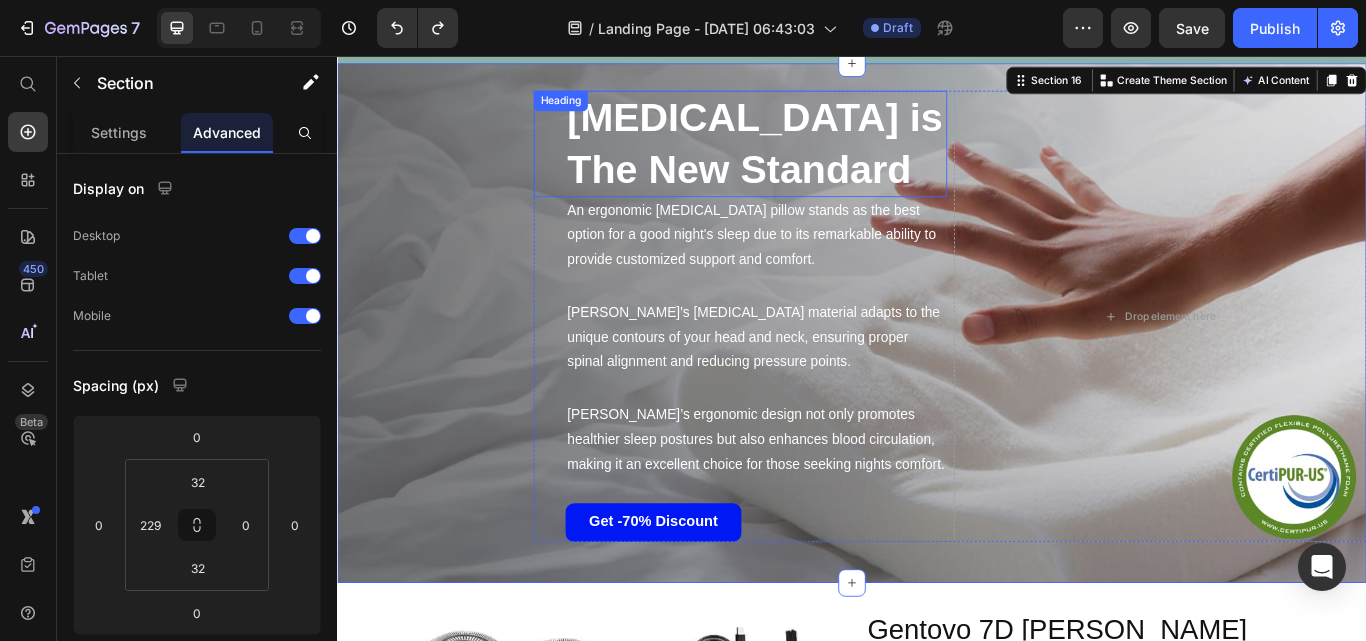 click on "Memory Foam is The New Standard" at bounding box center [824, 158] 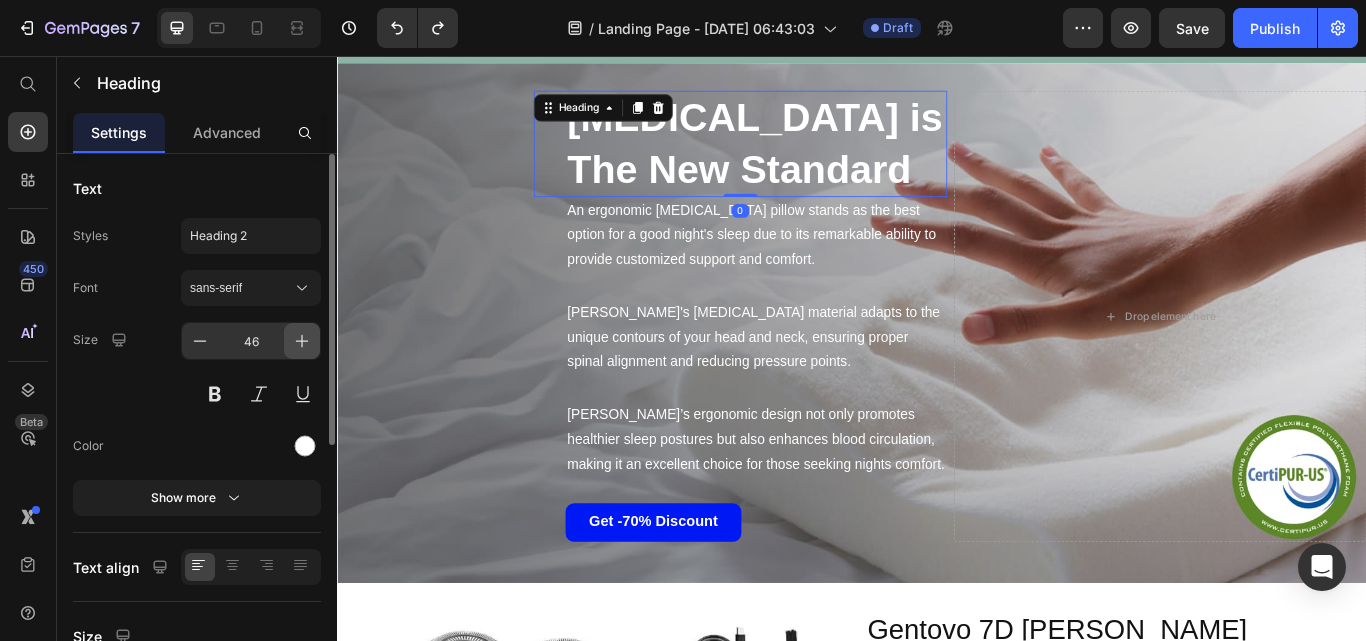 click at bounding box center [302, 341] 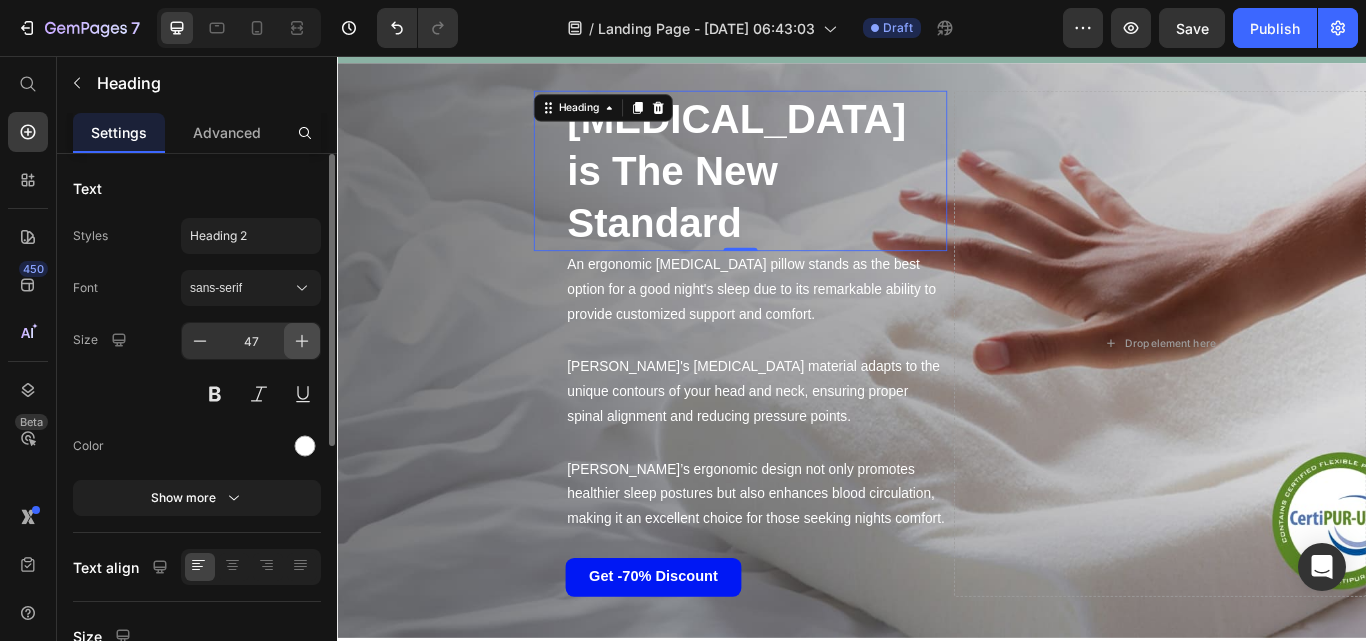 click at bounding box center [302, 341] 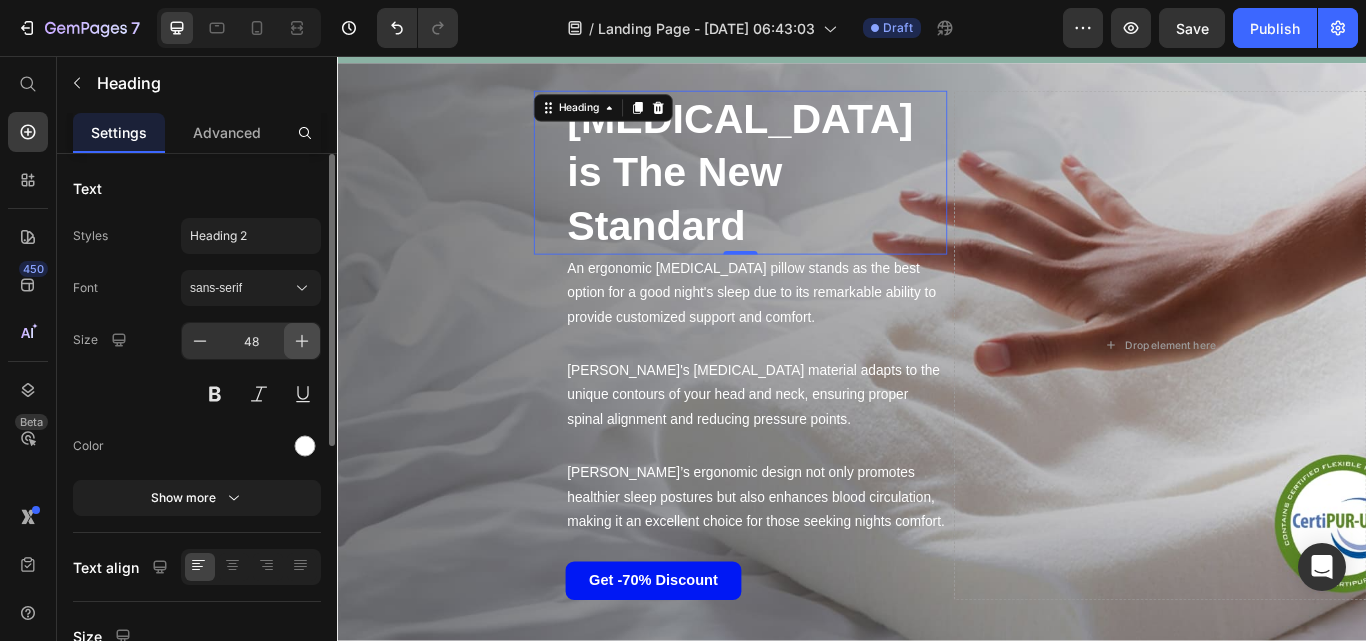 click at bounding box center [302, 341] 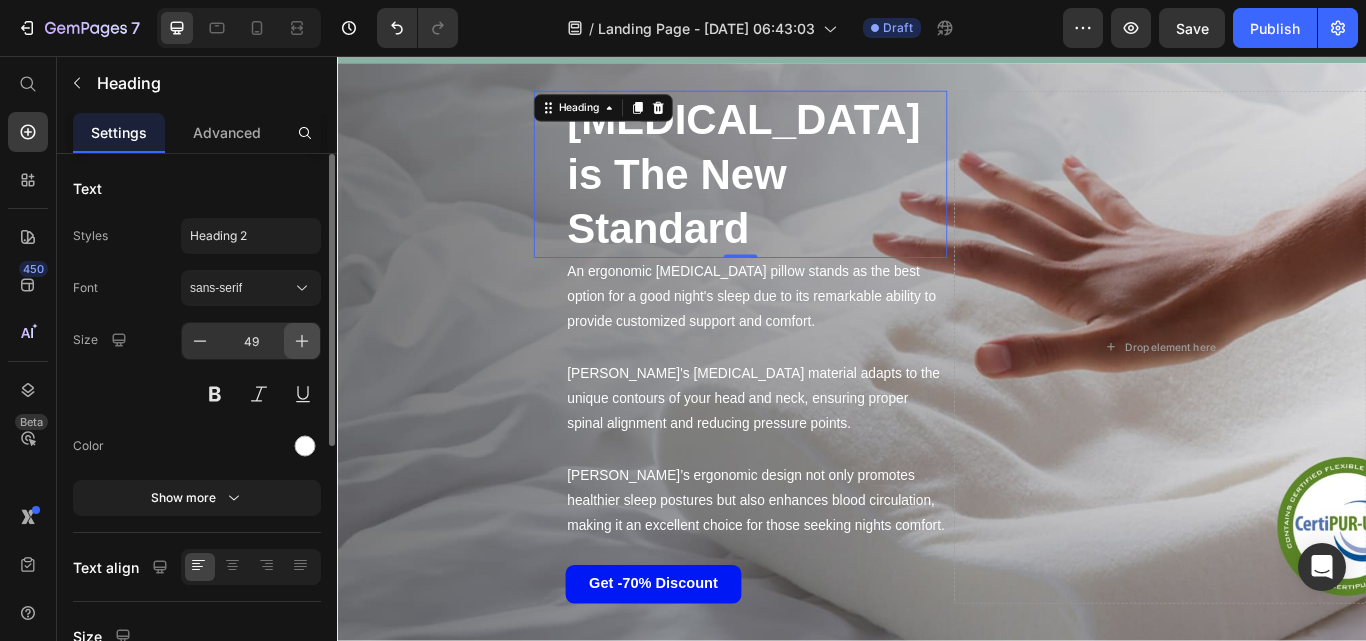 click at bounding box center [302, 341] 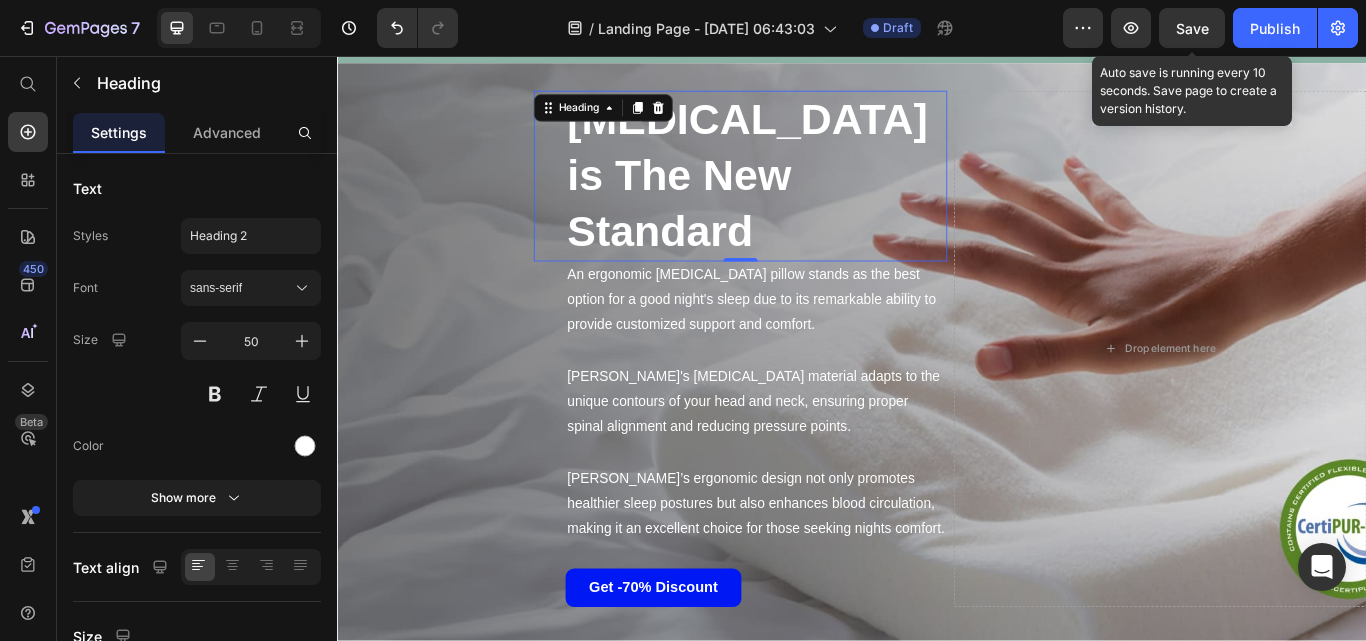 click on "Save" at bounding box center [1192, 28] 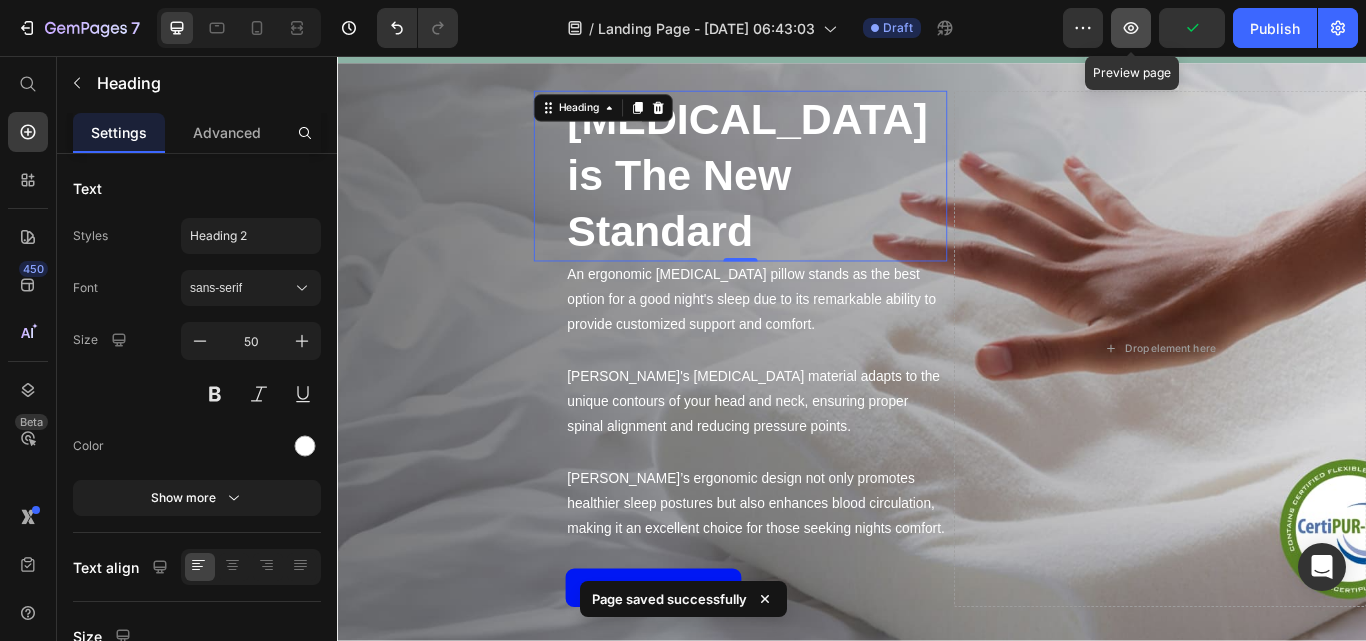 click 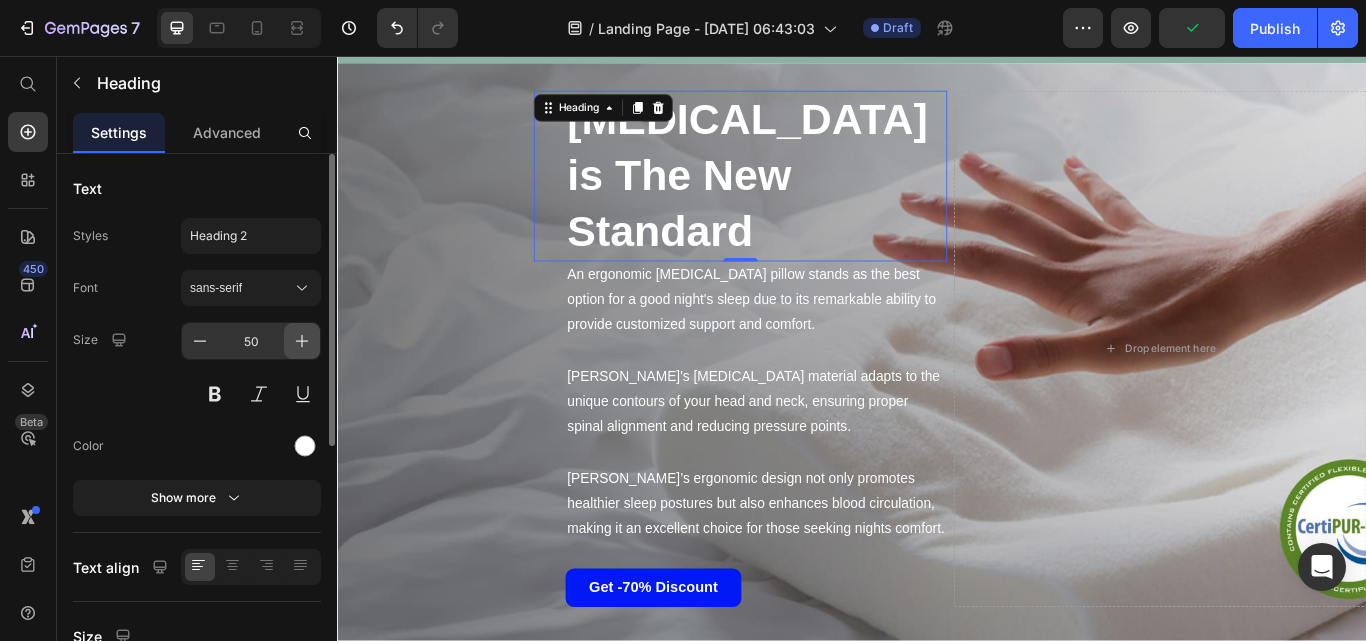 click 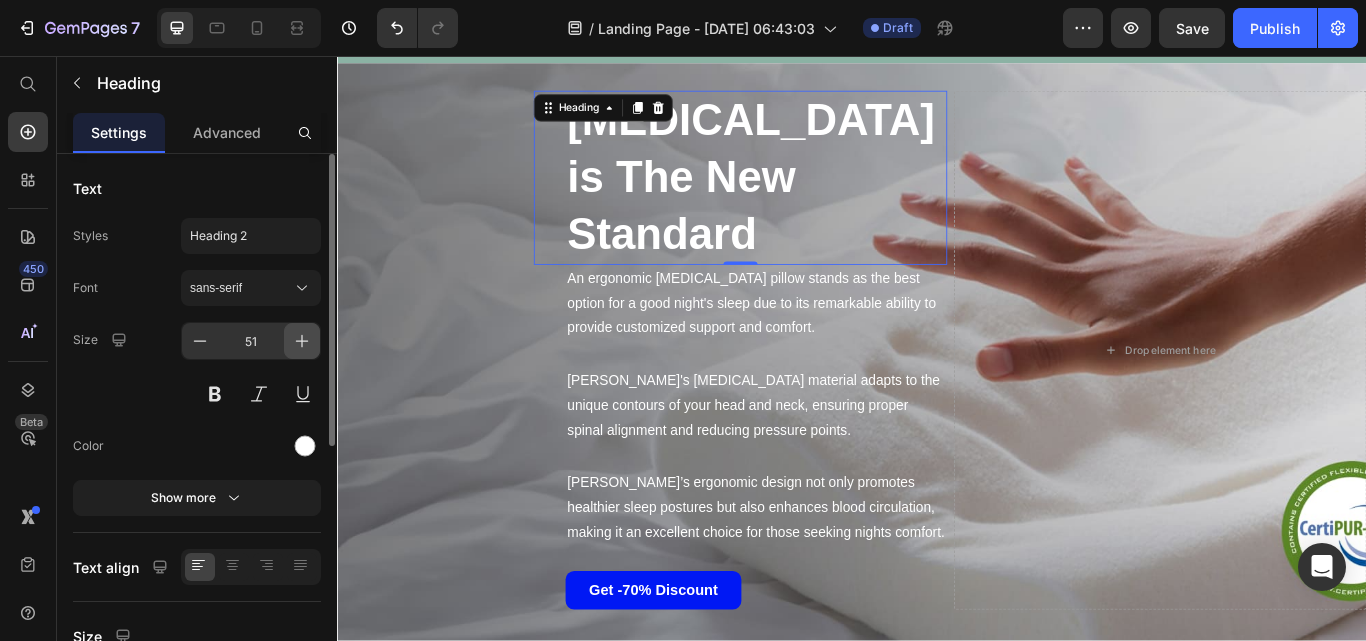 click 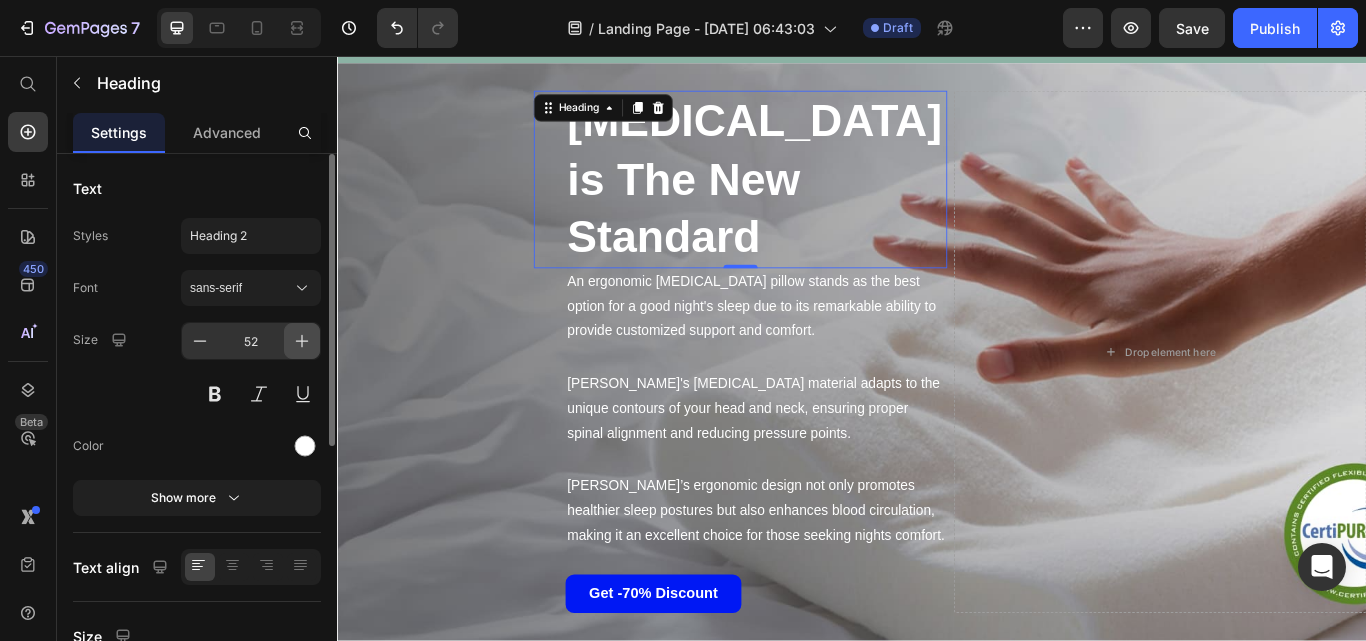 click 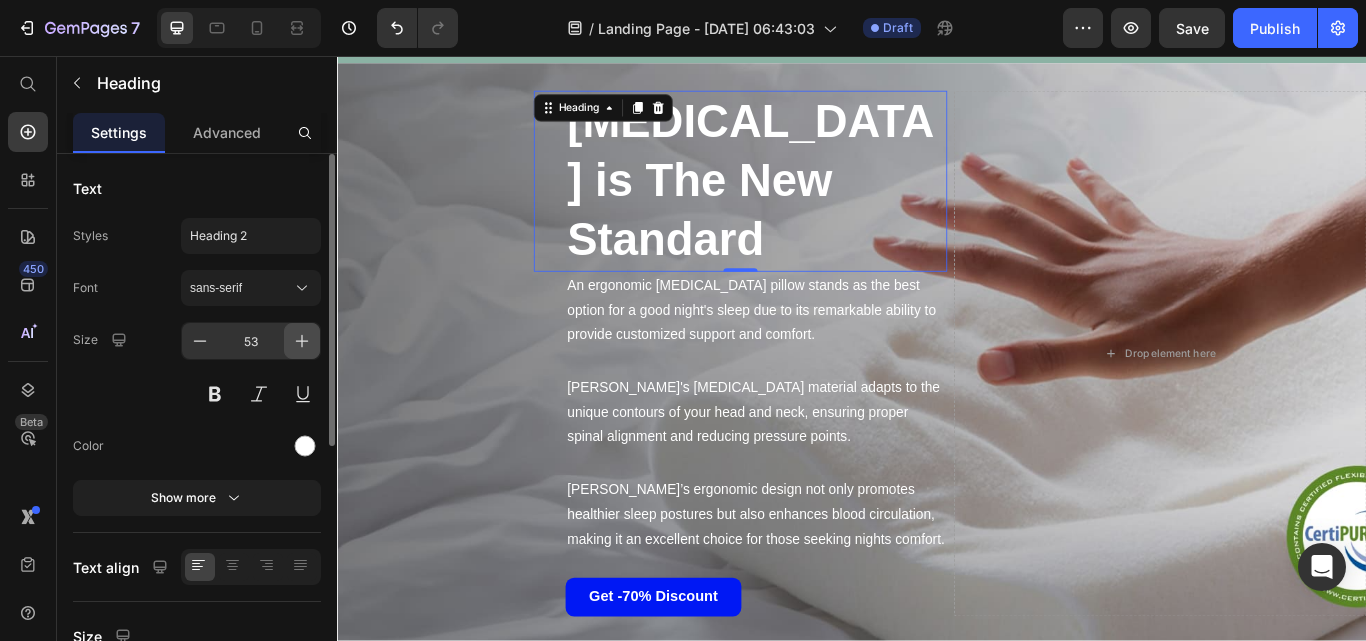 click 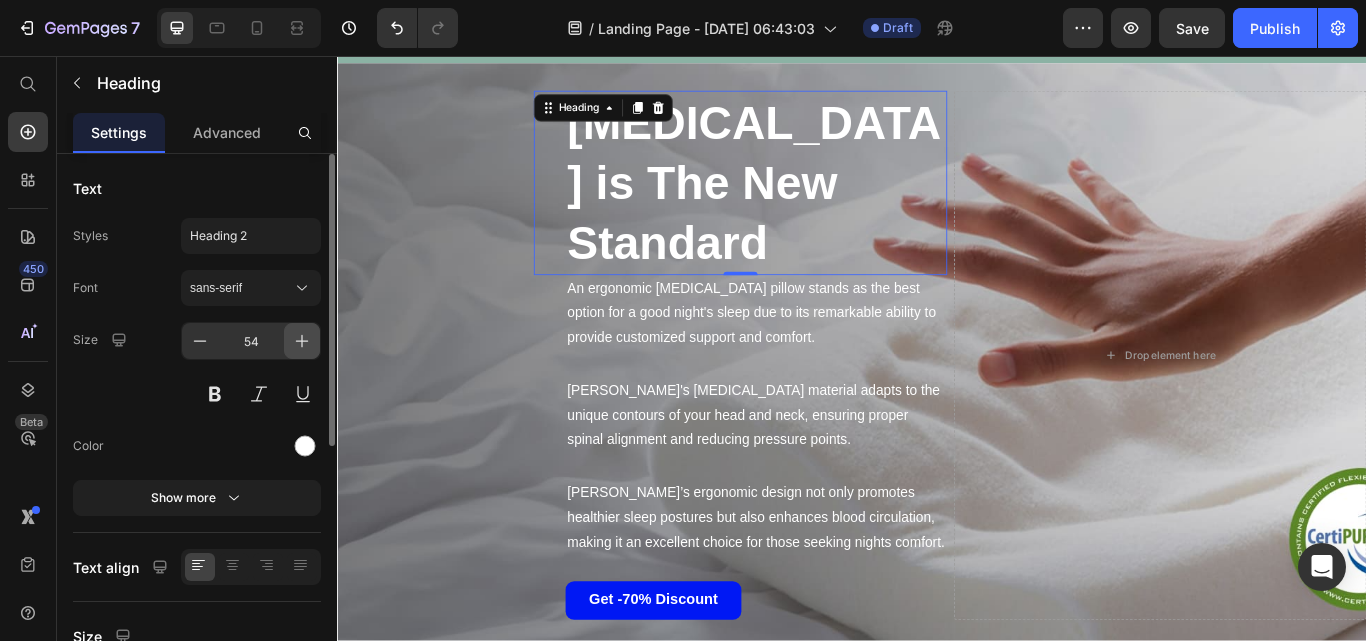click 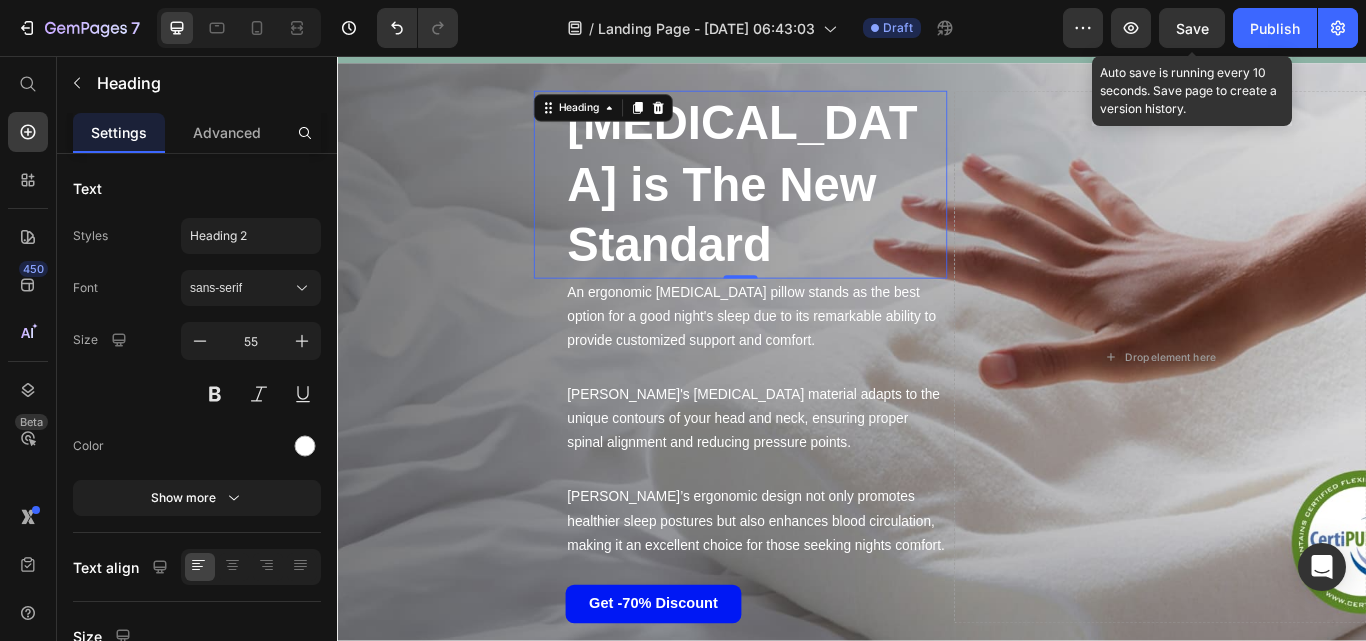 click on "Save" at bounding box center (1192, 28) 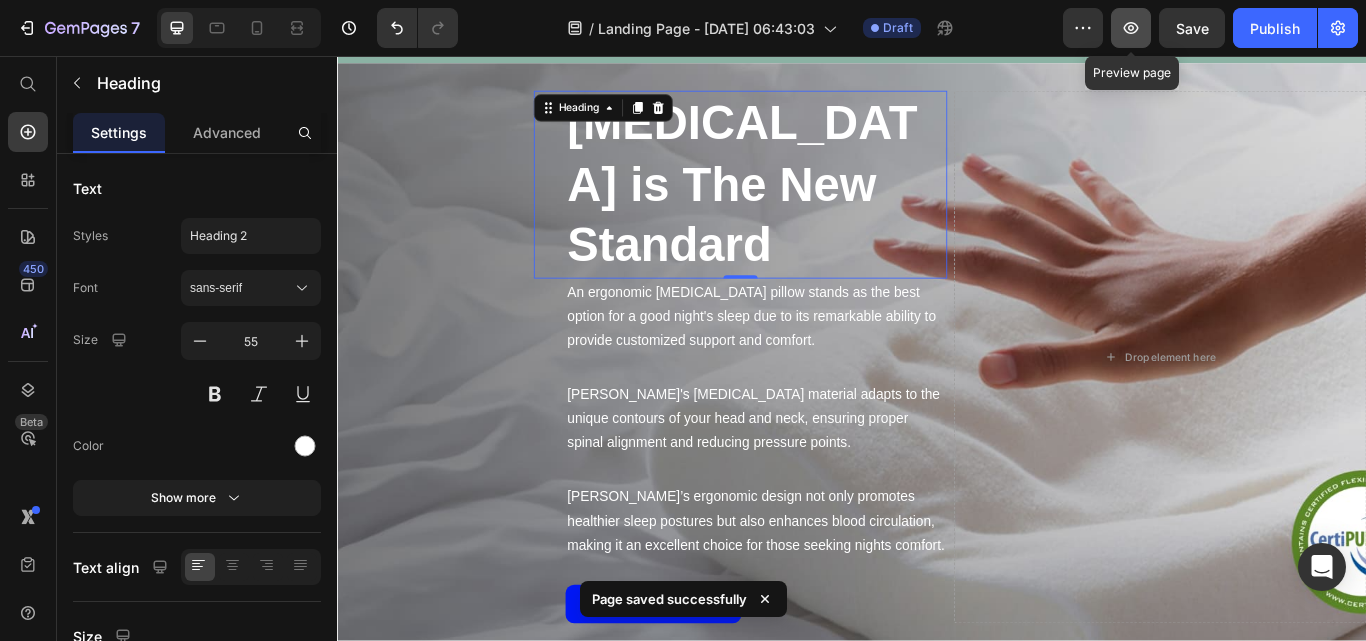 click 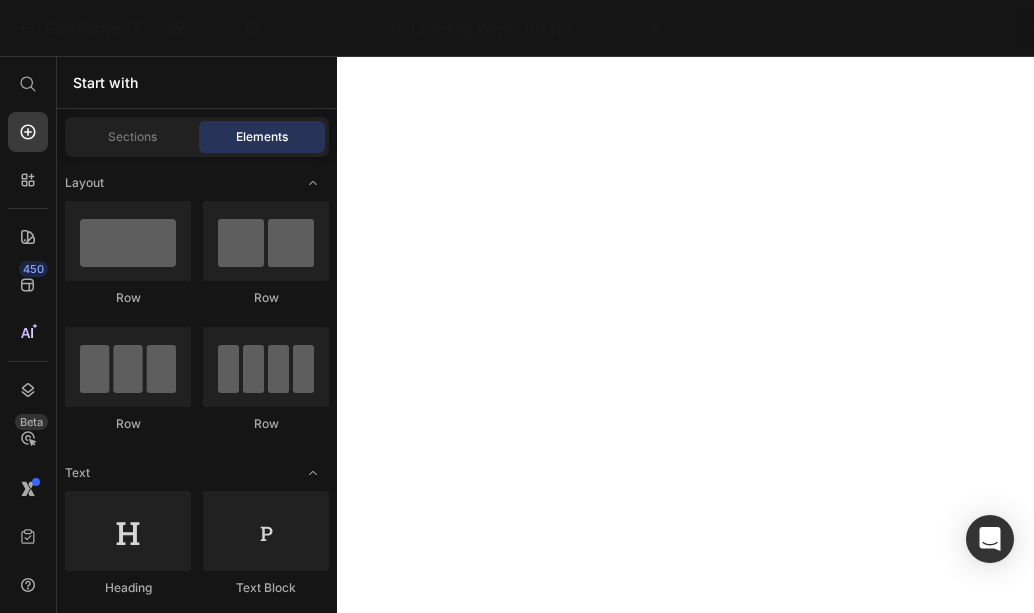 scroll, scrollTop: 0, scrollLeft: 0, axis: both 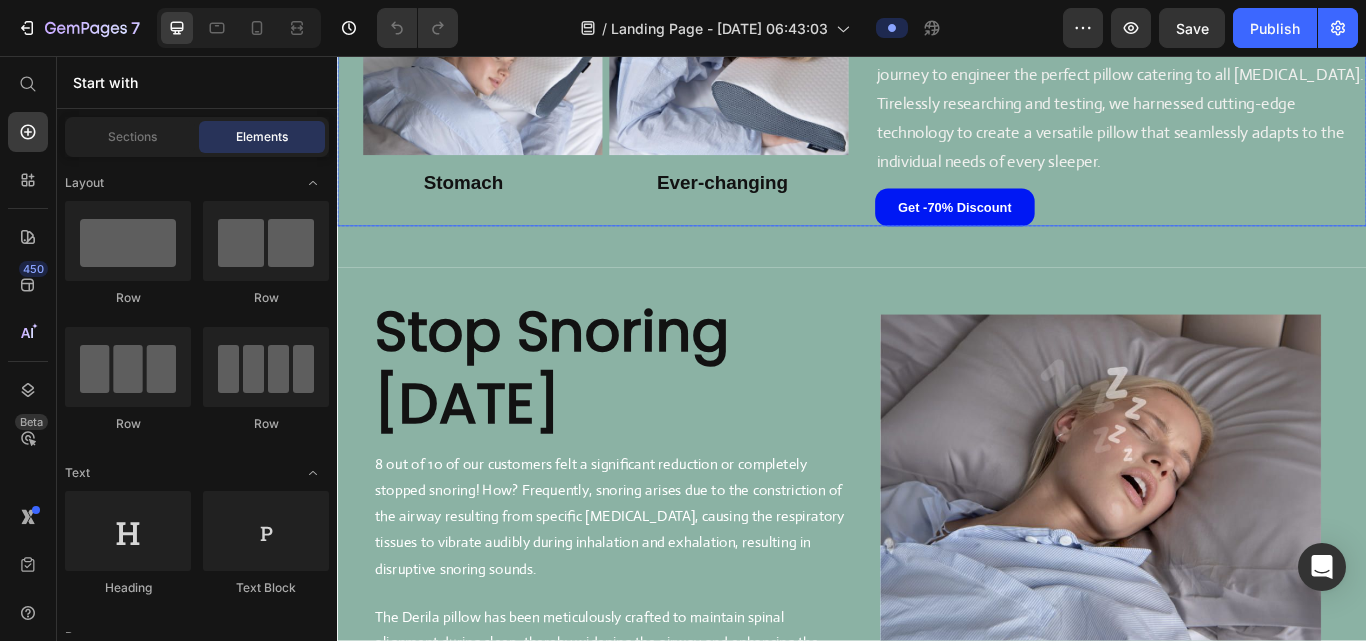 click on "Designed For All Sleeping Positions Heading Here At Derila we dedicated an exhaustive two-year journey to engineer the perfect pillow catering to all sleeping positions. Tirelessly researching and testing, we harnessed cutting-edge technology to create a versatile pillow that seamlessly adapts to the individual needs of every sleeper. Text Block    Get -70% Discount Button" at bounding box center [1239, 59] 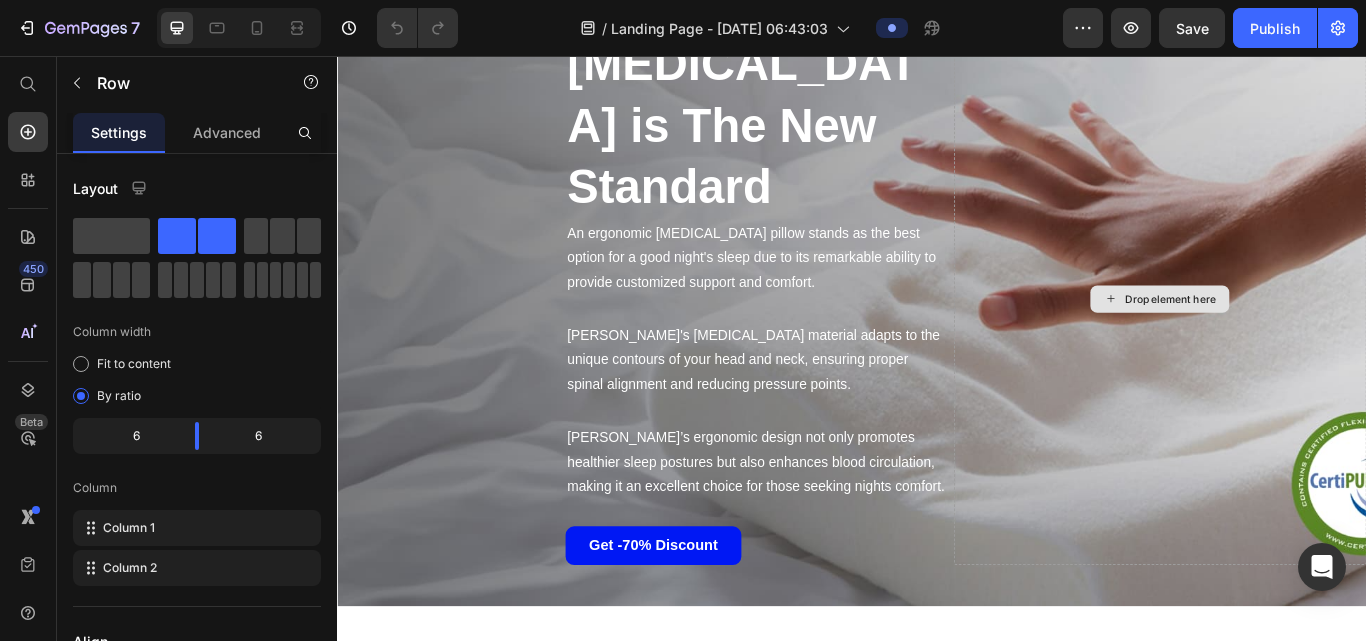 scroll, scrollTop: 5336, scrollLeft: 0, axis: vertical 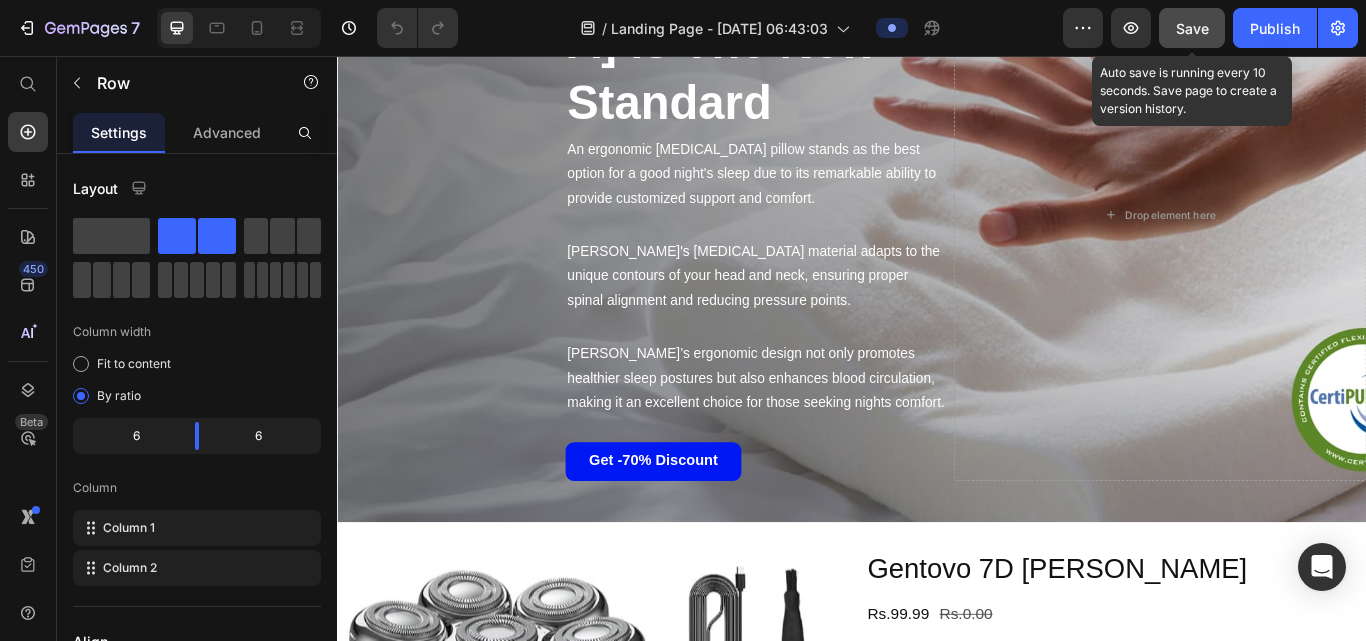 click on "Save" at bounding box center (1192, 28) 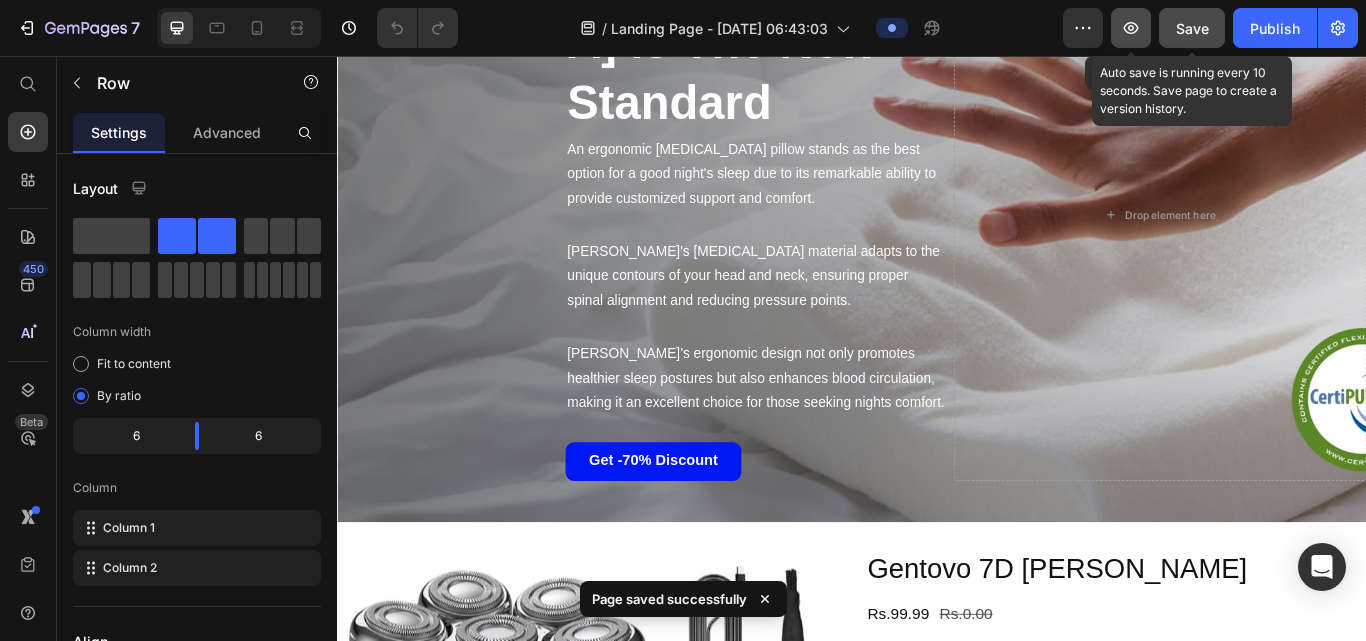 click 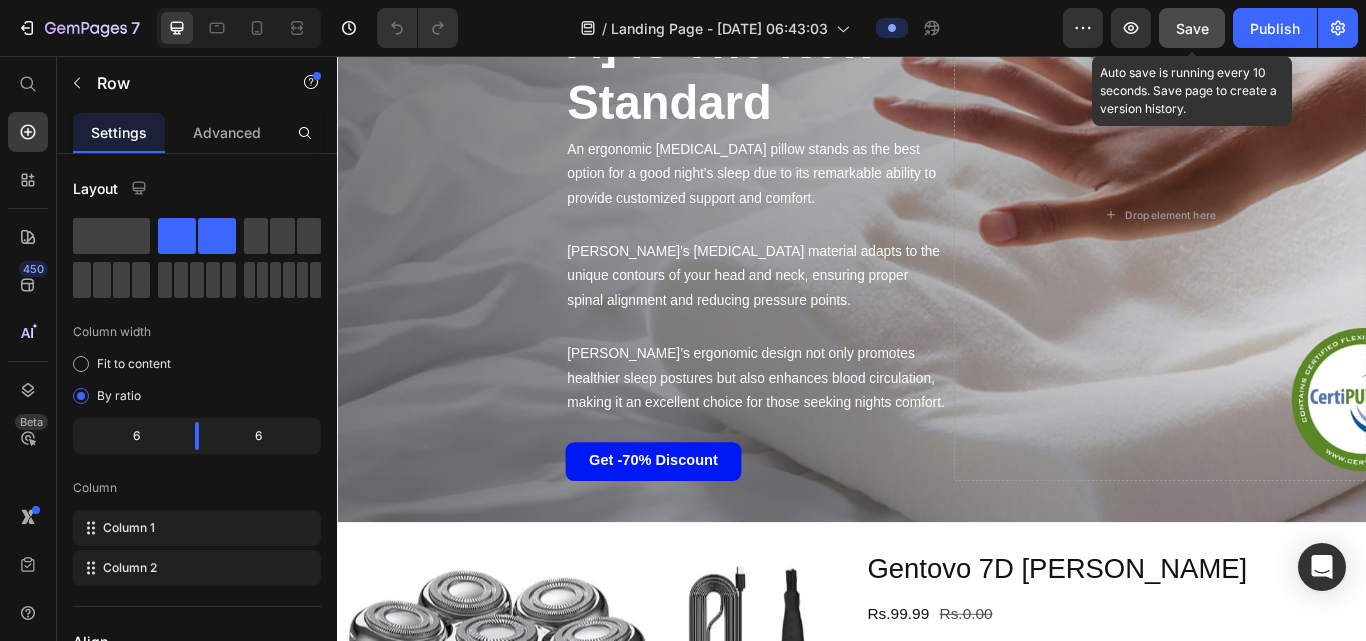 click on "Save" 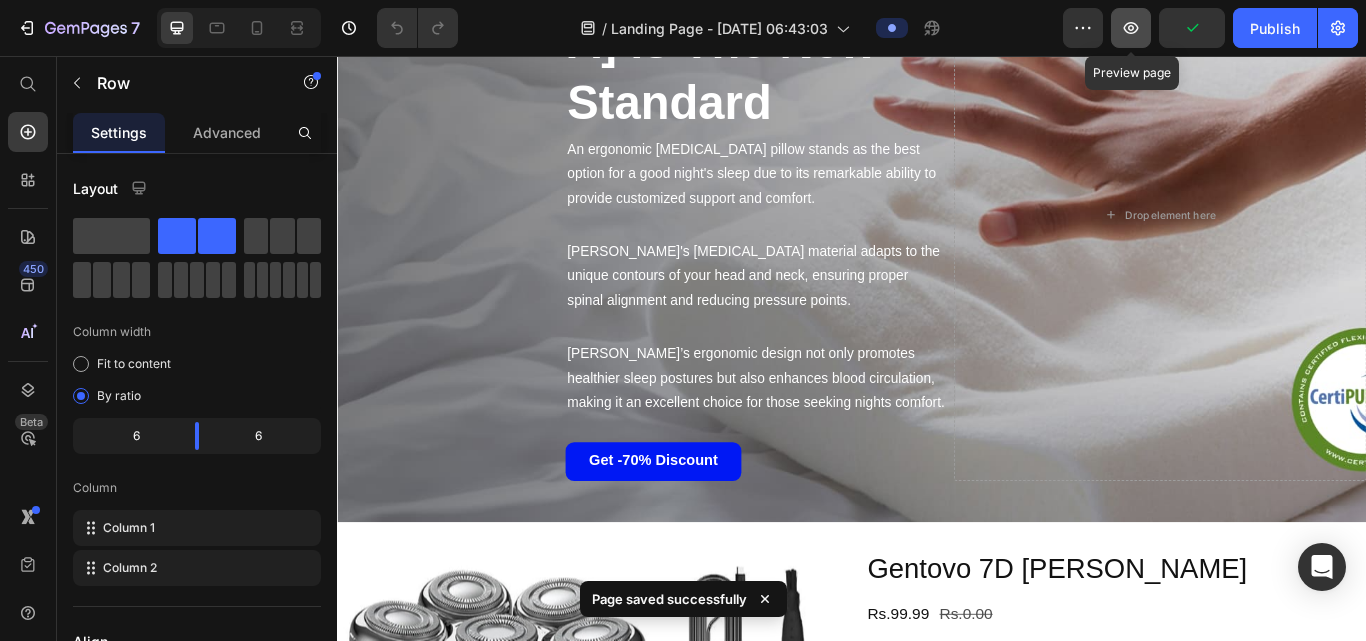 click 